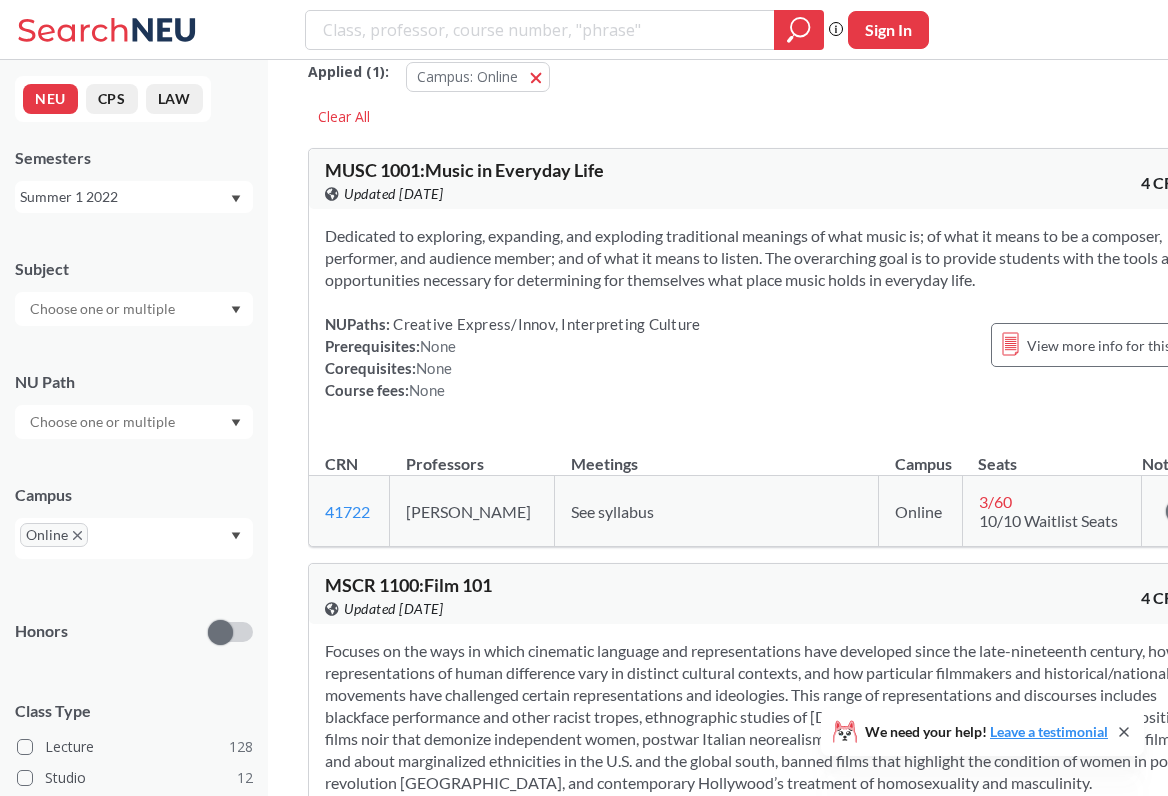 scroll, scrollTop: 35, scrollLeft: 0, axis: vertical 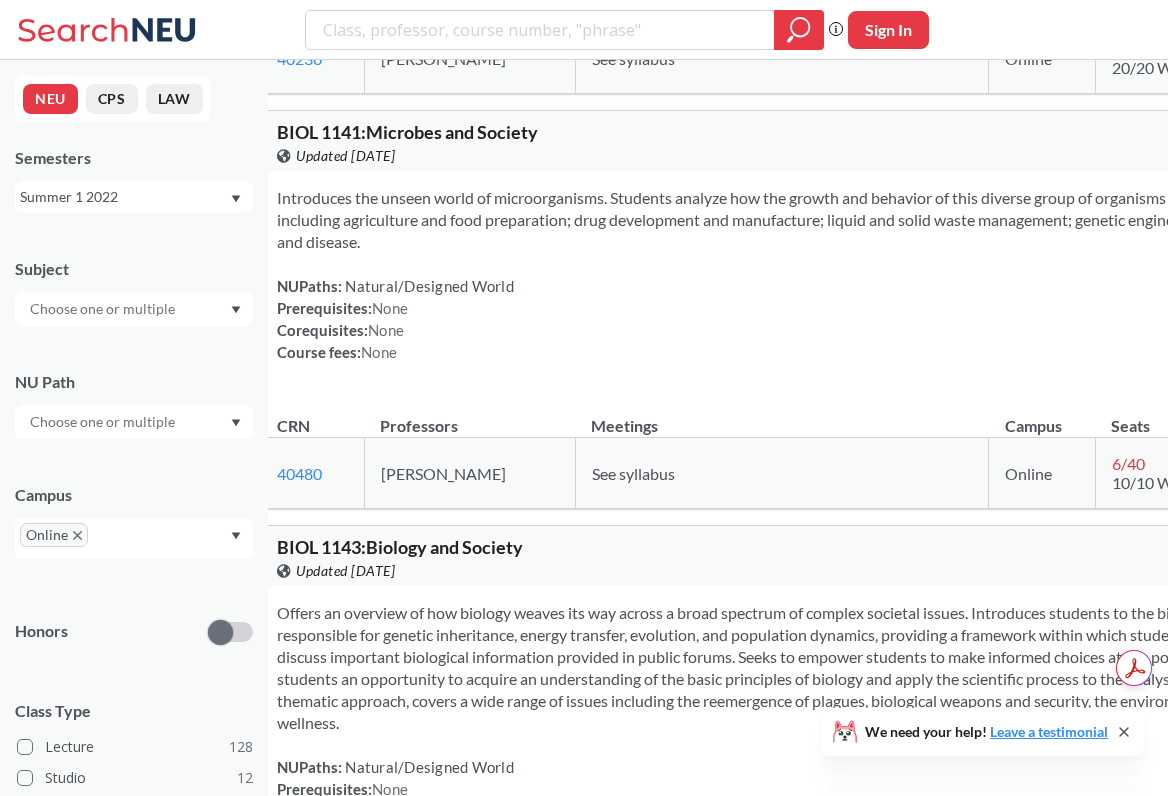 drag, startPoint x: 410, startPoint y: 183, endPoint x: 308, endPoint y: 188, distance: 102.122475 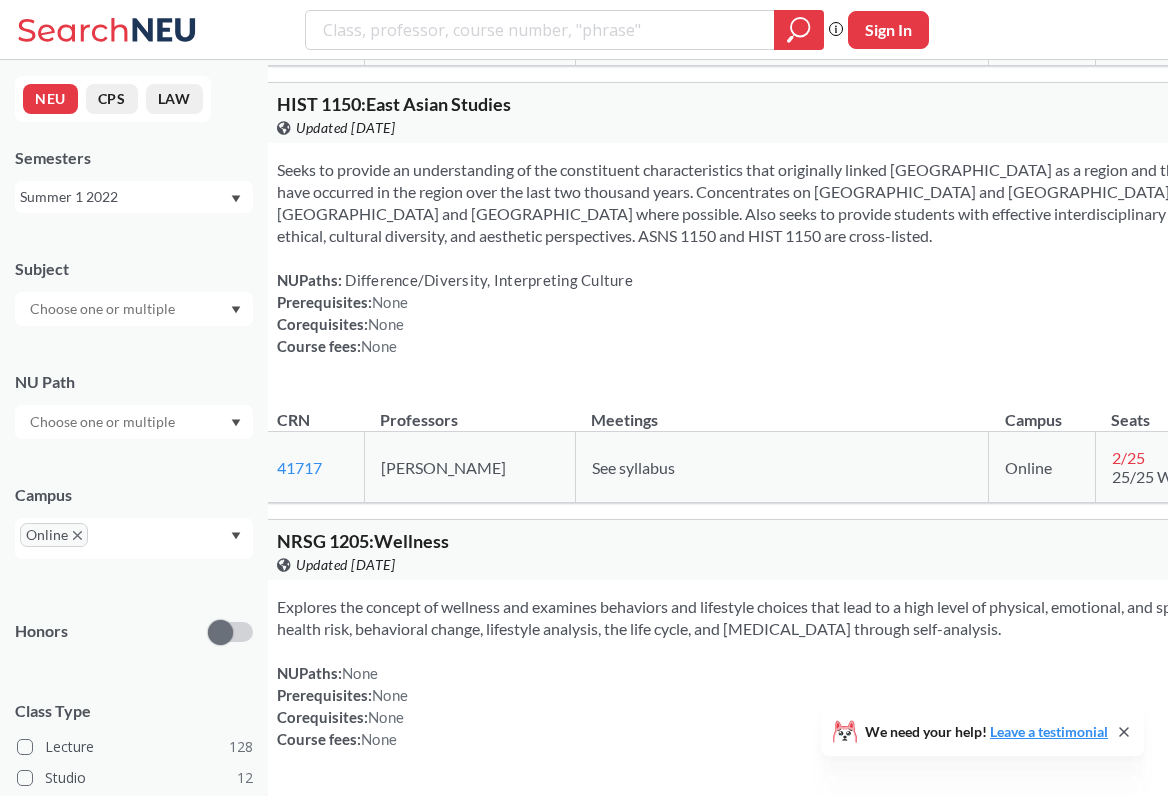 scroll, scrollTop: 13302, scrollLeft: 0, axis: vertical 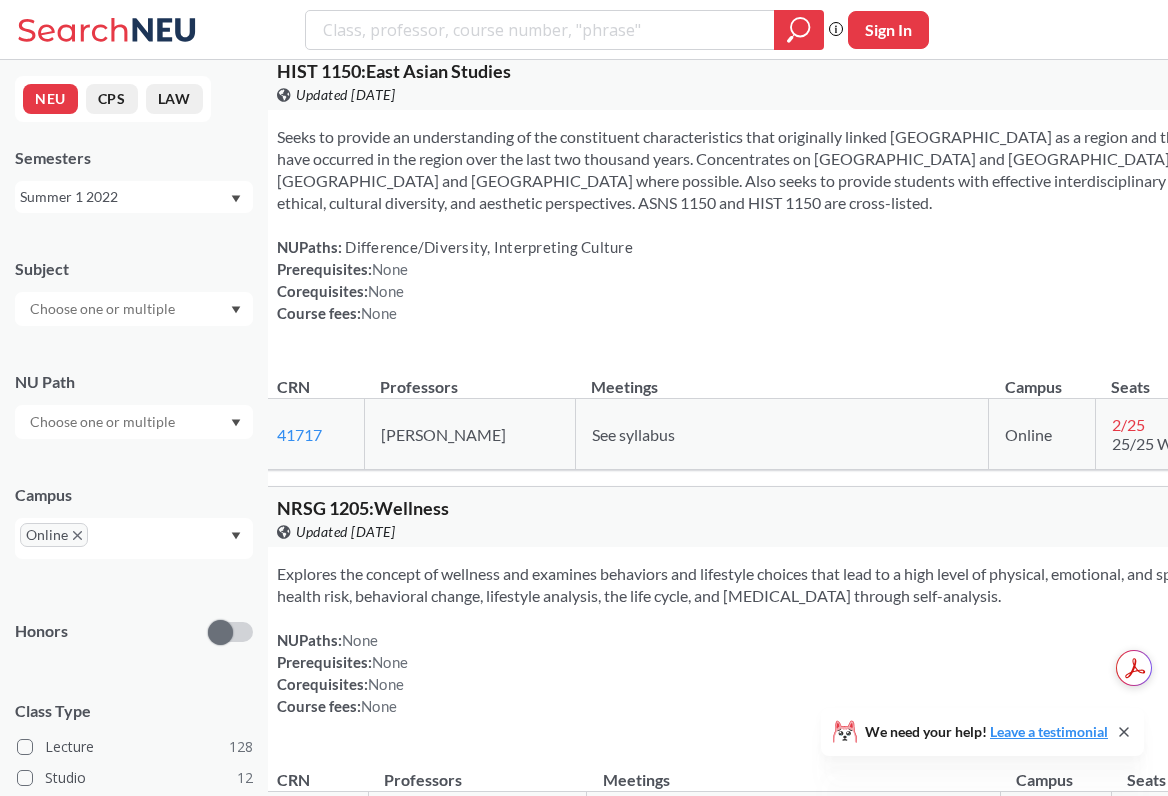 drag, startPoint x: 304, startPoint y: 636, endPoint x: 369, endPoint y: 641, distance: 65.192024 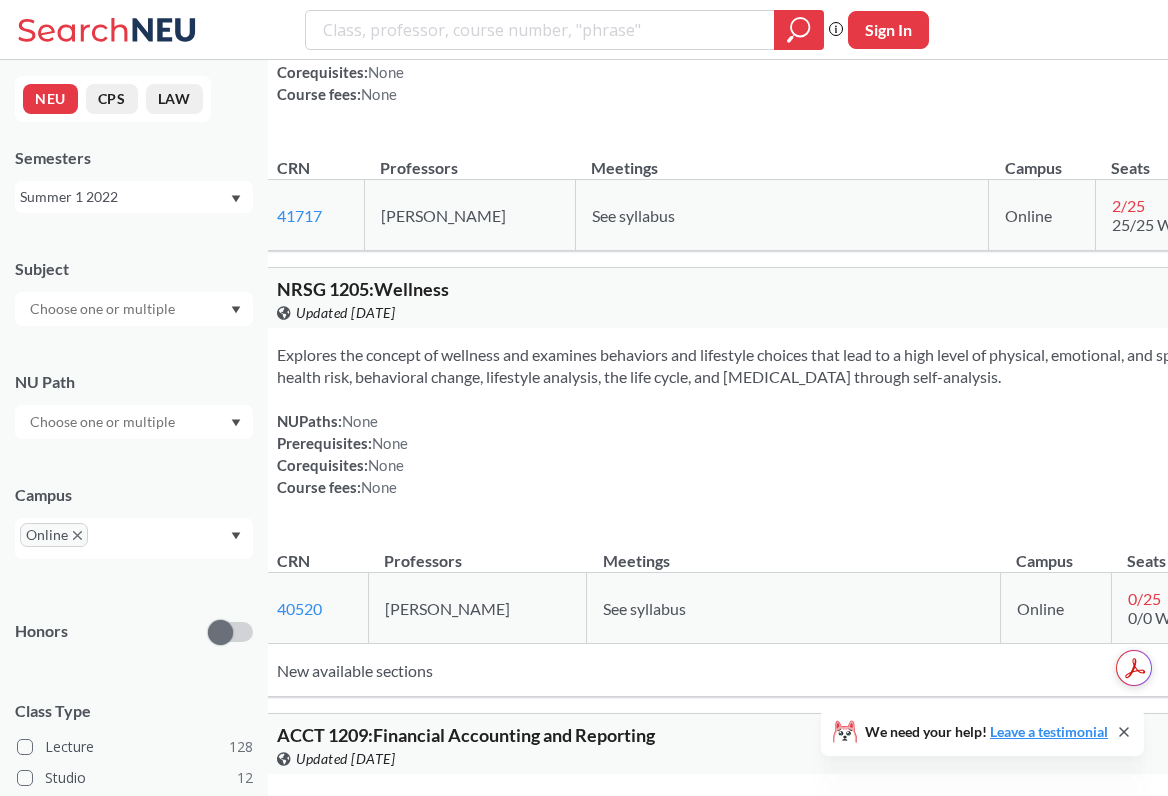 scroll, scrollTop: 13682, scrollLeft: 0, axis: vertical 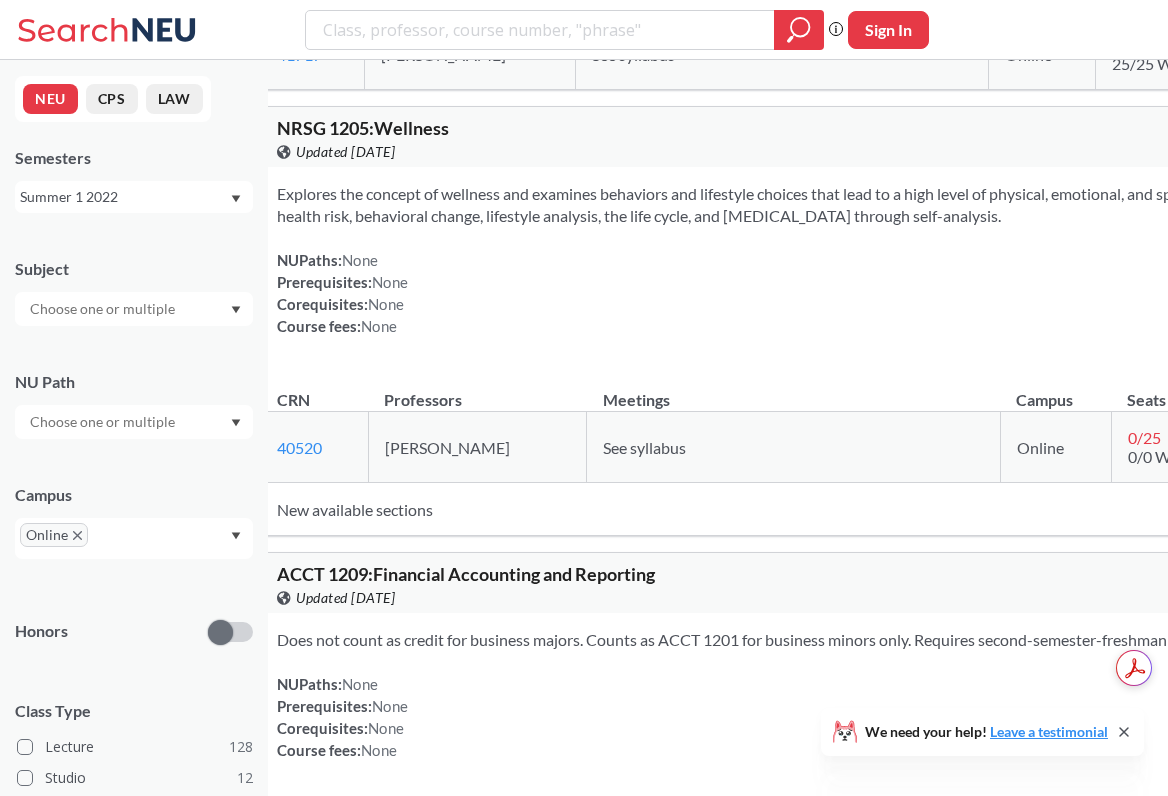 click on "Summer 1 2022" at bounding box center (124, 197) 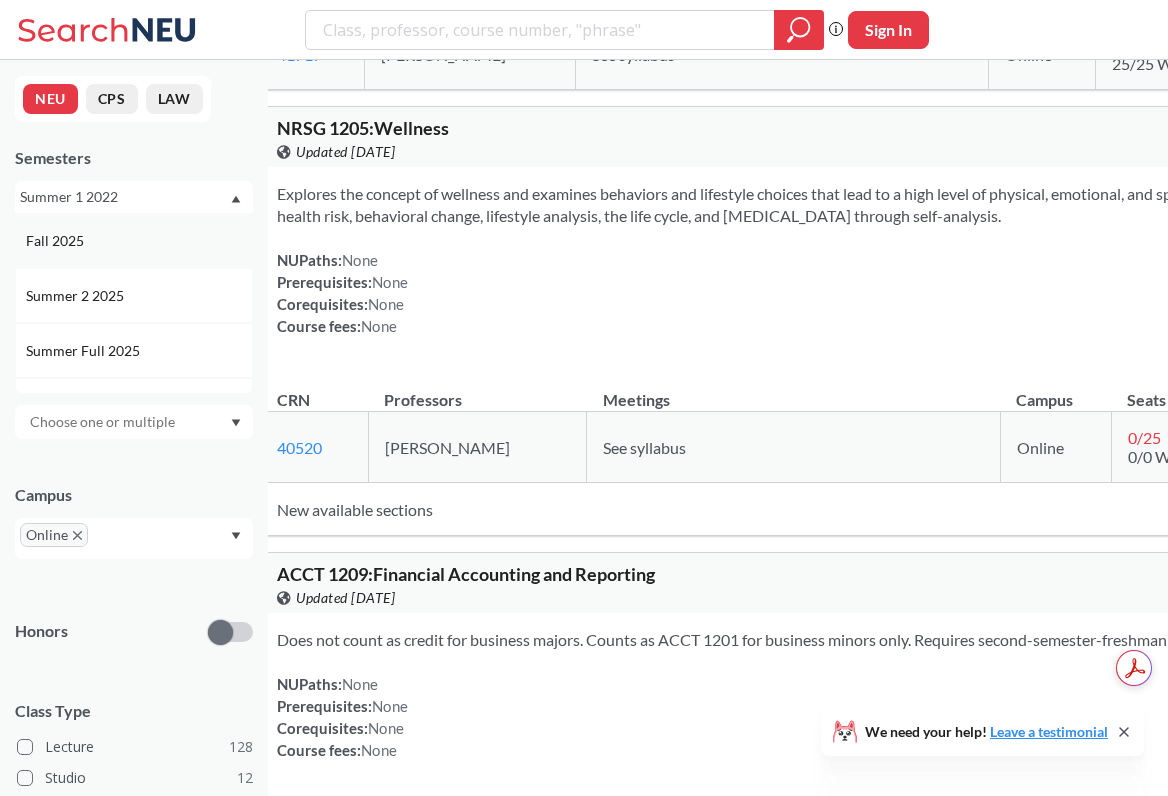 click on "Fall 2025" at bounding box center [134, 240] 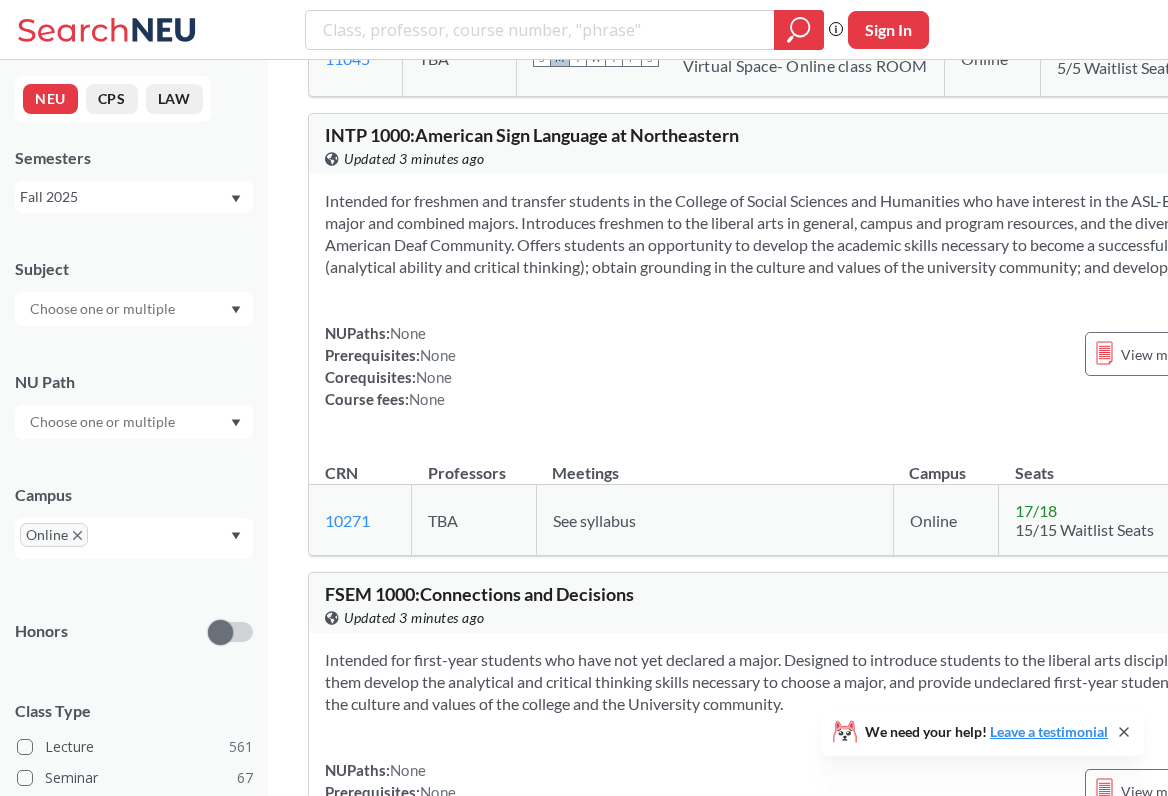 scroll, scrollTop: 2617, scrollLeft: 0, axis: vertical 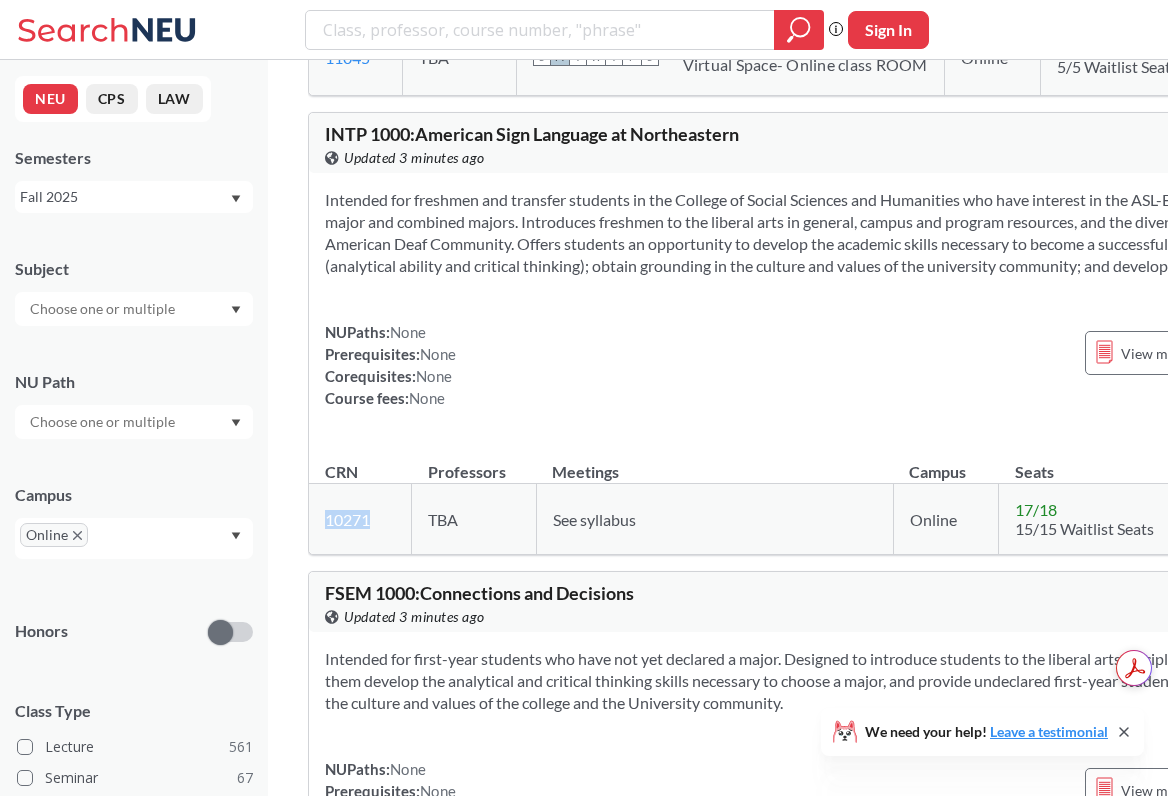 drag, startPoint x: 309, startPoint y: 705, endPoint x: 384, endPoint y: 705, distance: 75 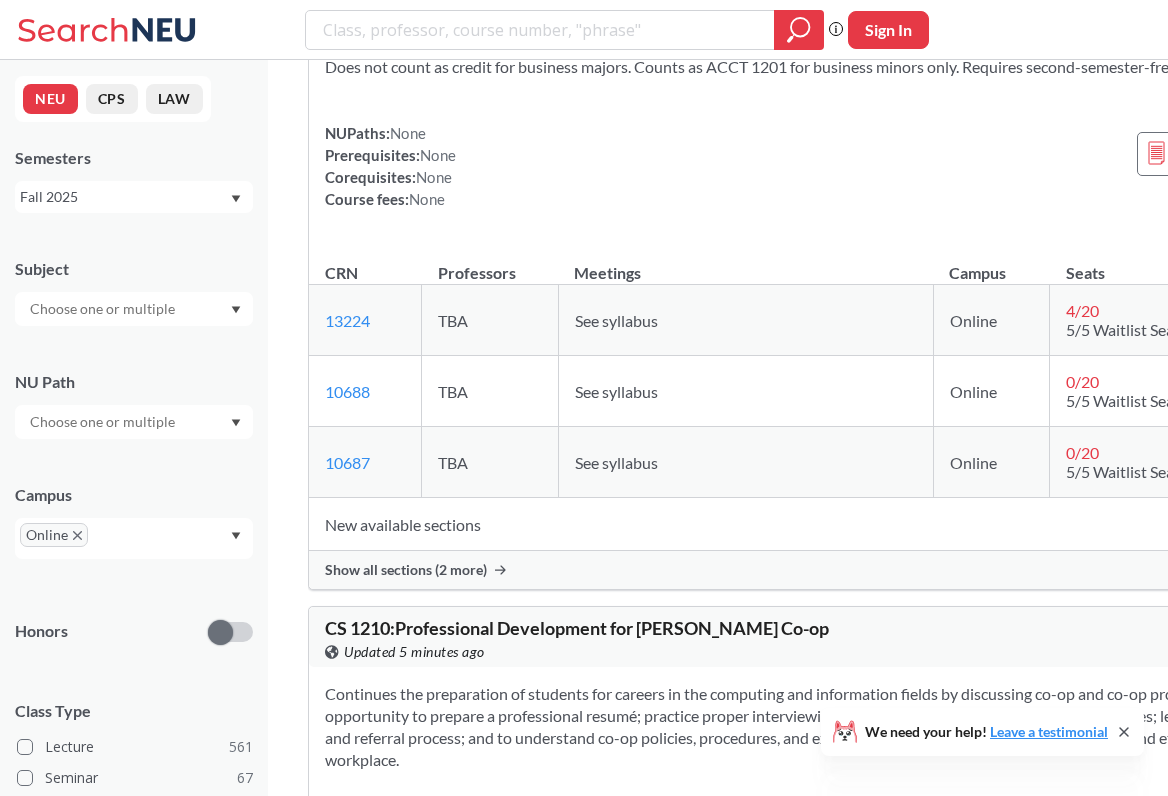 scroll, scrollTop: 40014, scrollLeft: 0, axis: vertical 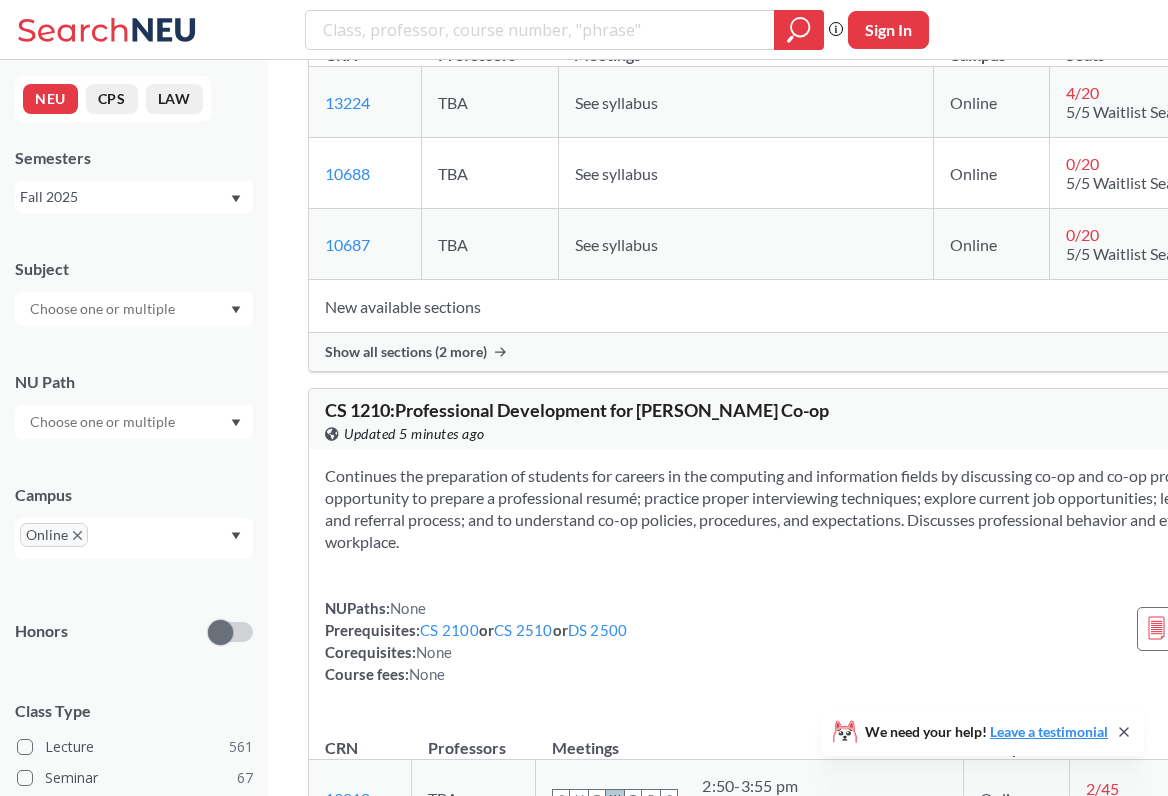 click at bounding box center [104, 422] 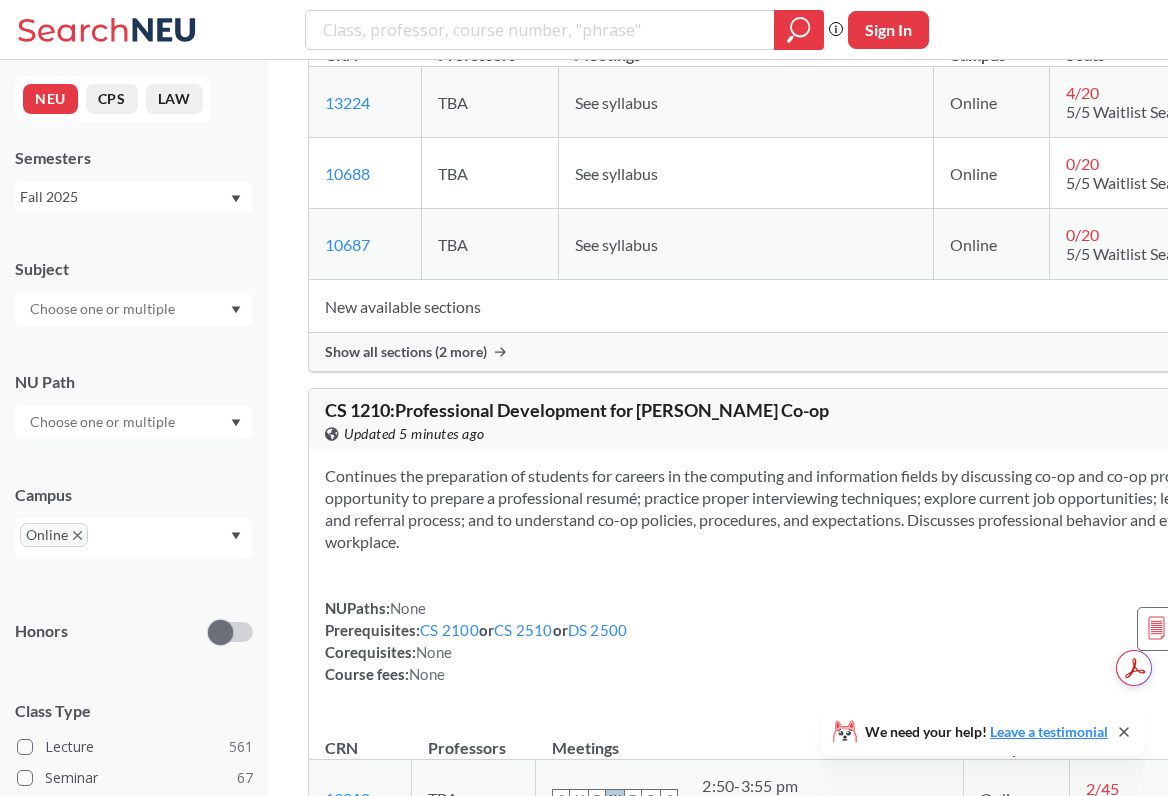 click at bounding box center [134, 309] 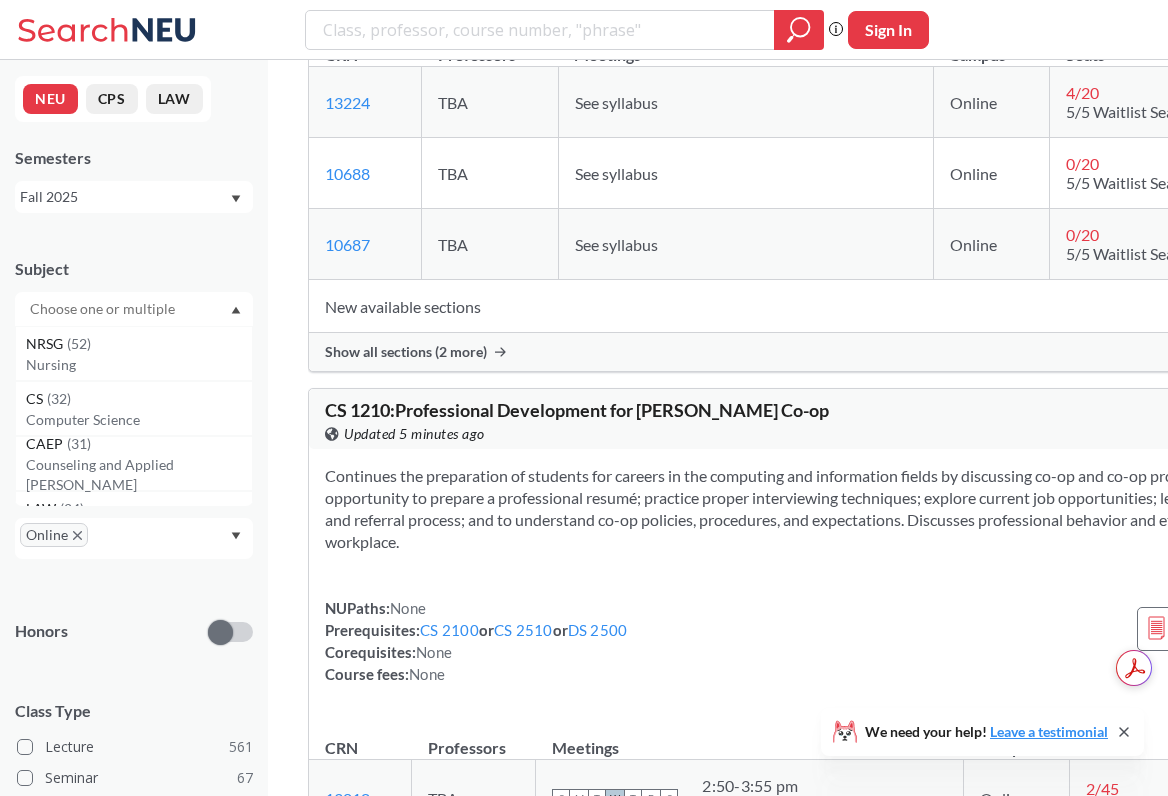 click on "NEU CPS LAW Semesters Fall 2025 Subject NRSG ( 52 ) Nursing CS ( 32 ) Computer Science CAEP ( 31 ) Counseling and Applied Ed Psyc LAW ( 24 ) Law BIOT ( 21 ) Biotechnology ITC ( 19 ) Information Tech - CPS INFO ( 18 ) Information Systems Program HLTH ( 15 ) Health Sci - Interdisciplinary PPUA ( 14 ) Pub Policy and Urban Affairs PSY ( 14 ) Psychology - CPS [PERSON_NAME] ( 13 ) Criminal Justice LS ( 13 ) Legal Studies CIVE ( 12 ) Civil & Environmental Engineer BIOL ( 11 ) Biology EECE ( 11 ) Electrical and Comp Engineerng MGT ( 11 ) Management - CPS ENG ( 10 ) English - CPS IE ( 10 ) Industrial Engineering ACC ( 9 ) Accounting - CPS ALY ( 9 ) Analytics - CPS CMN ( 9 ) Communicatn Studies - CPS FINA ( 9 ) Finance & Insurance LW ( 9 ) Law (for Non-Law School Stu) PHTH ( 9 ) Public Health BIO ( 8 ) Biology - CPS ENGW ( 8 ) English Writing FIN ( 8 ) Finance - CPS HINF ( 8 ) Health Informatics MSCI ( 7 ) Medical Sciences BINF ( 6 ) Bioinformatics BIOE ( 6 ) Bioengineering CSYE ( 6 ) Computer Systems Engineering EEBA ( 6 ) ( 6" at bounding box center [134, 428] 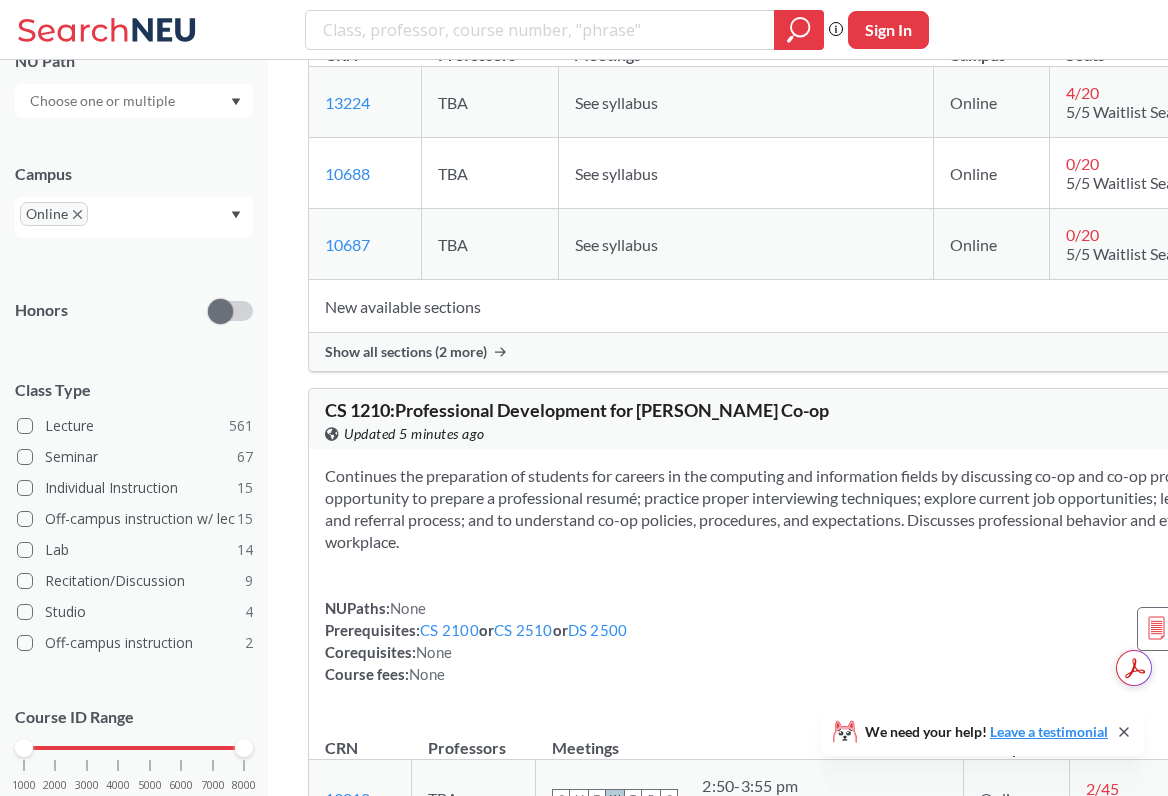 scroll, scrollTop: 380, scrollLeft: 0, axis: vertical 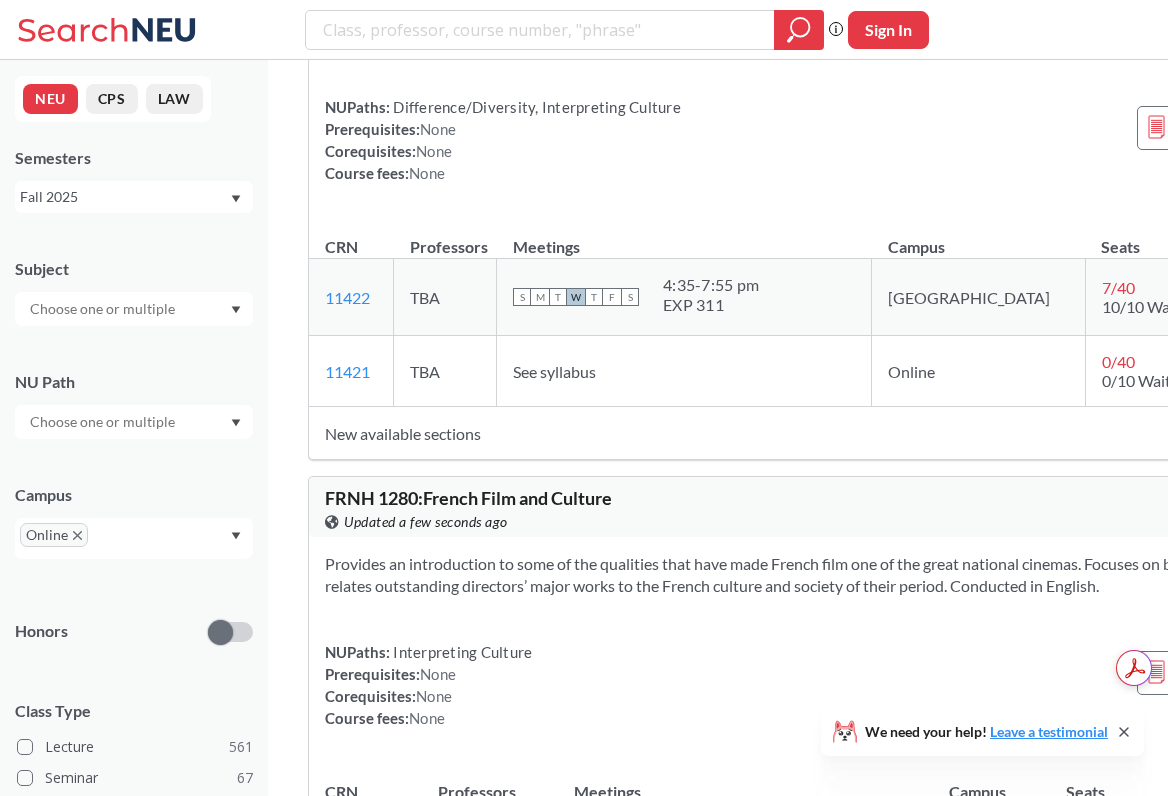 drag, startPoint x: 315, startPoint y: 627, endPoint x: 382, endPoint y: 627, distance: 67 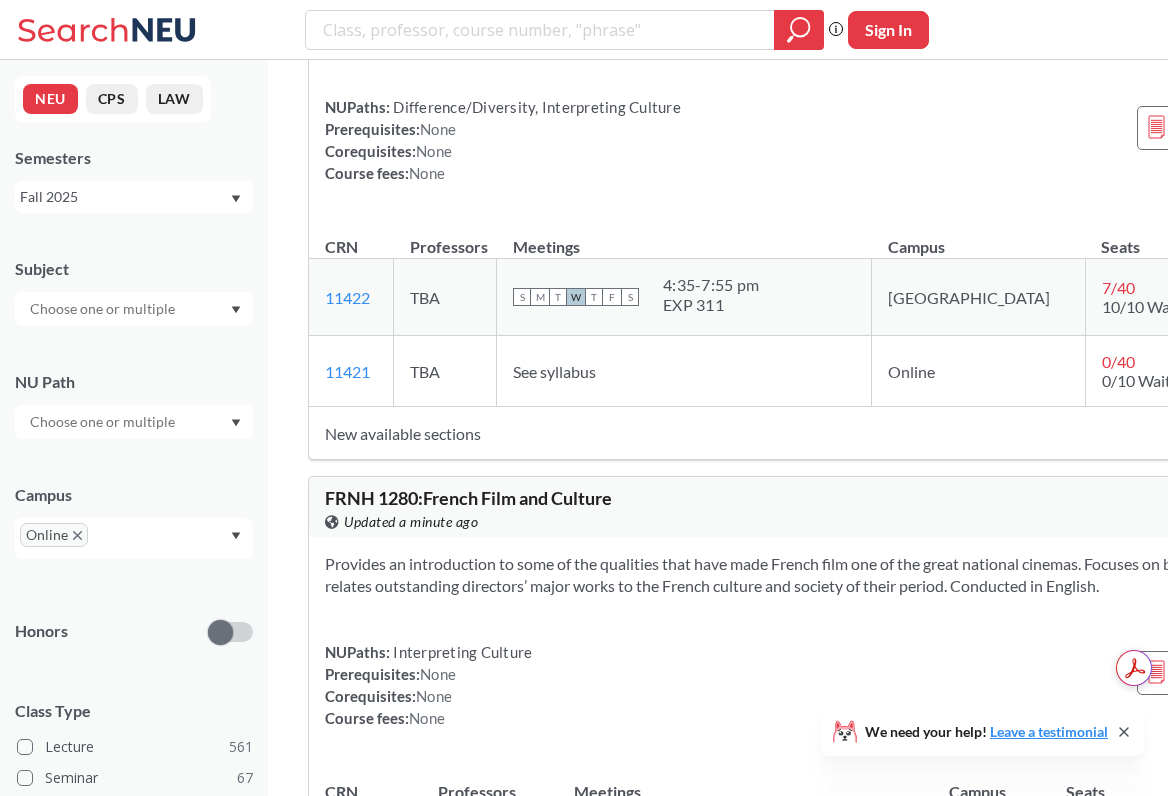 click on "CRN" at bounding box center [365, -1140] 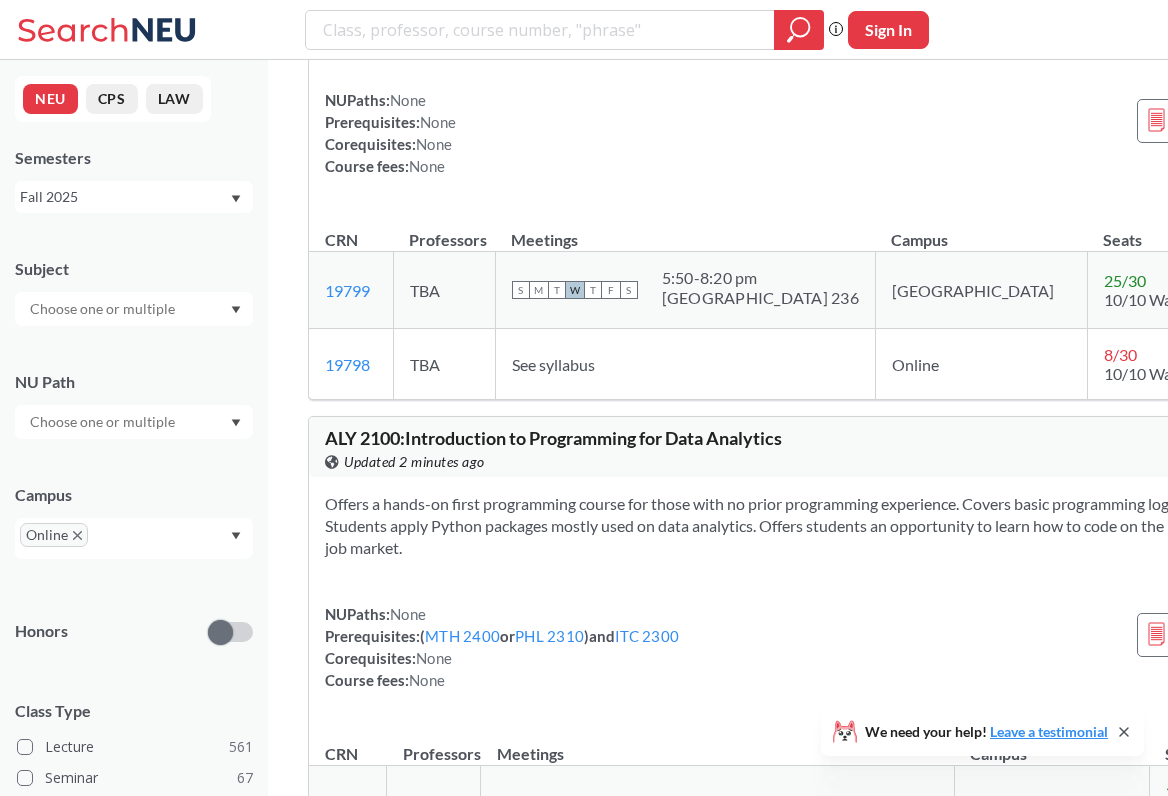scroll, scrollTop: 55193, scrollLeft: 0, axis: vertical 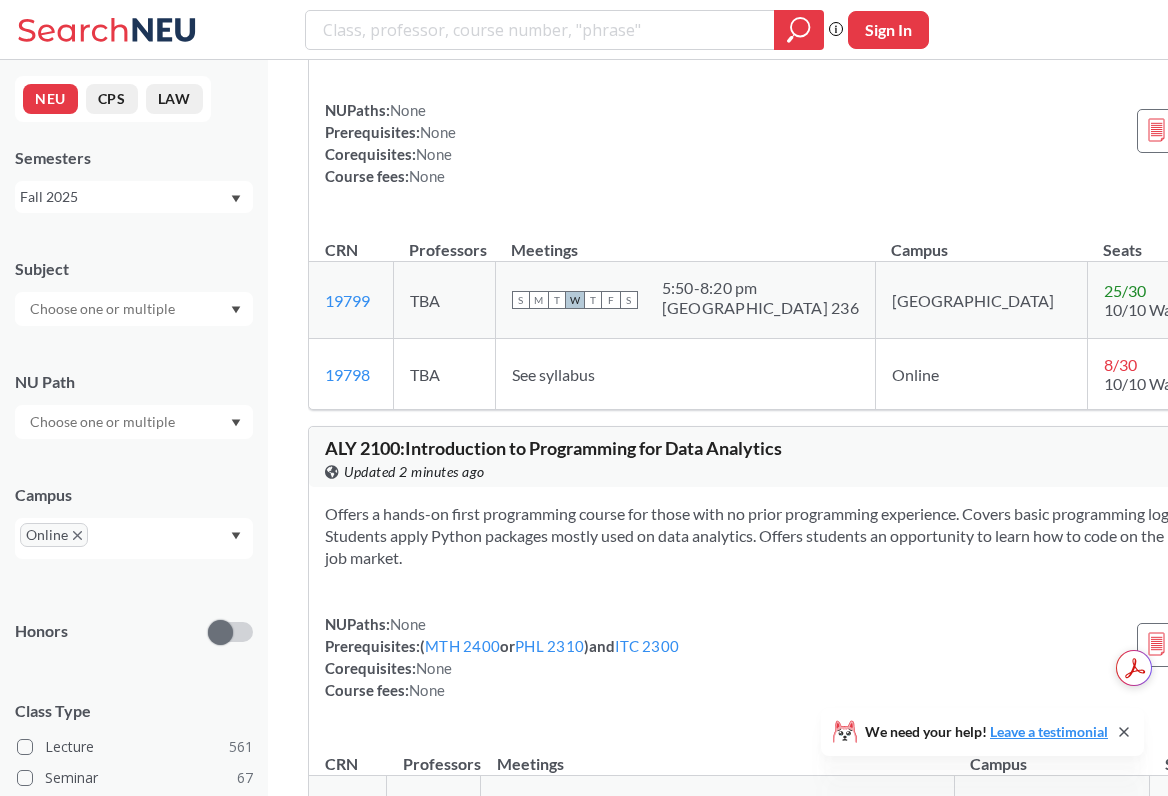 drag, startPoint x: 314, startPoint y: 622, endPoint x: 372, endPoint y: 624, distance: 58.034473 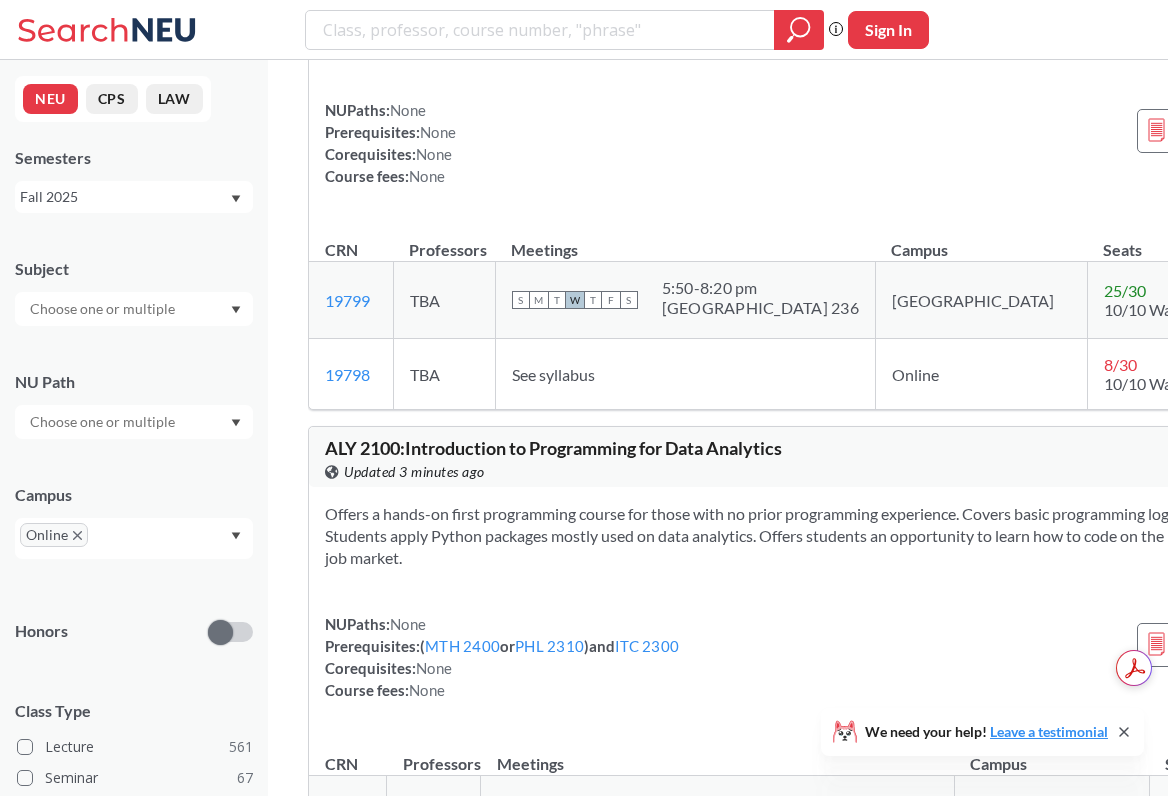 copy on "19961" 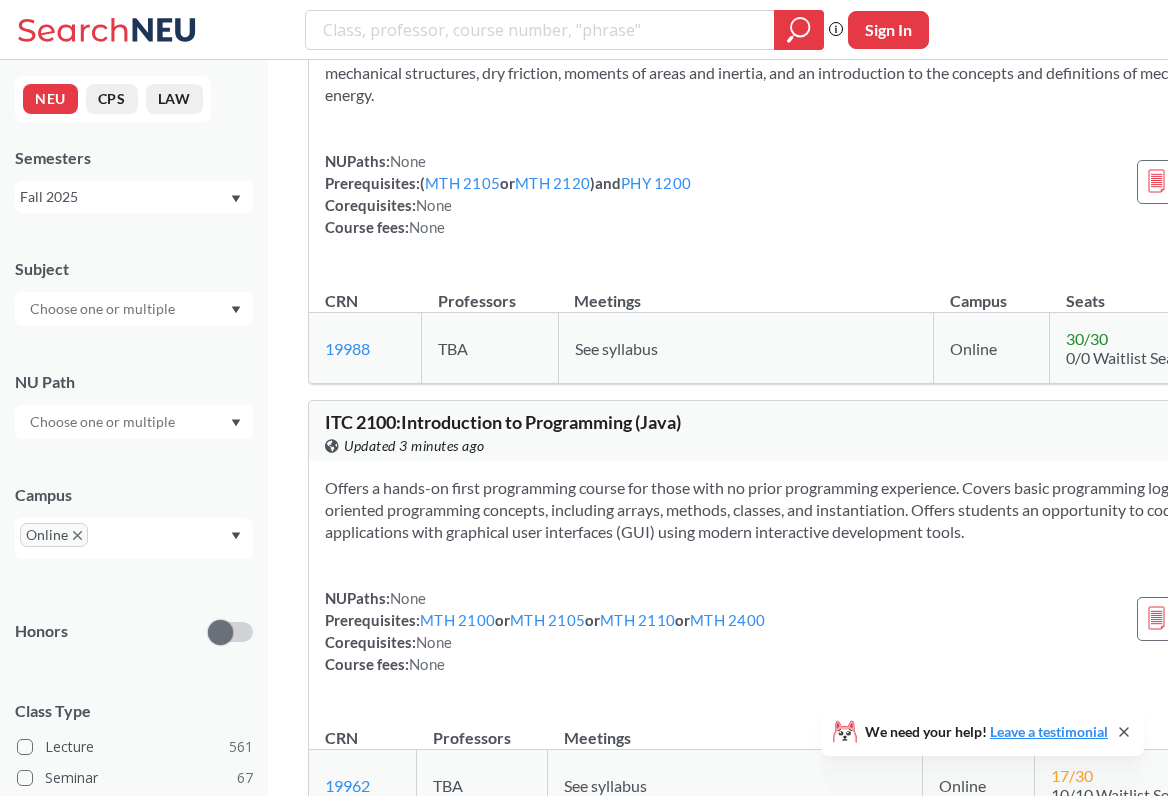 scroll, scrollTop: 56352, scrollLeft: 0, axis: vertical 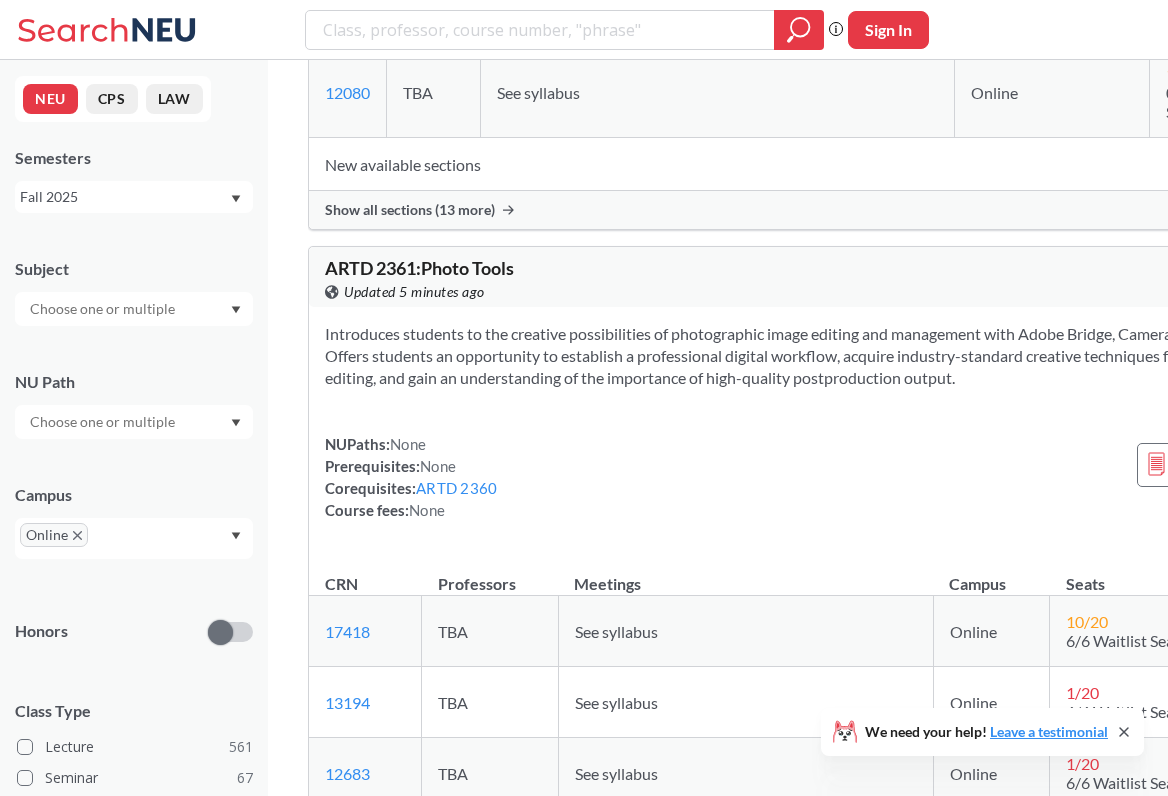 click at bounding box center [104, 422] 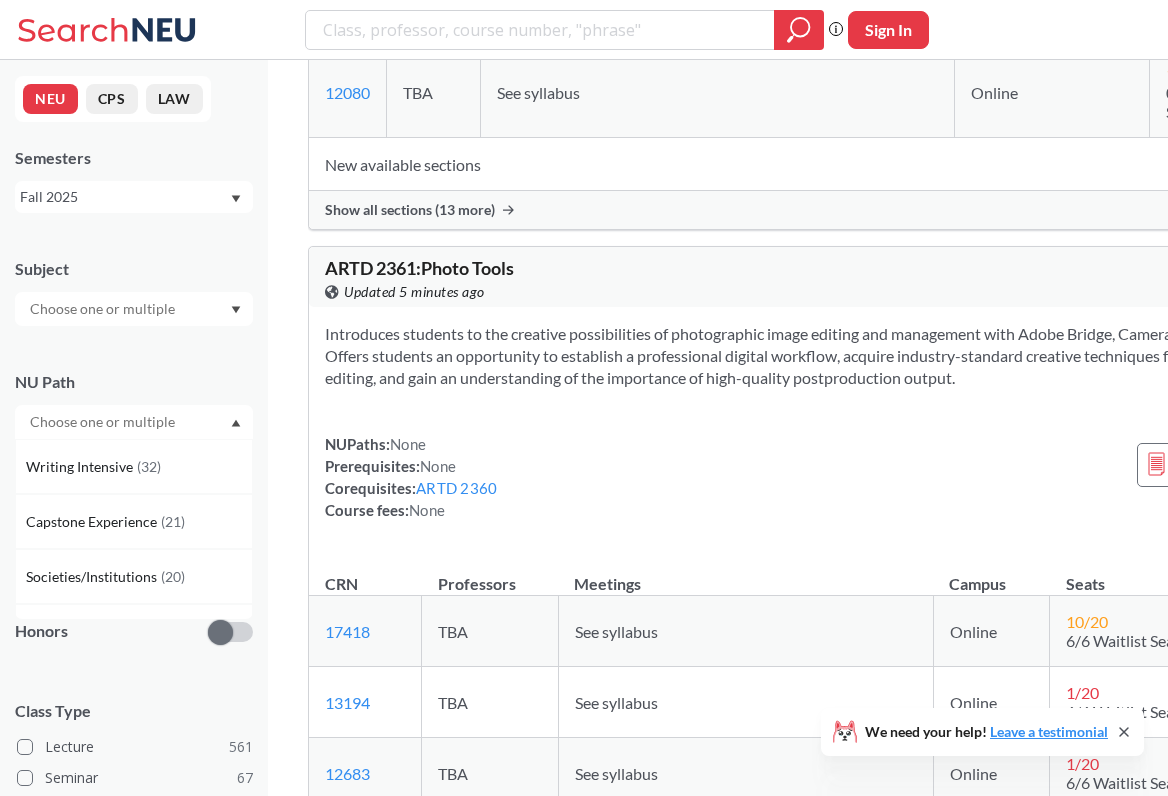 click at bounding box center [104, 309] 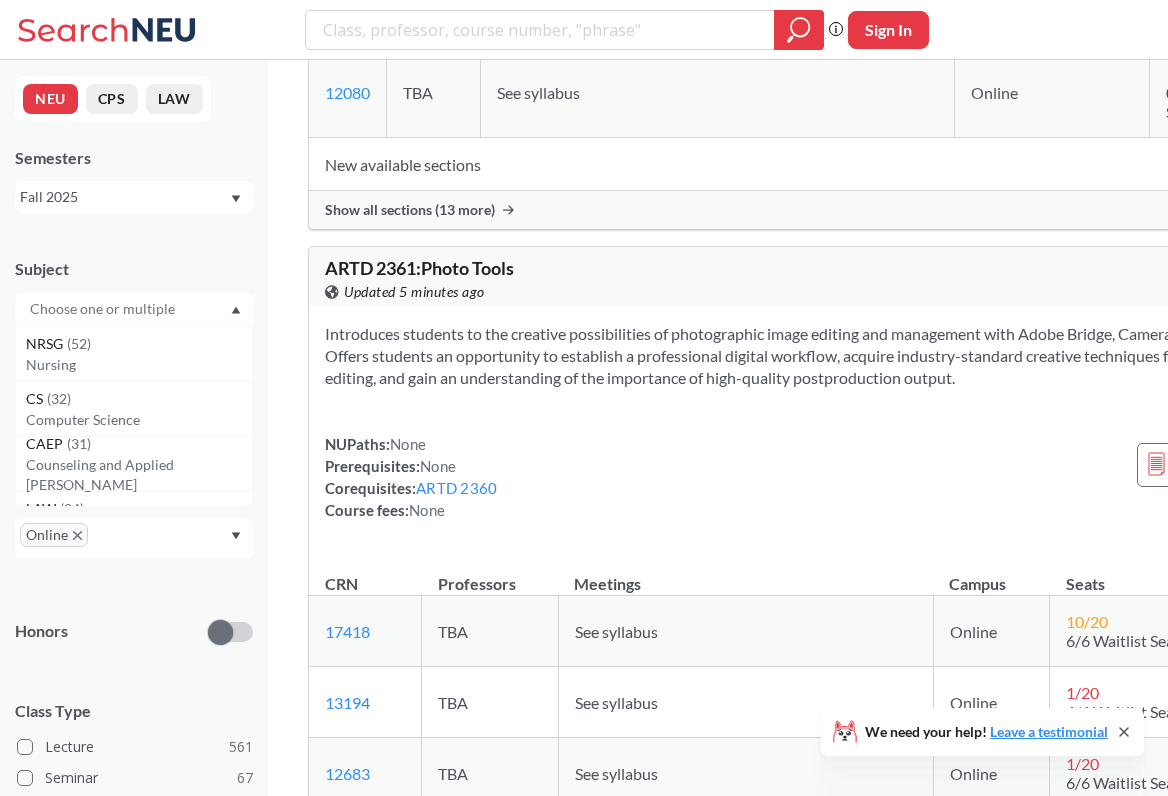 click on "Subject" at bounding box center [134, 269] 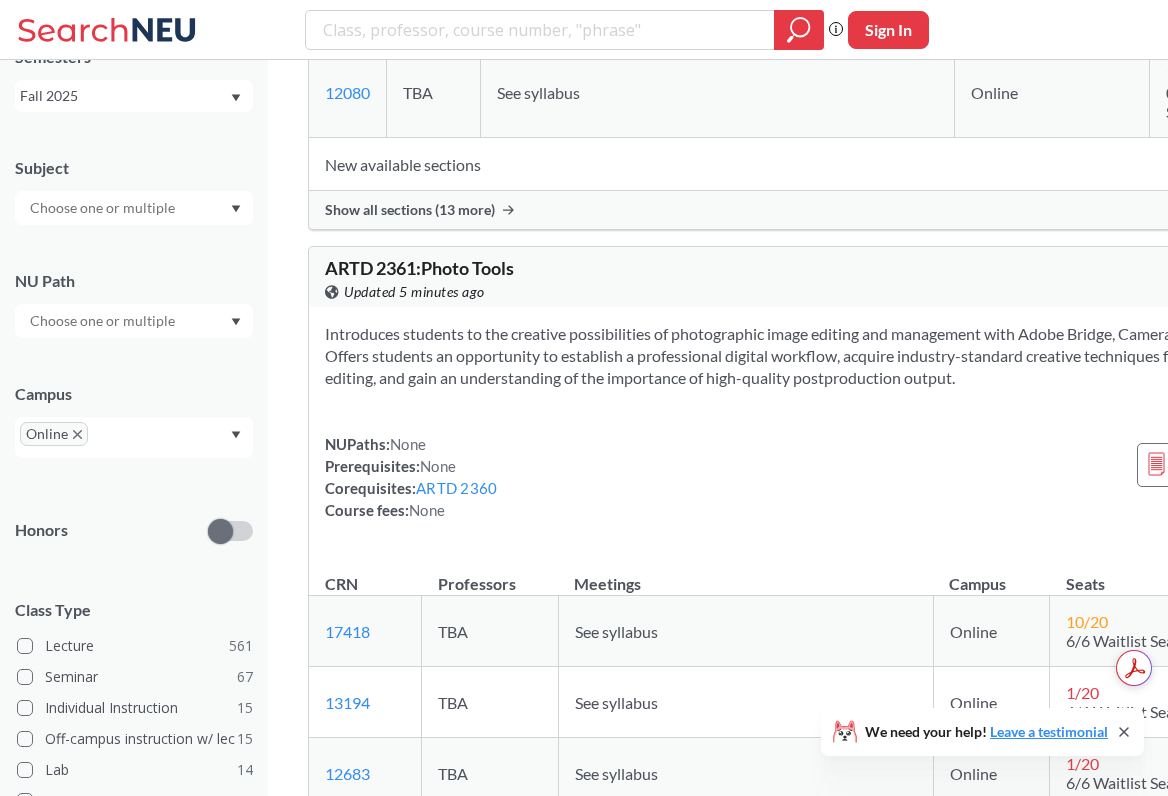 scroll, scrollTop: 102, scrollLeft: 0, axis: vertical 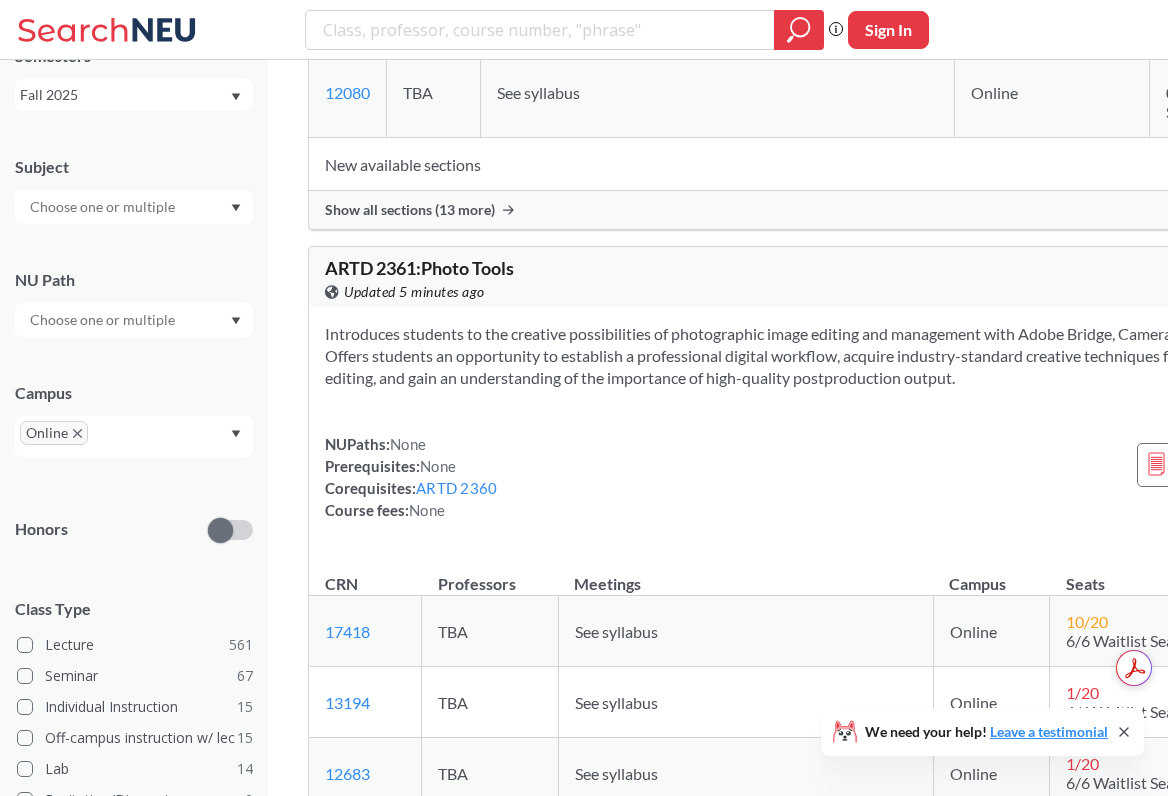 click on "Online" at bounding box center (134, 436) 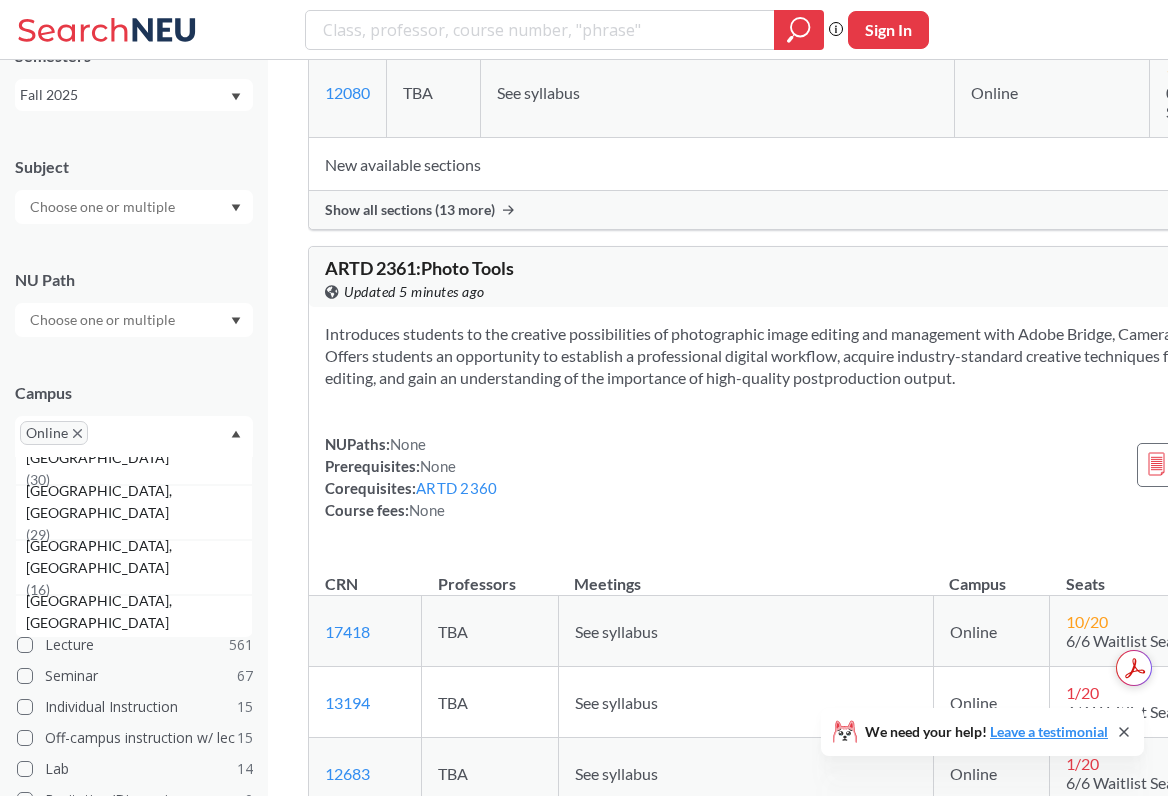 scroll, scrollTop: 645, scrollLeft: 0, axis: vertical 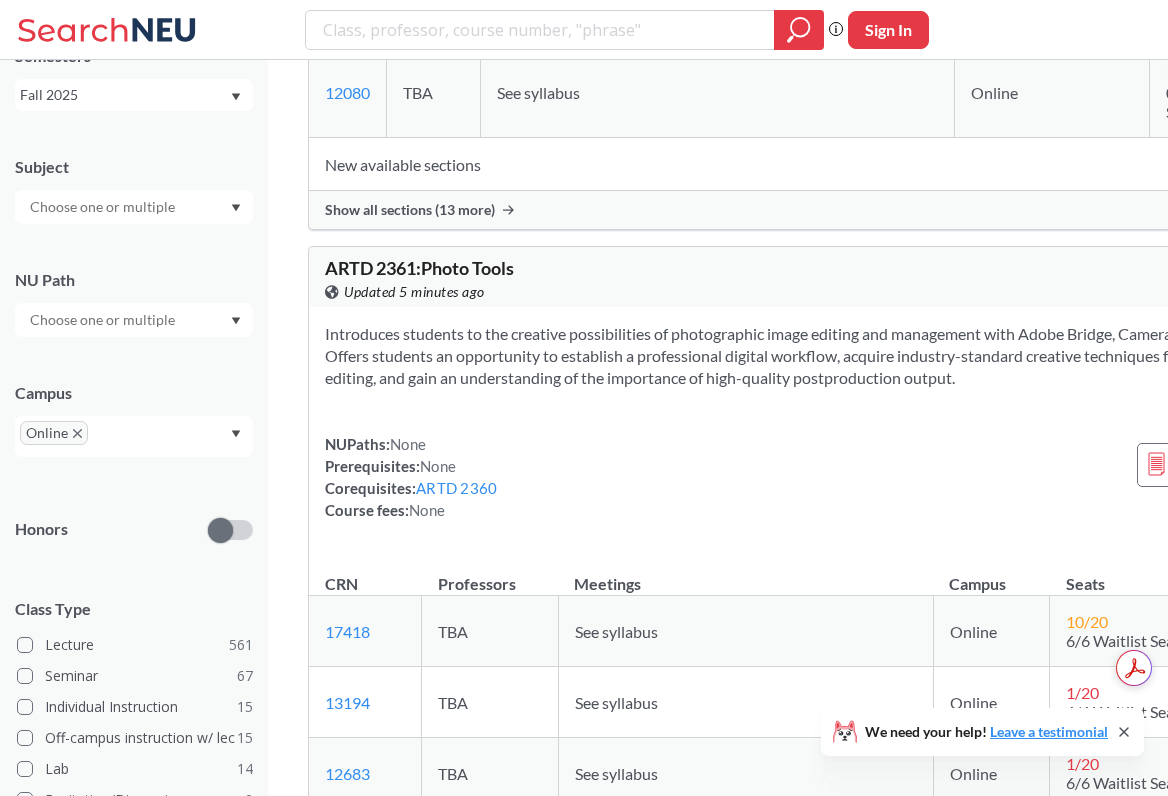 click on "Subject NU Path Campus Online Honors Class Type Lecture 561 Seminar 67 Individual Instruction 15 Off-campus instruction w/ lec 15 Lab 14 Recitation/Discussion 9 Studio 4 Off-campus instruction 2 Course ID Range 1000 2000 3000 4000 5000 6000 7000 8000" at bounding box center (134, 593) 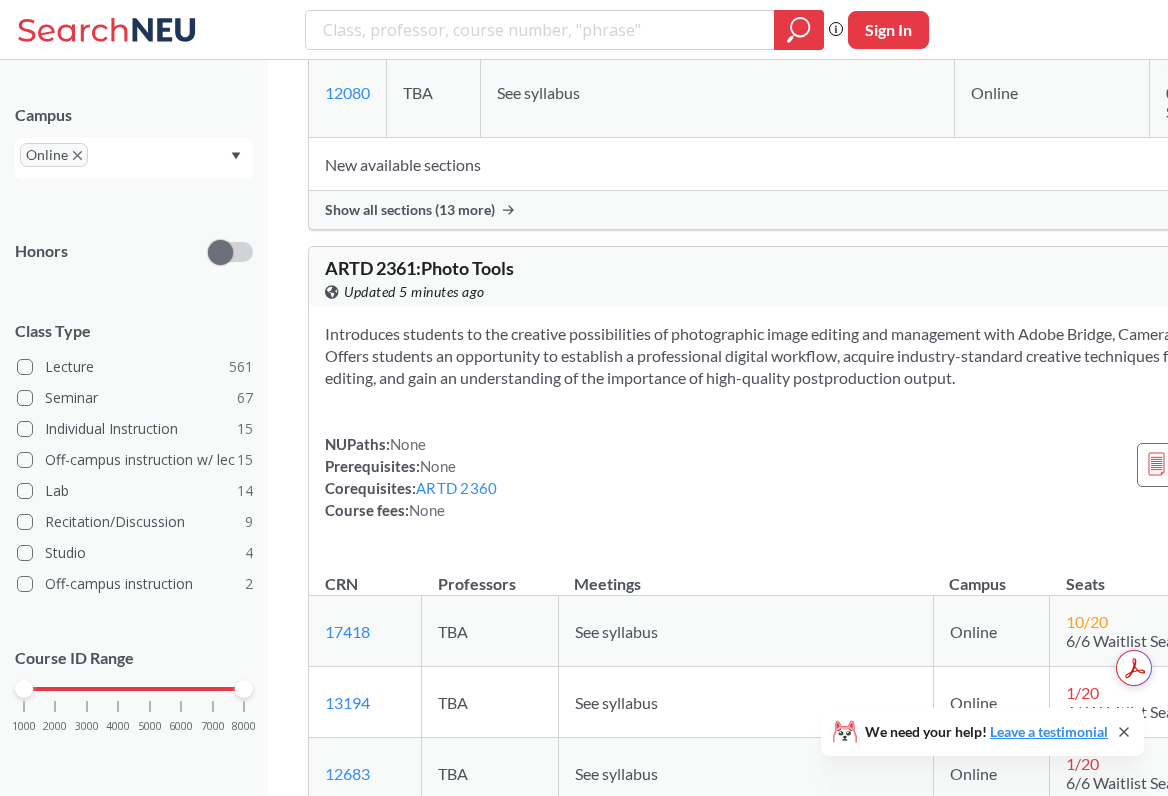 scroll, scrollTop: 0, scrollLeft: 0, axis: both 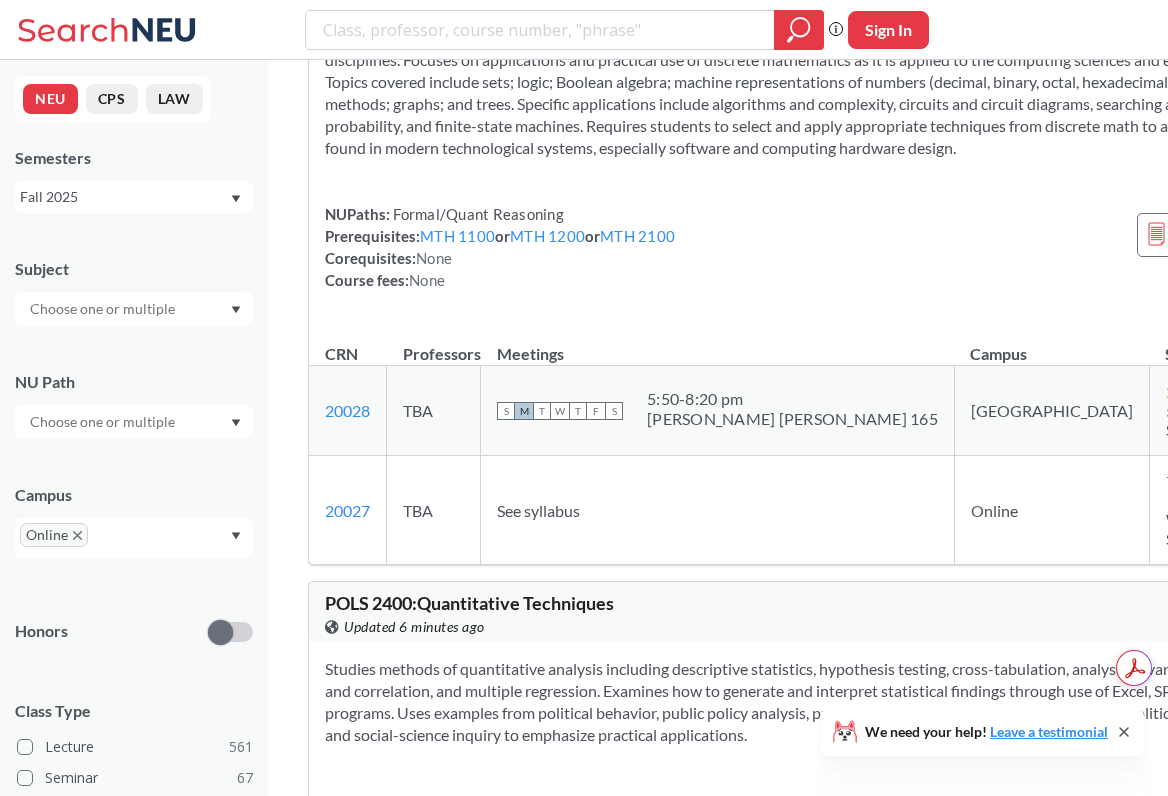 drag, startPoint x: 381, startPoint y: 493, endPoint x: 301, endPoint y: 501, distance: 80.399 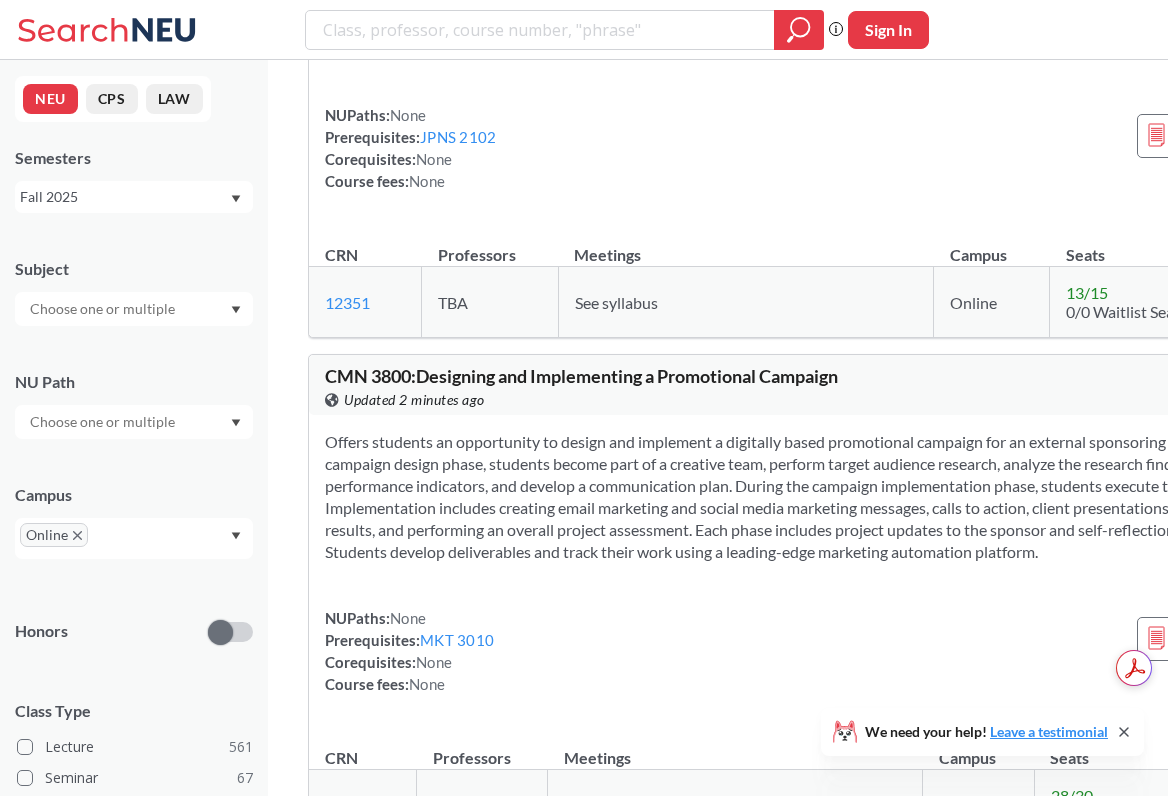 scroll, scrollTop: 137782, scrollLeft: 0, axis: vertical 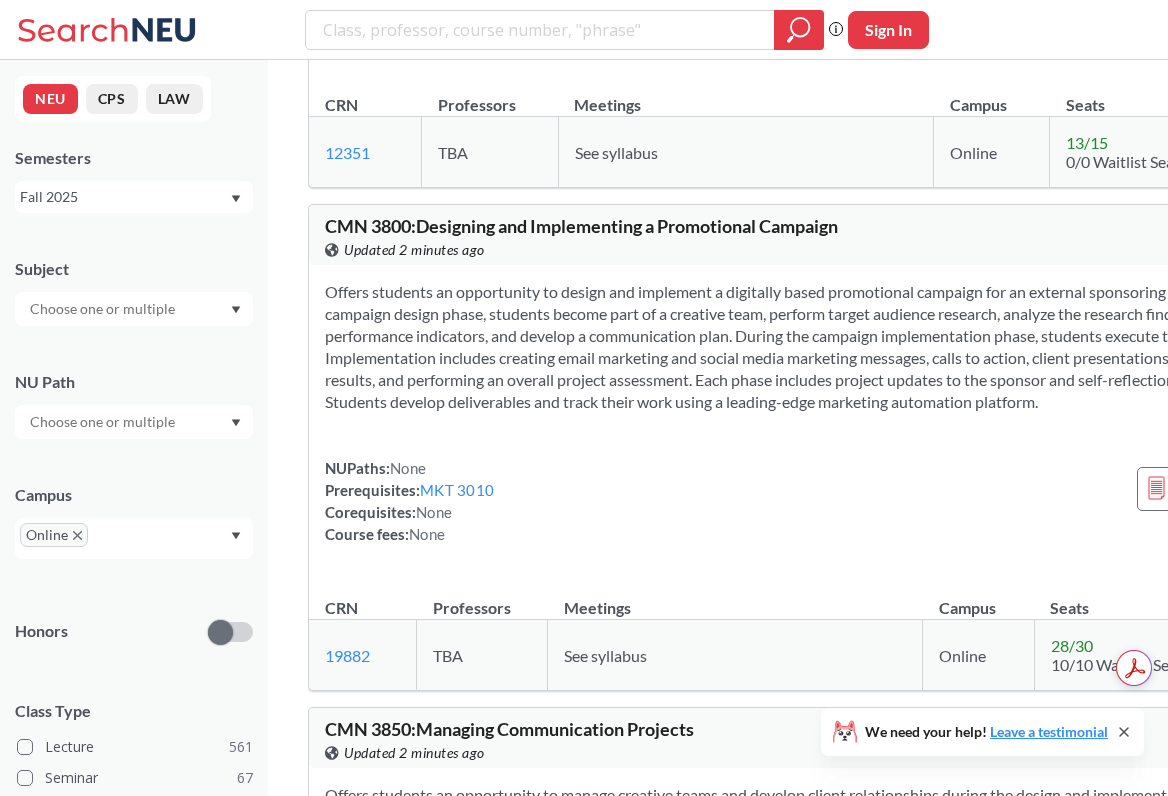 click at bounding box center (104, 422) 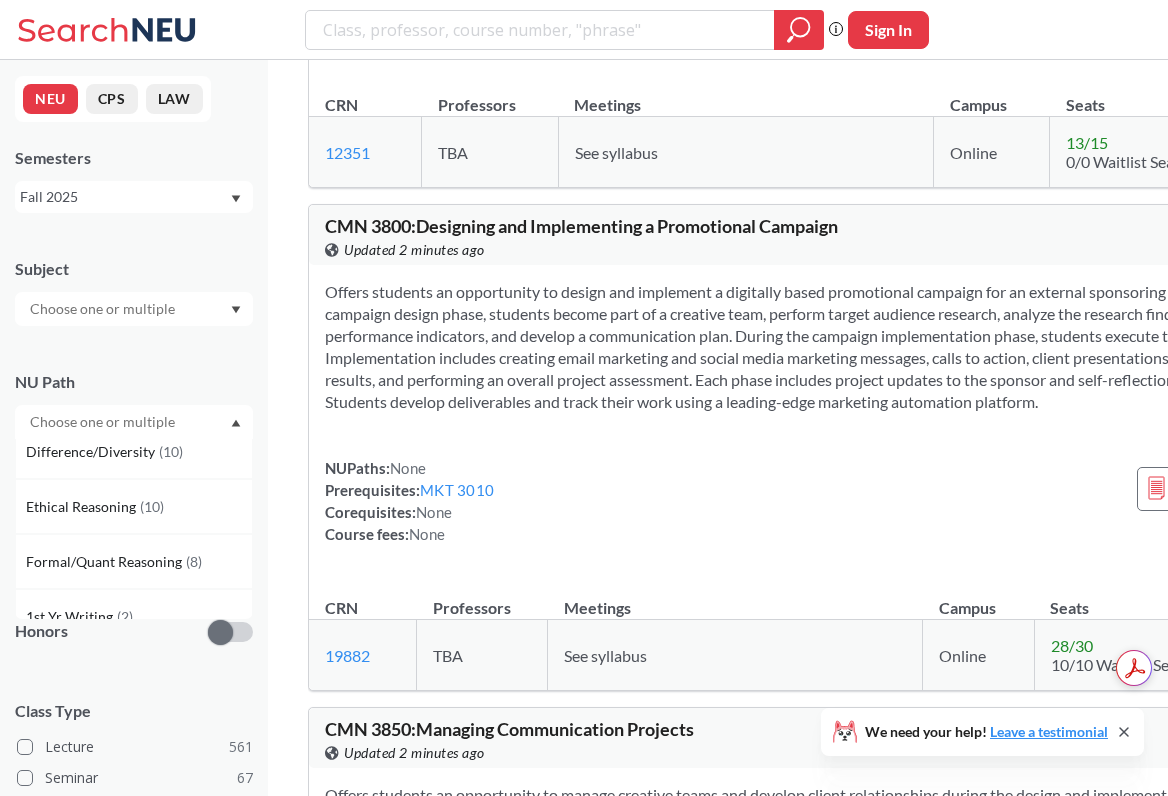 scroll, scrollTop: 535, scrollLeft: 0, axis: vertical 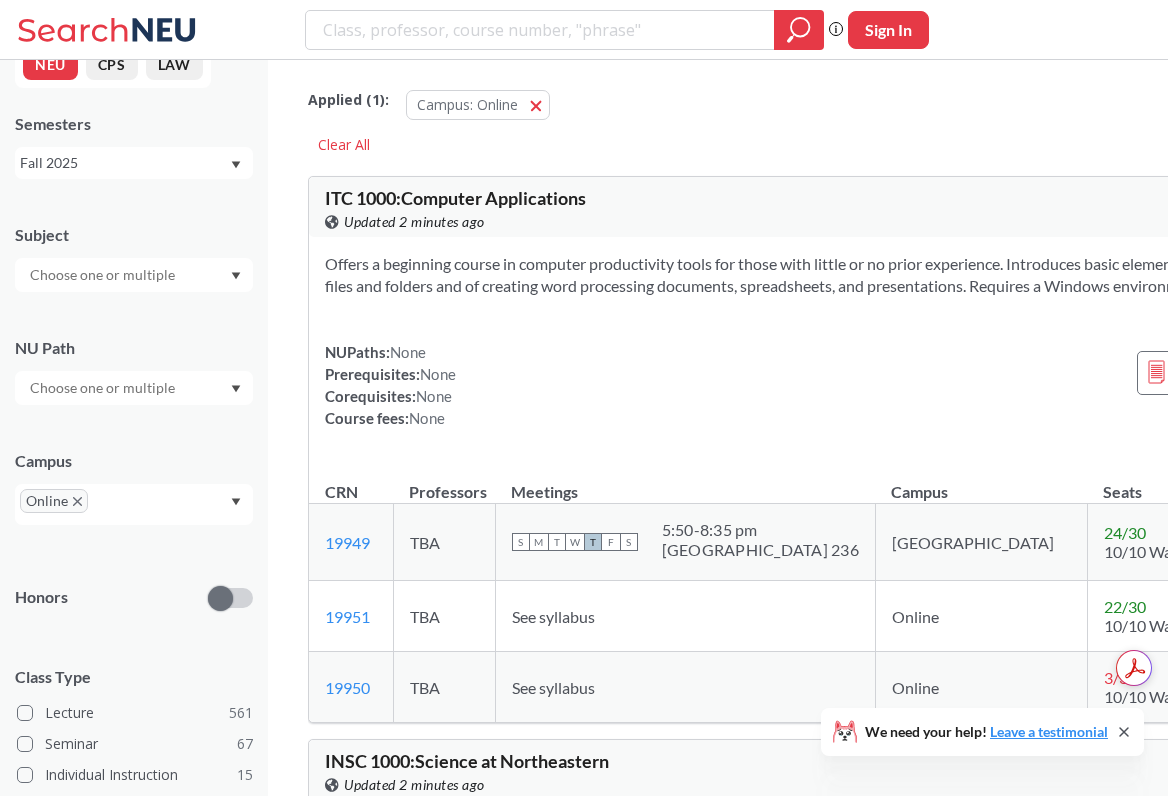 click at bounding box center (104, 275) 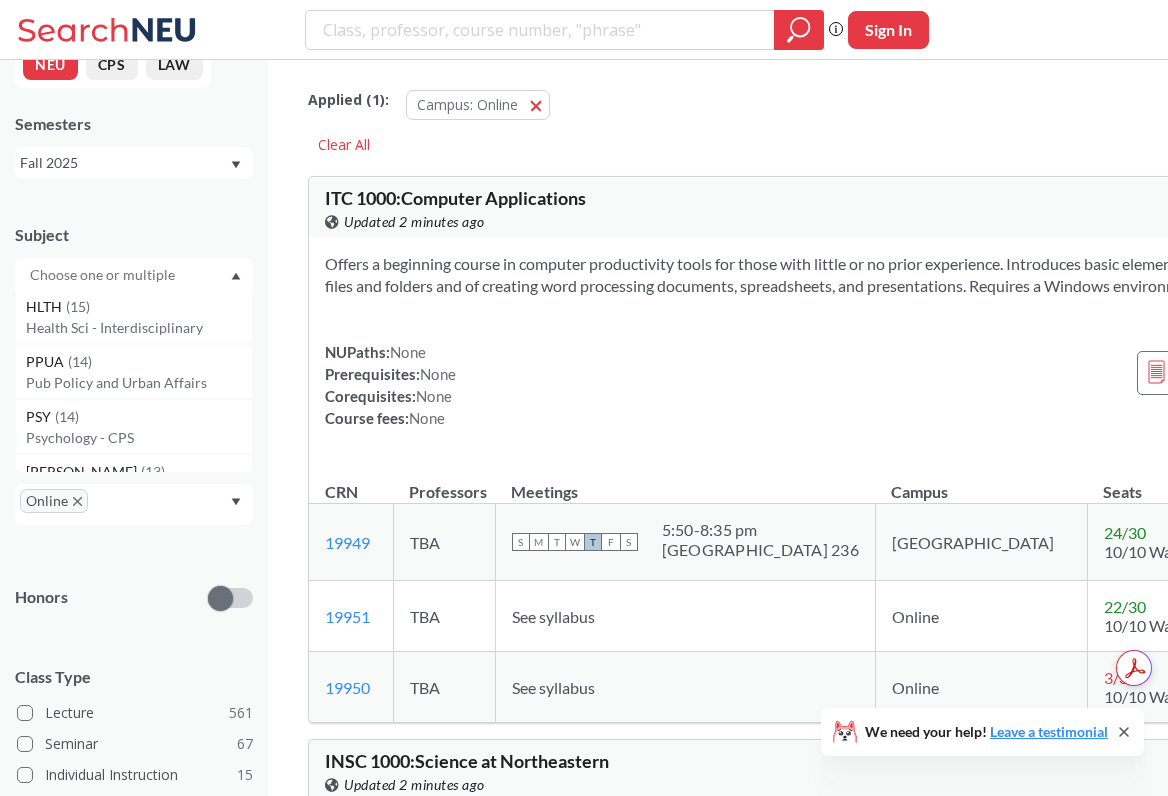 scroll, scrollTop: 0, scrollLeft: 0, axis: both 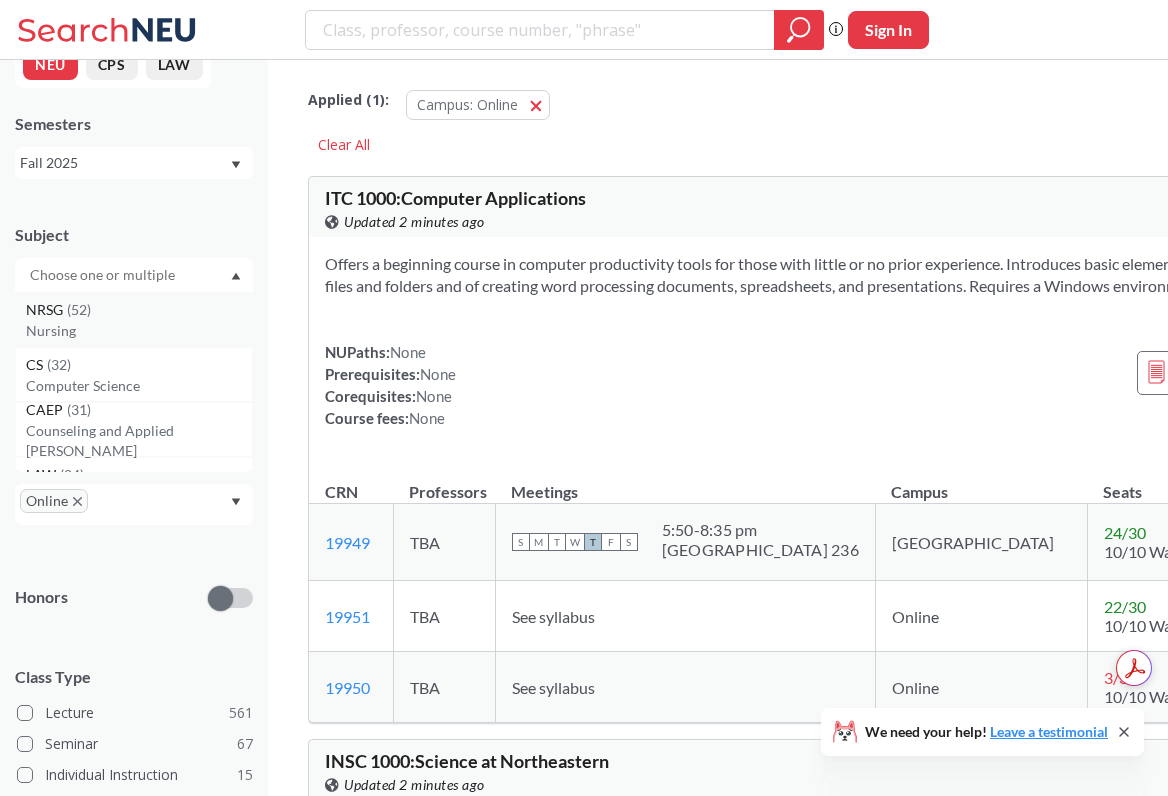 click on "Nursing" at bounding box center [139, 331] 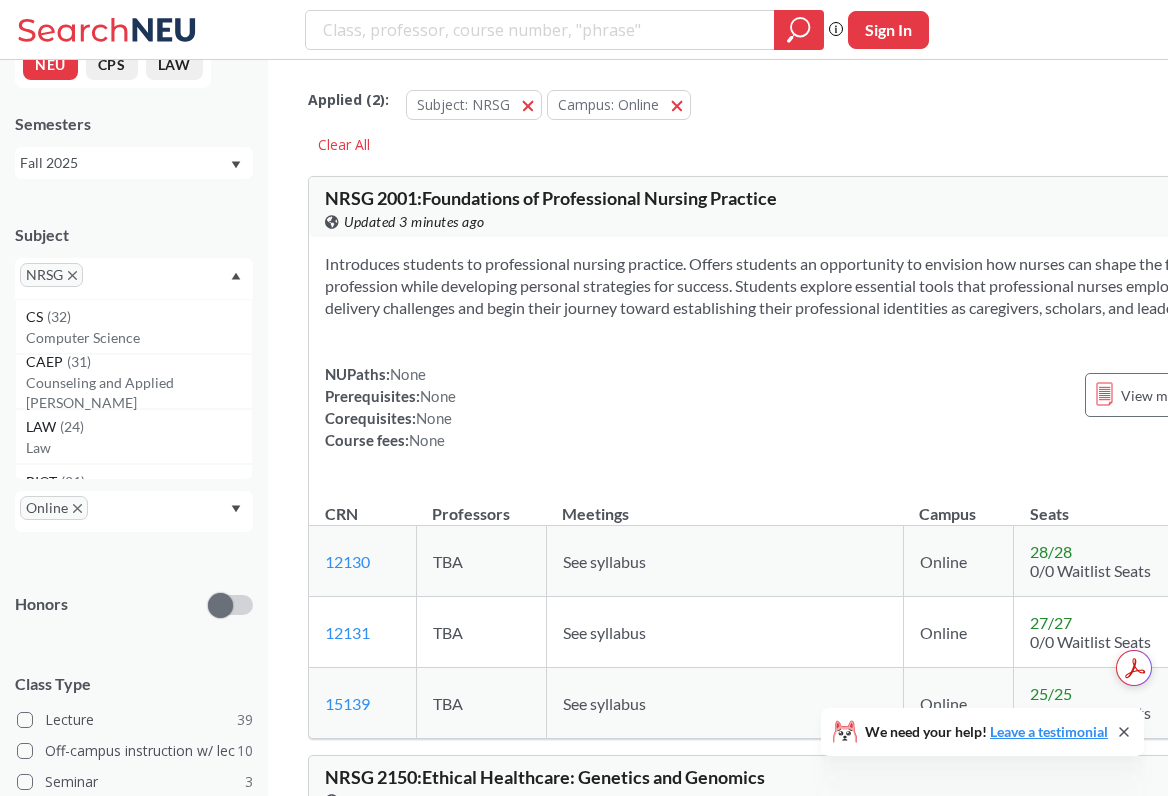 click 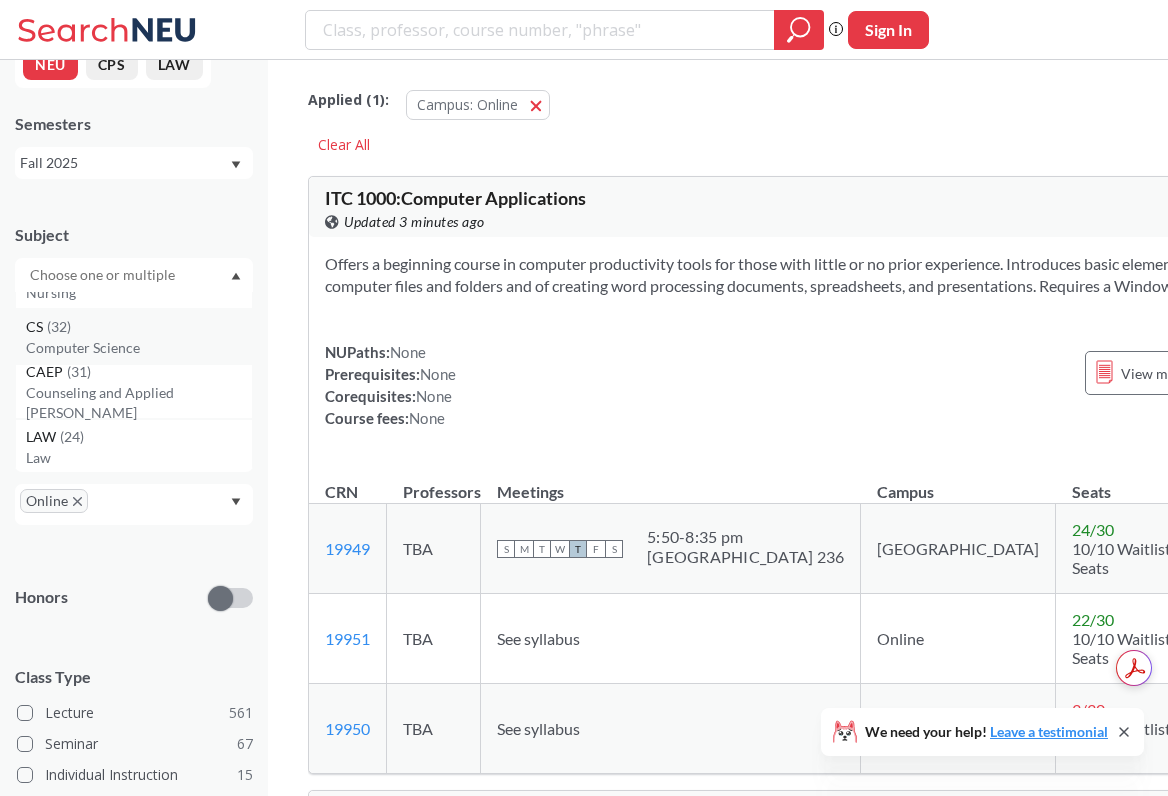 scroll, scrollTop: 43, scrollLeft: 0, axis: vertical 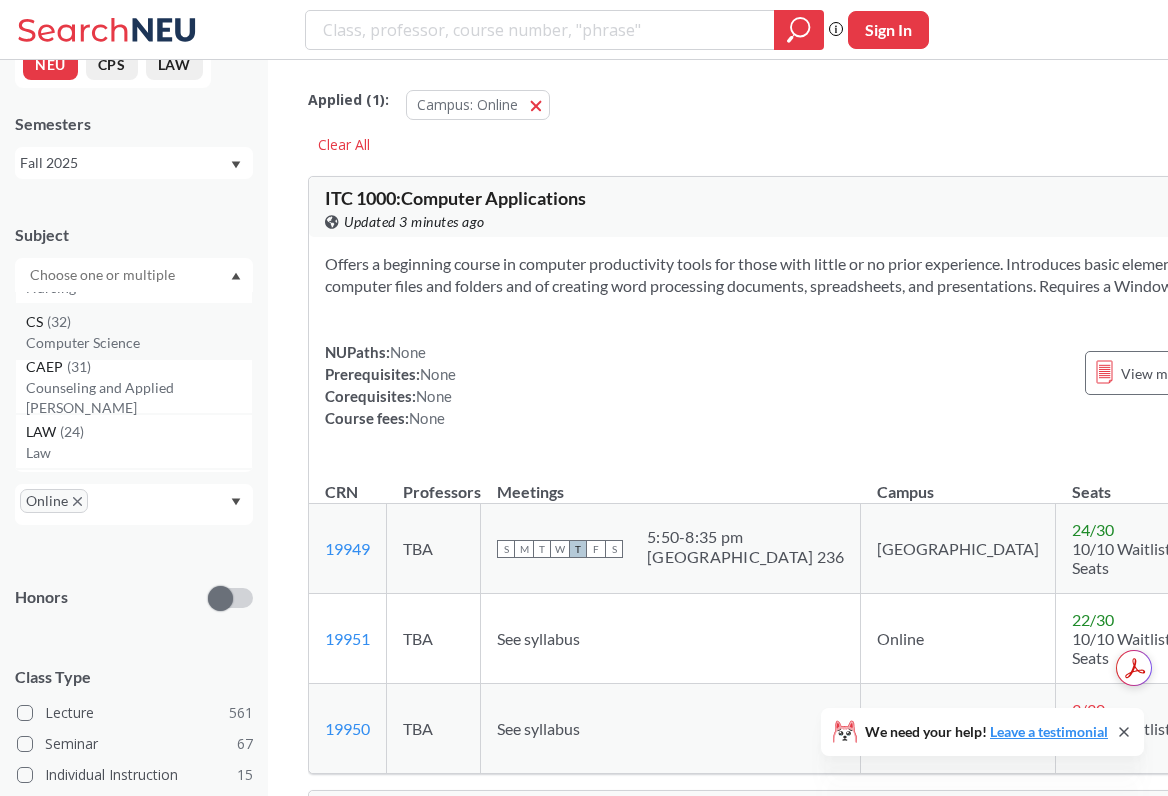 click on "Computer Science" at bounding box center [139, 343] 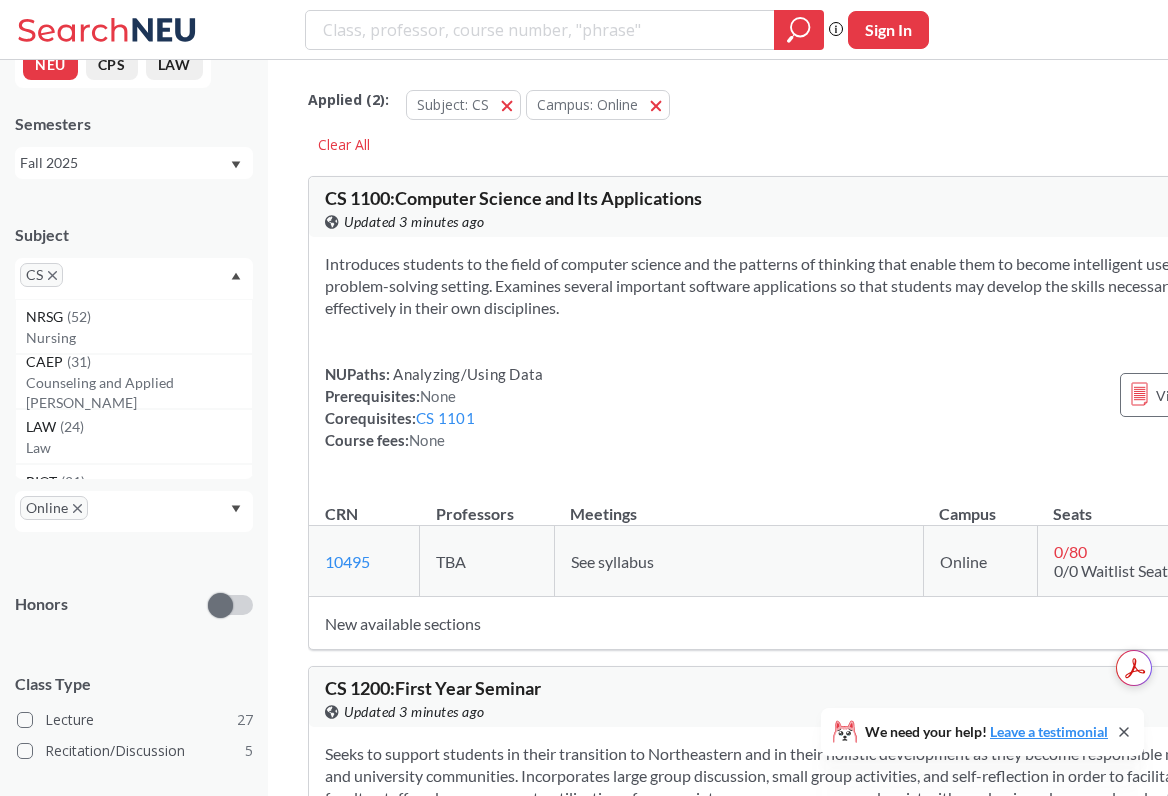 click on "CS" at bounding box center [134, 278] 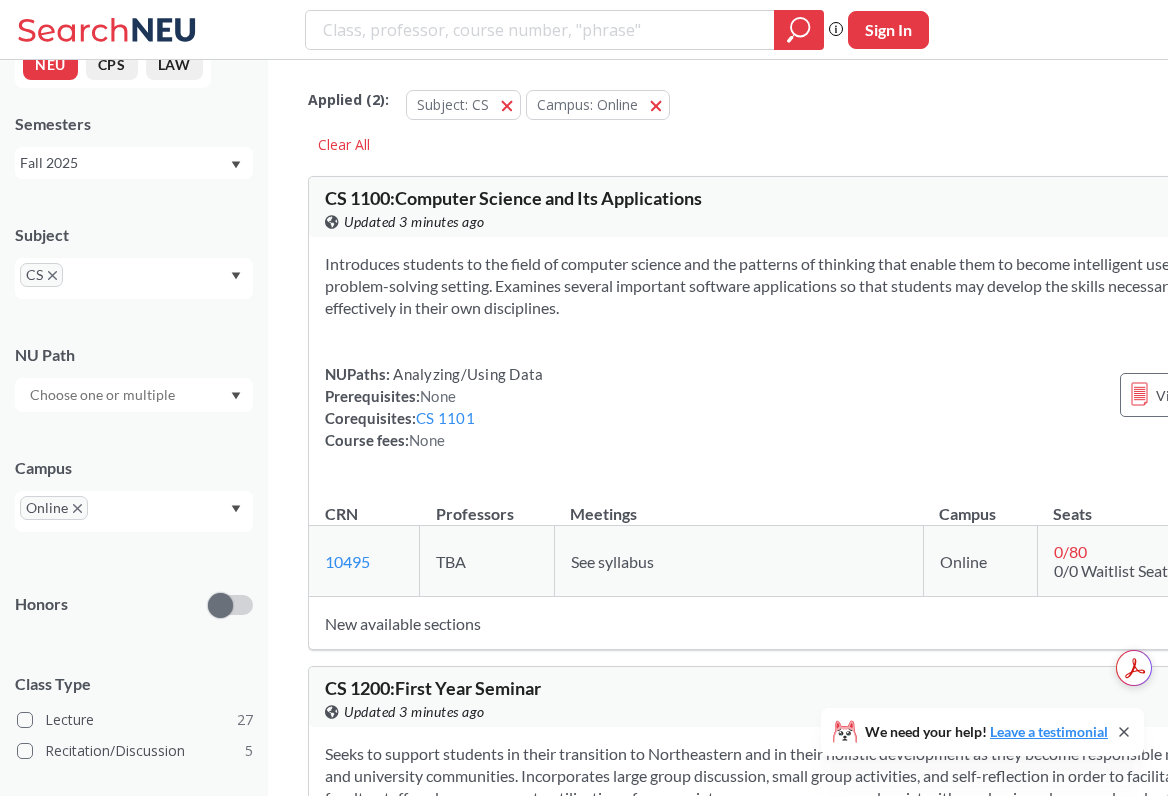 click on "CS" at bounding box center [134, 278] 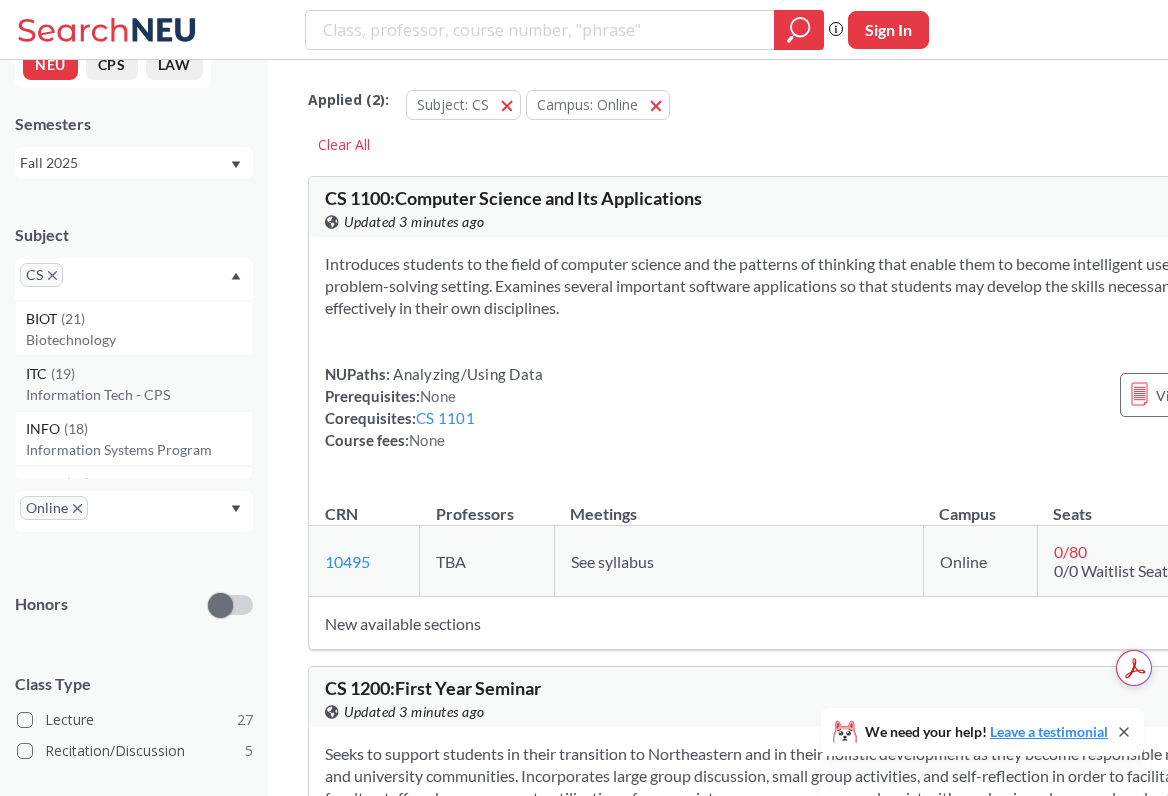 scroll, scrollTop: 173, scrollLeft: 0, axis: vertical 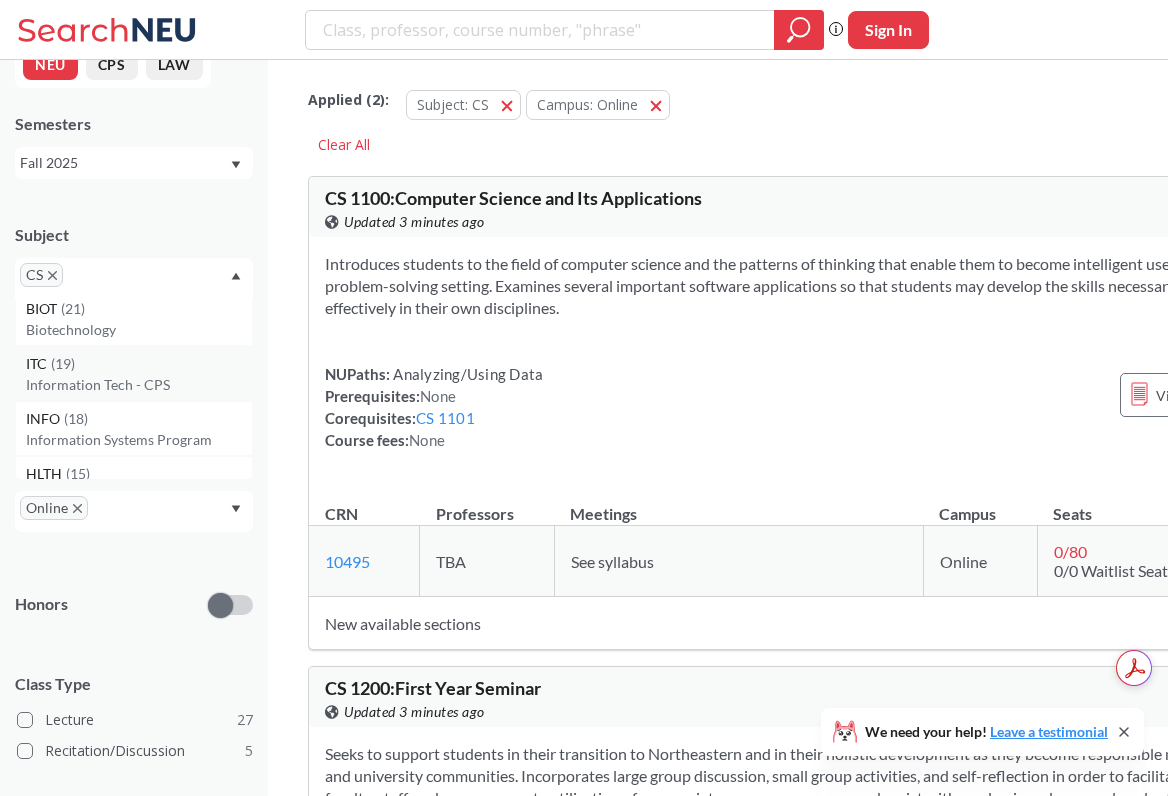 click on "ITC ( 19 ) Information Tech - CPS" at bounding box center (134, 373) 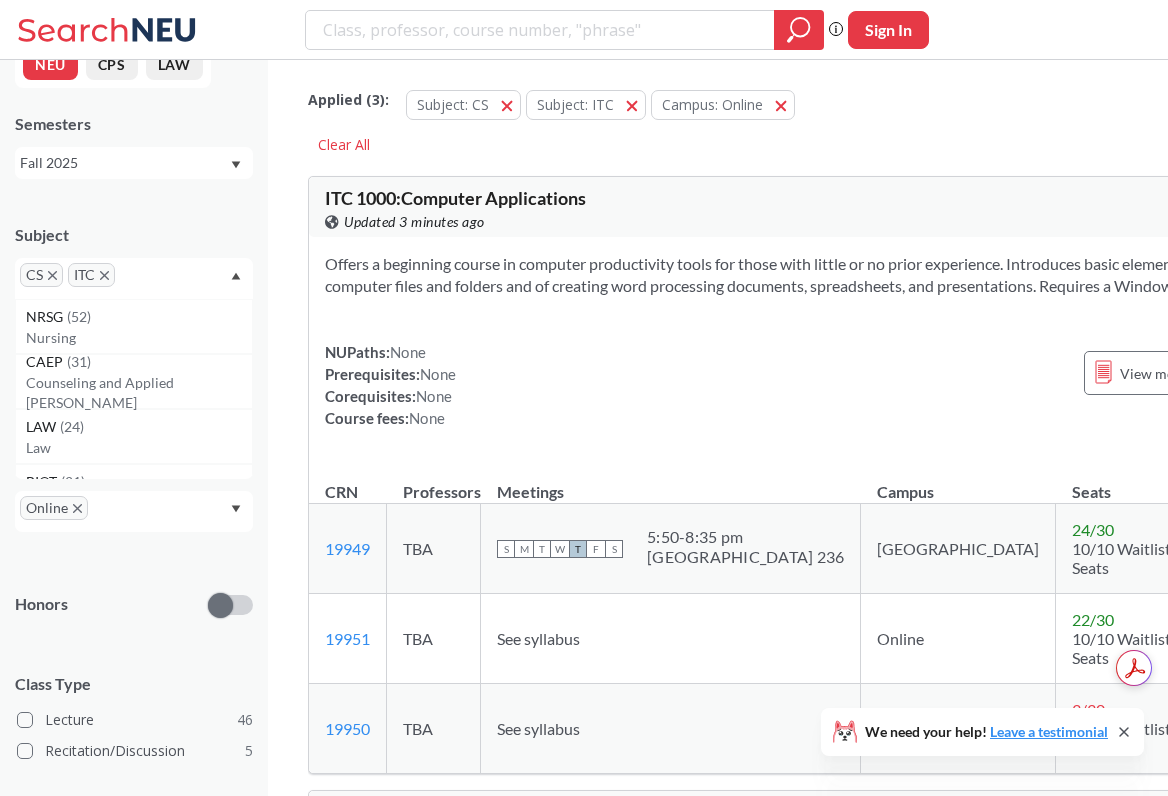 click at bounding box center (149, 282) 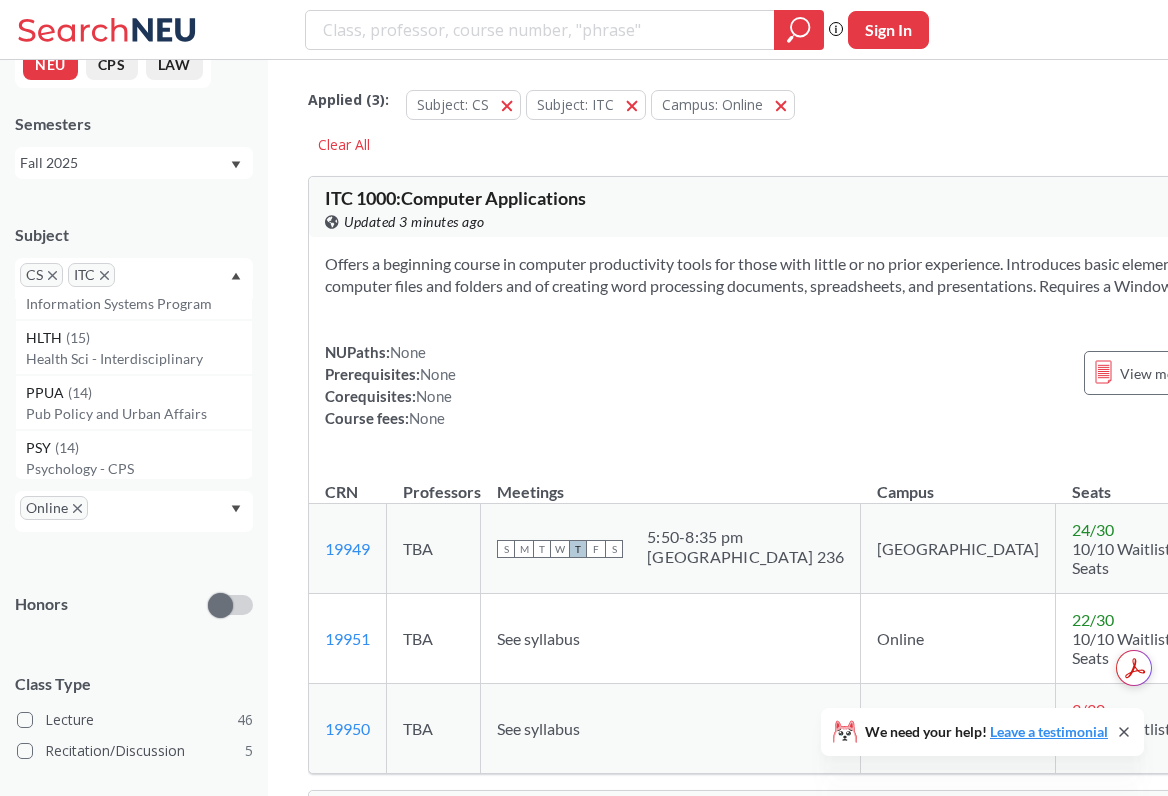scroll, scrollTop: 256, scrollLeft: 0, axis: vertical 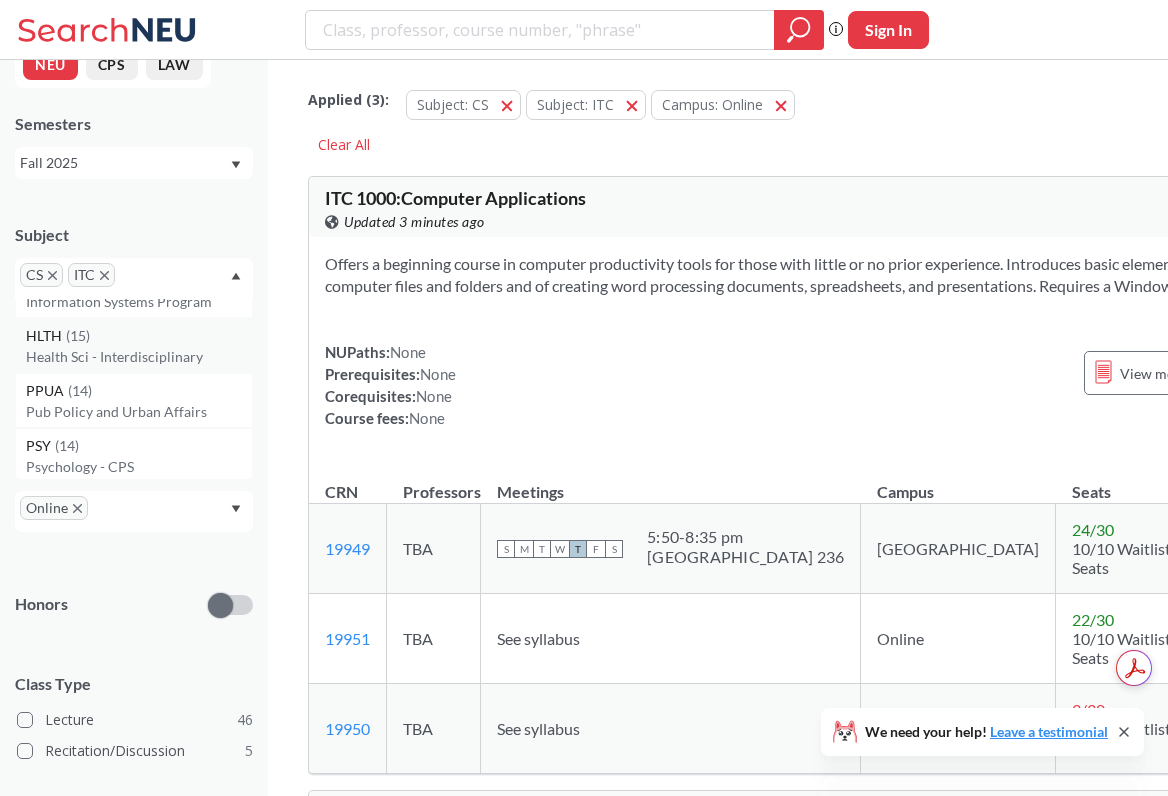 click on "Health Sci - Interdisciplinary" at bounding box center [139, 357] 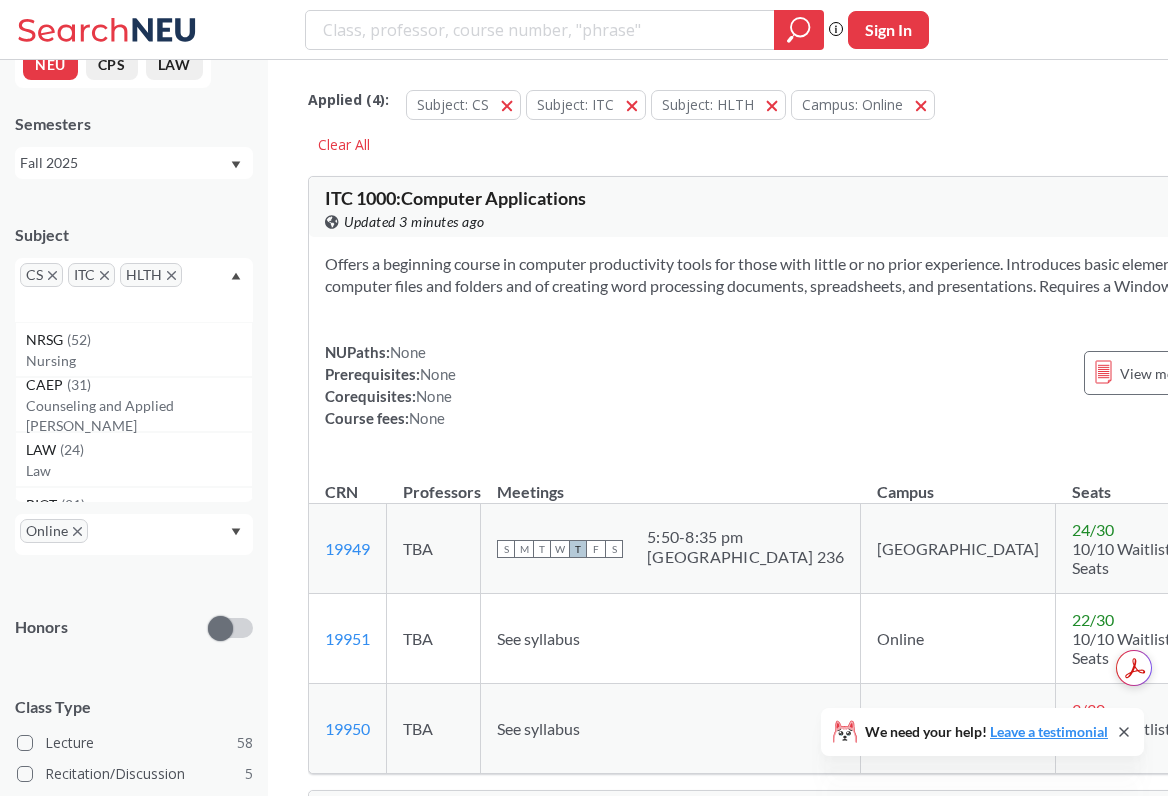 click on "CS ITC HLTH" at bounding box center [134, 290] 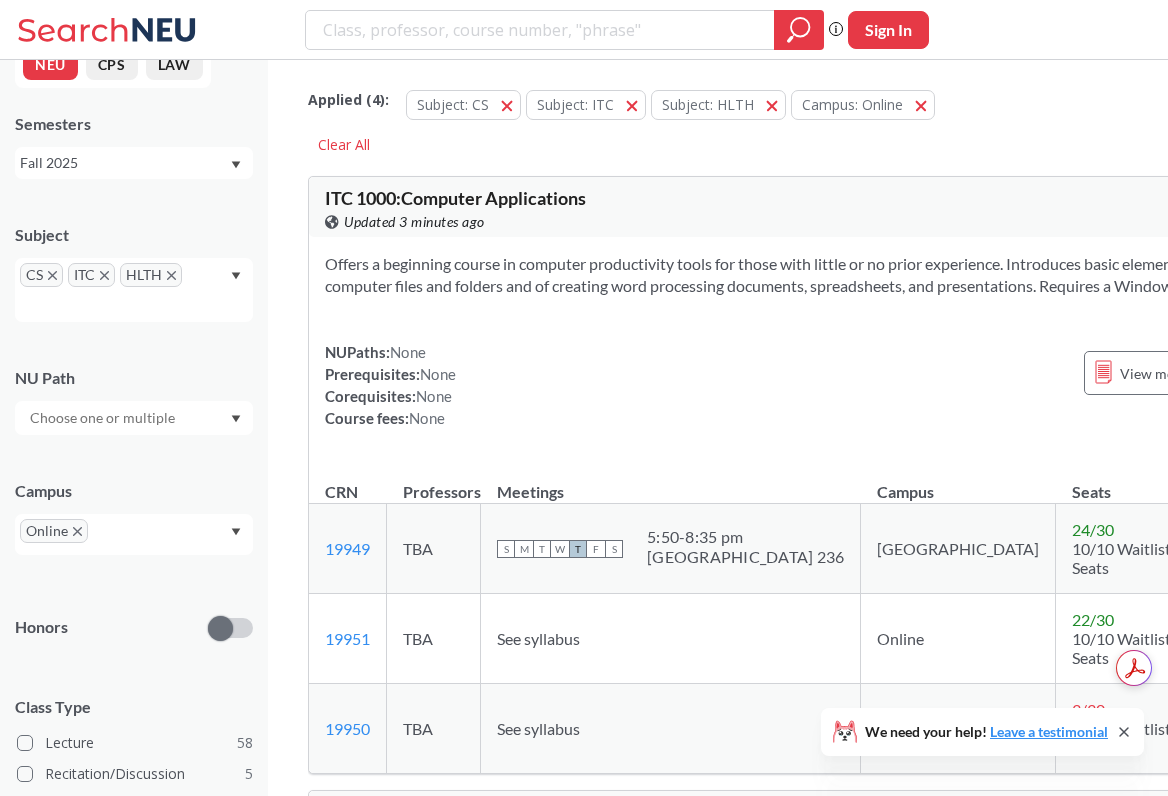 click on "CS ITC HLTH" at bounding box center [134, 290] 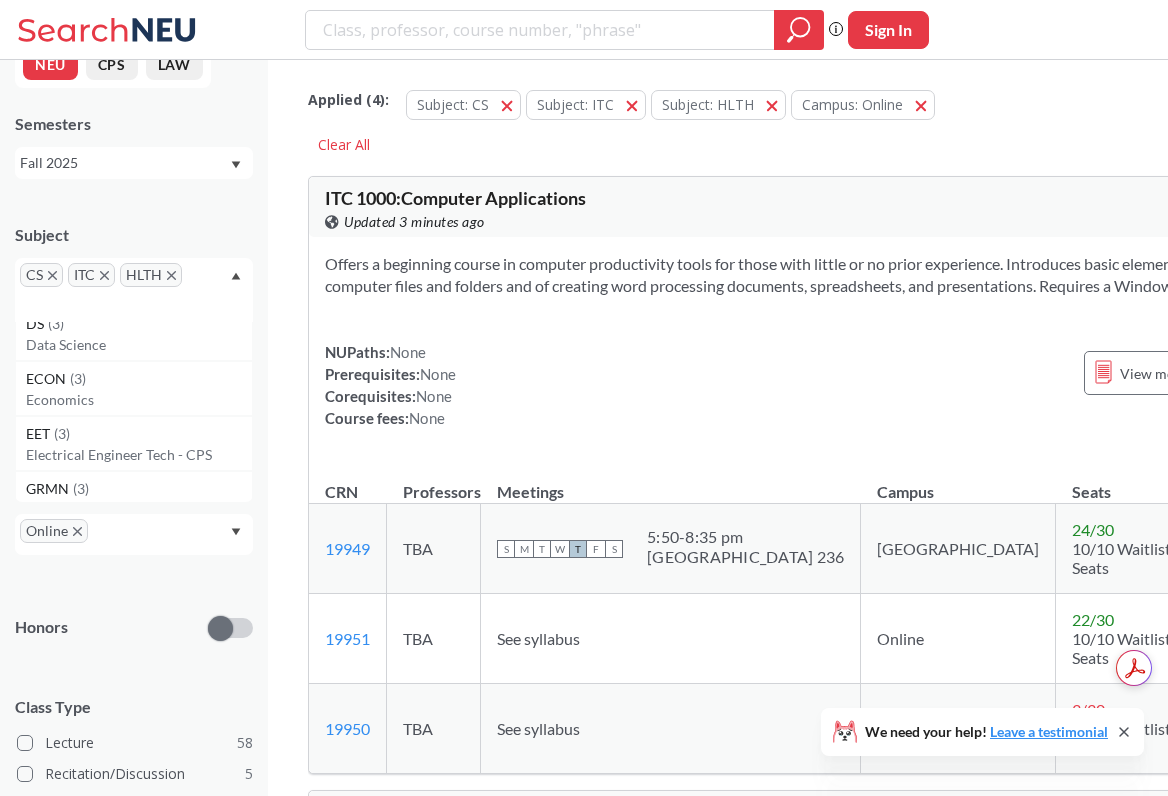 click 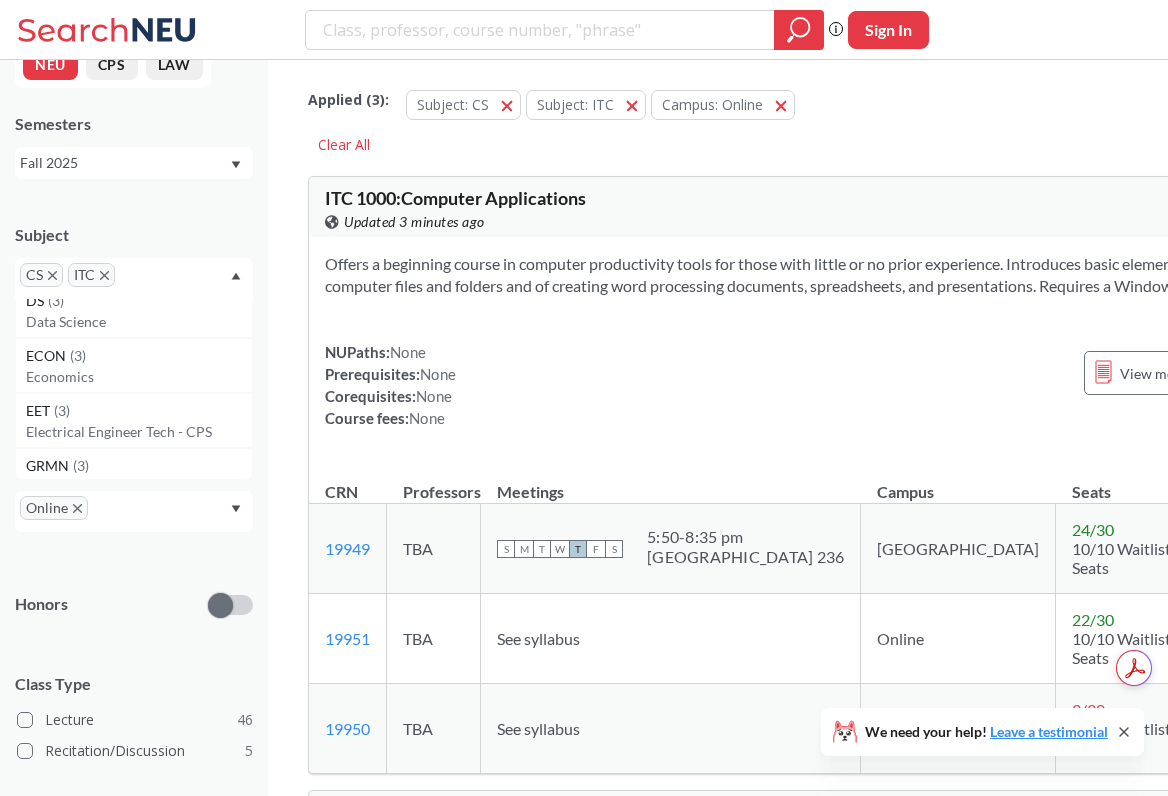 click 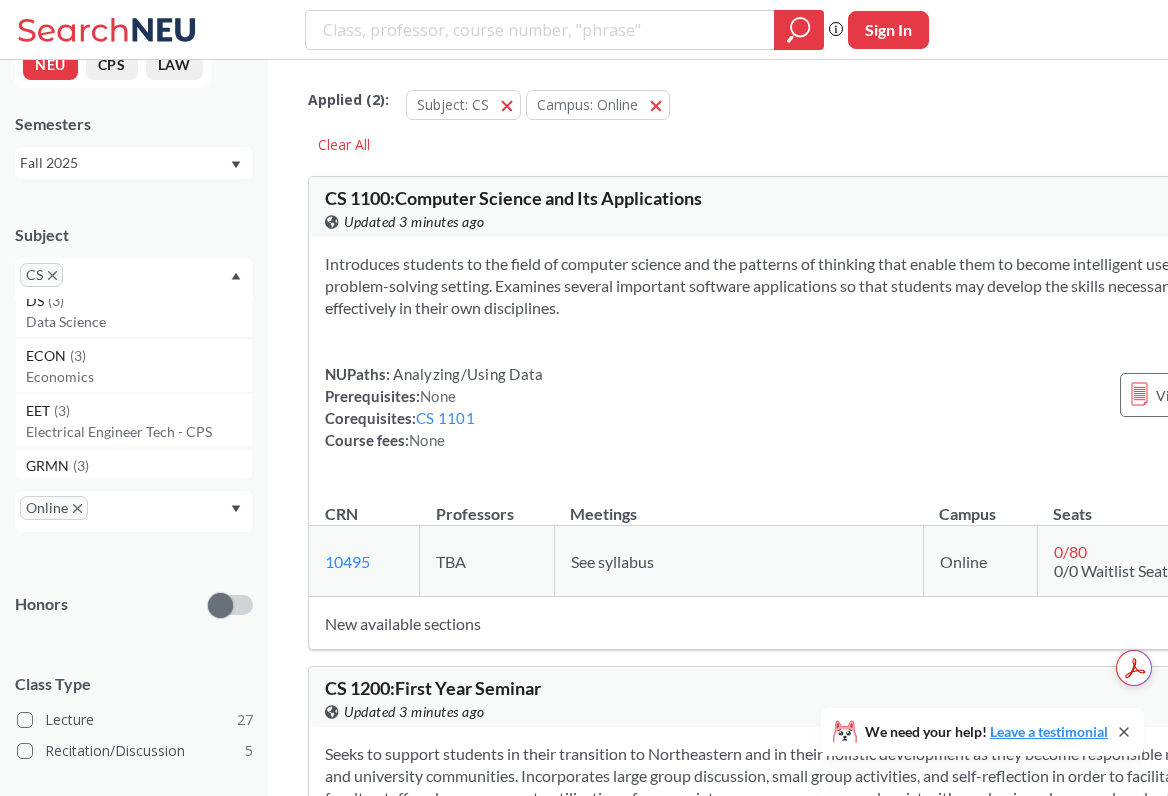 click 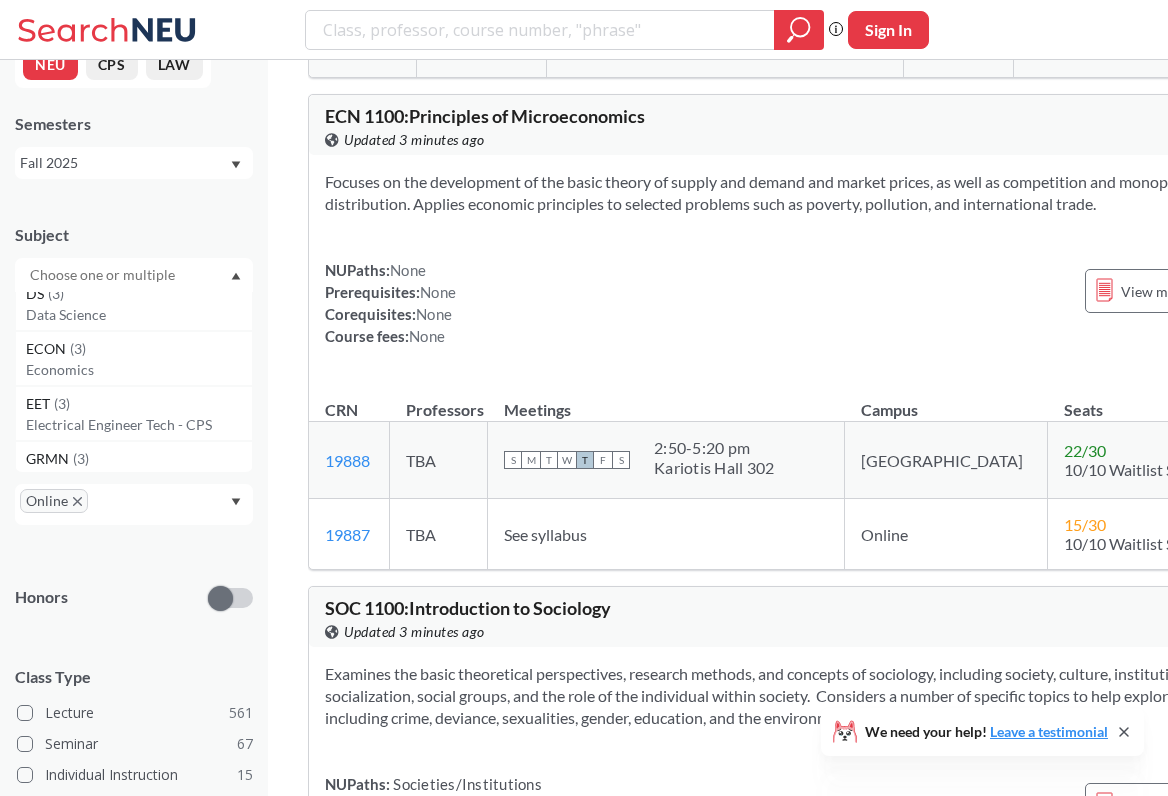 scroll, scrollTop: 6311, scrollLeft: 0, axis: vertical 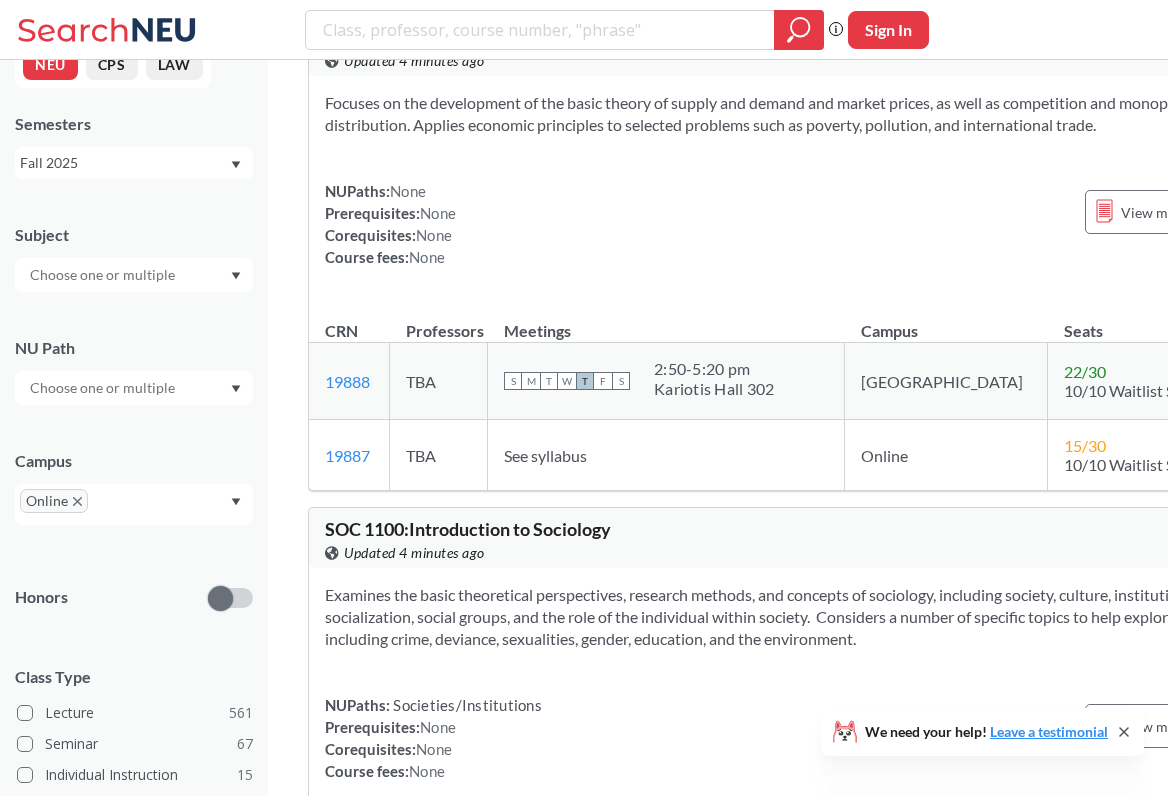 click on "Focuses on the development of the basic theory of supply and demand and market prices, as well as competition and monopoly and income distribution. Applies economic principles to selected problems such as poverty, pollution, and international trade." at bounding box center [819, 114] 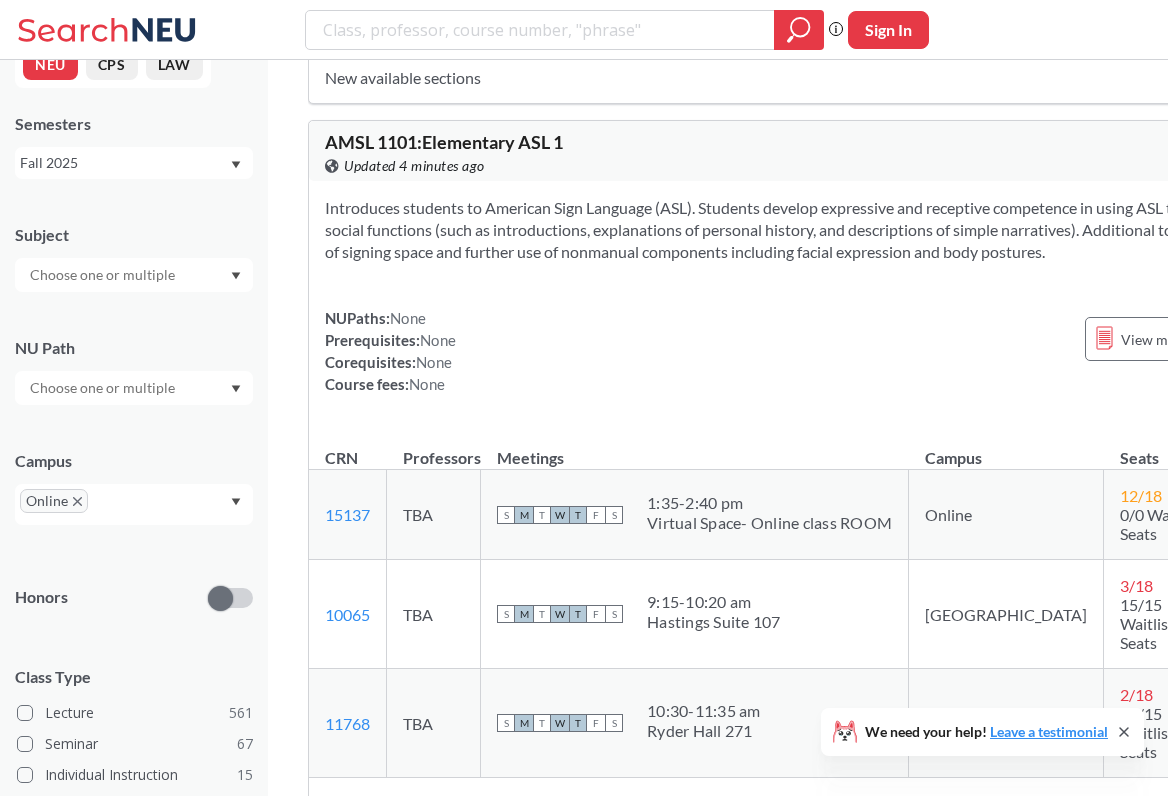 scroll, scrollTop: 16827, scrollLeft: 0, axis: vertical 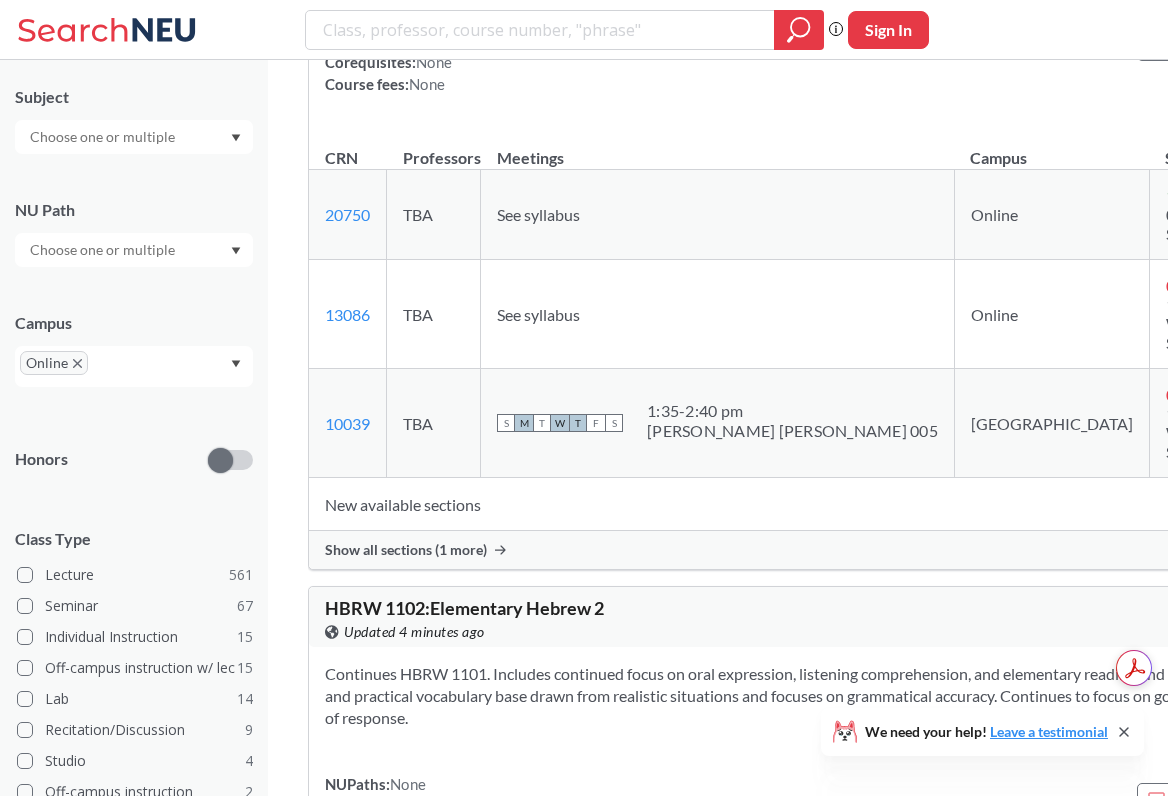 click at bounding box center [104, 137] 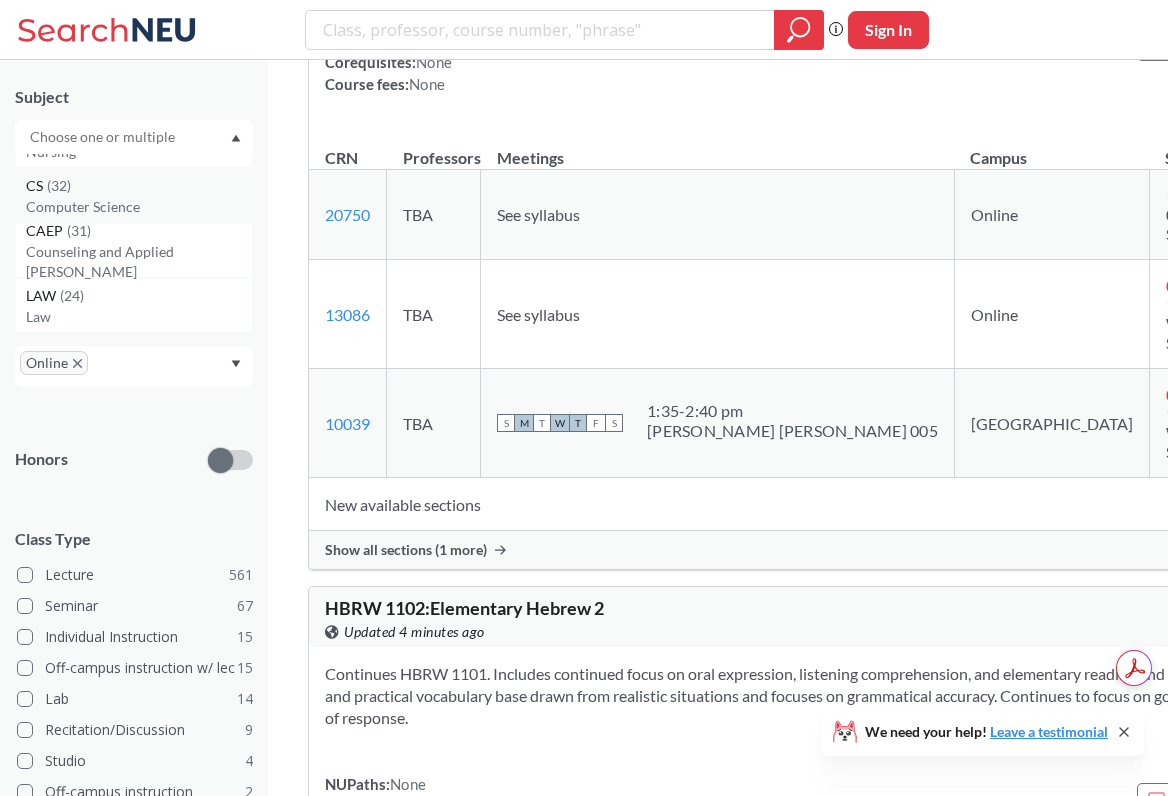 scroll, scrollTop: 44, scrollLeft: 0, axis: vertical 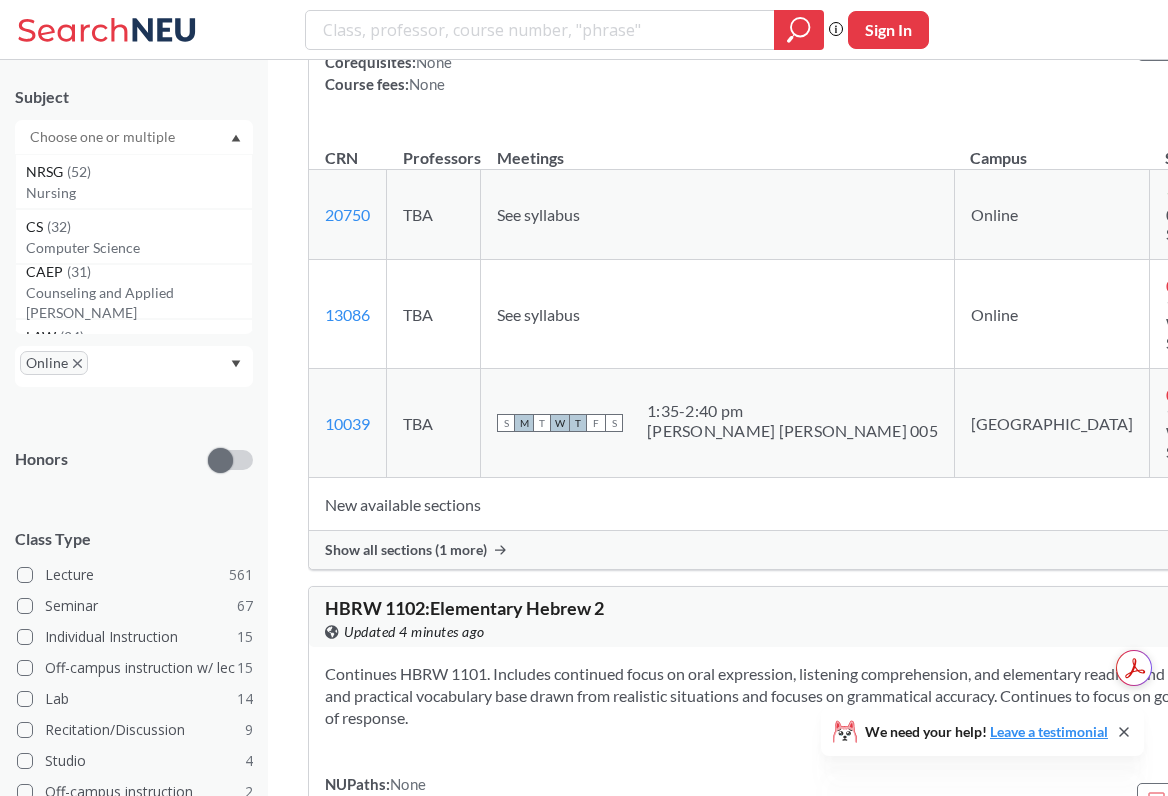 click on "Subject" at bounding box center (134, 97) 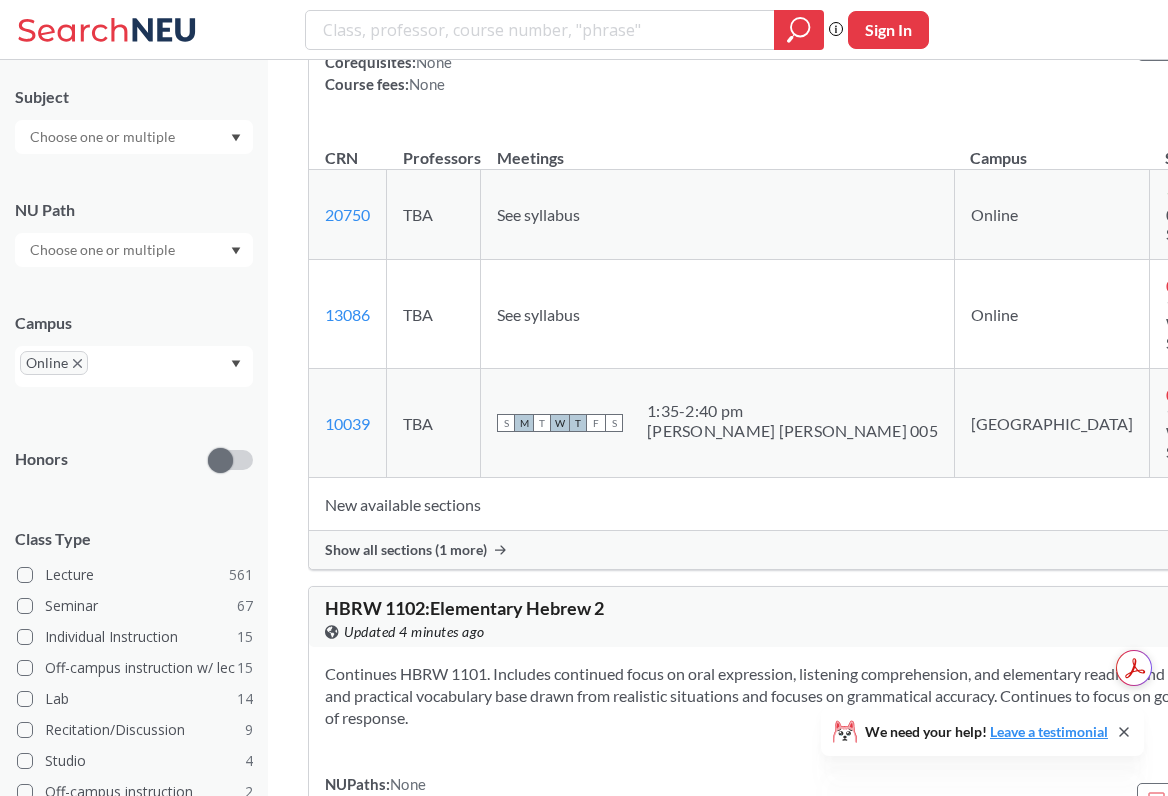 click at bounding box center (104, 250) 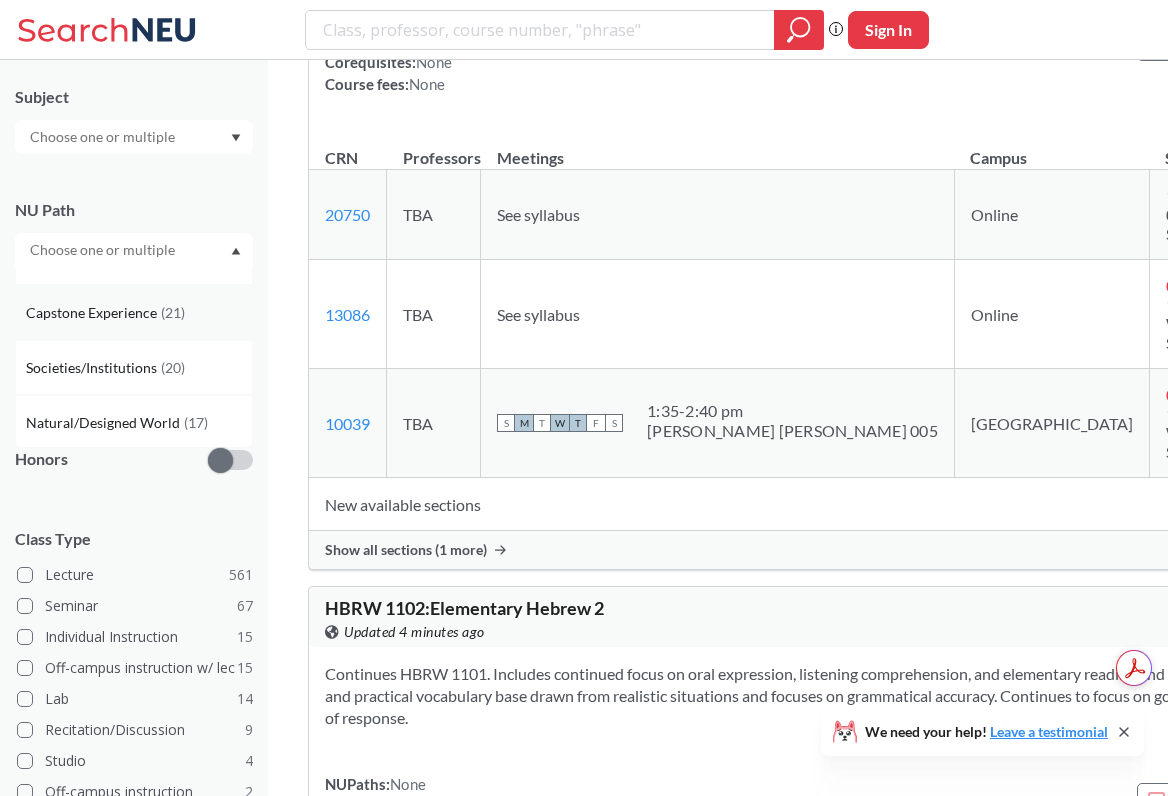 scroll, scrollTop: 45, scrollLeft: 0, axis: vertical 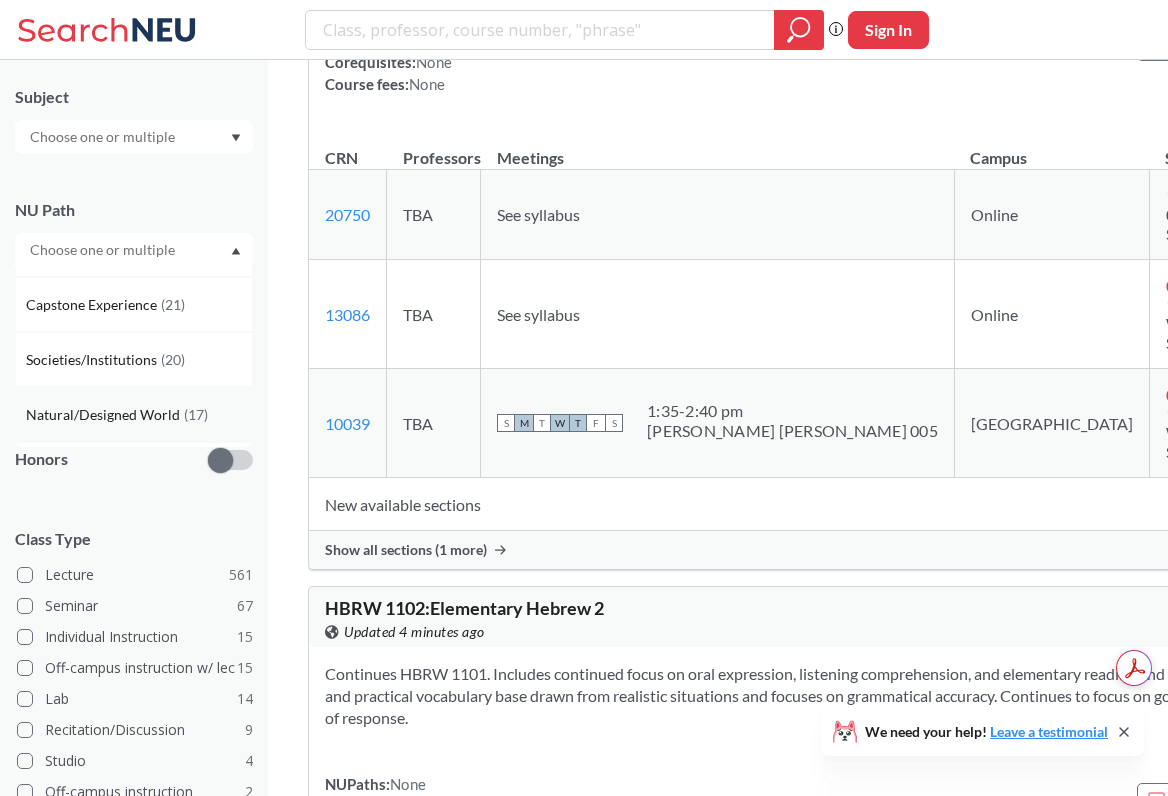 click on "Natural/Designed World ( 17 )" at bounding box center [134, 414] 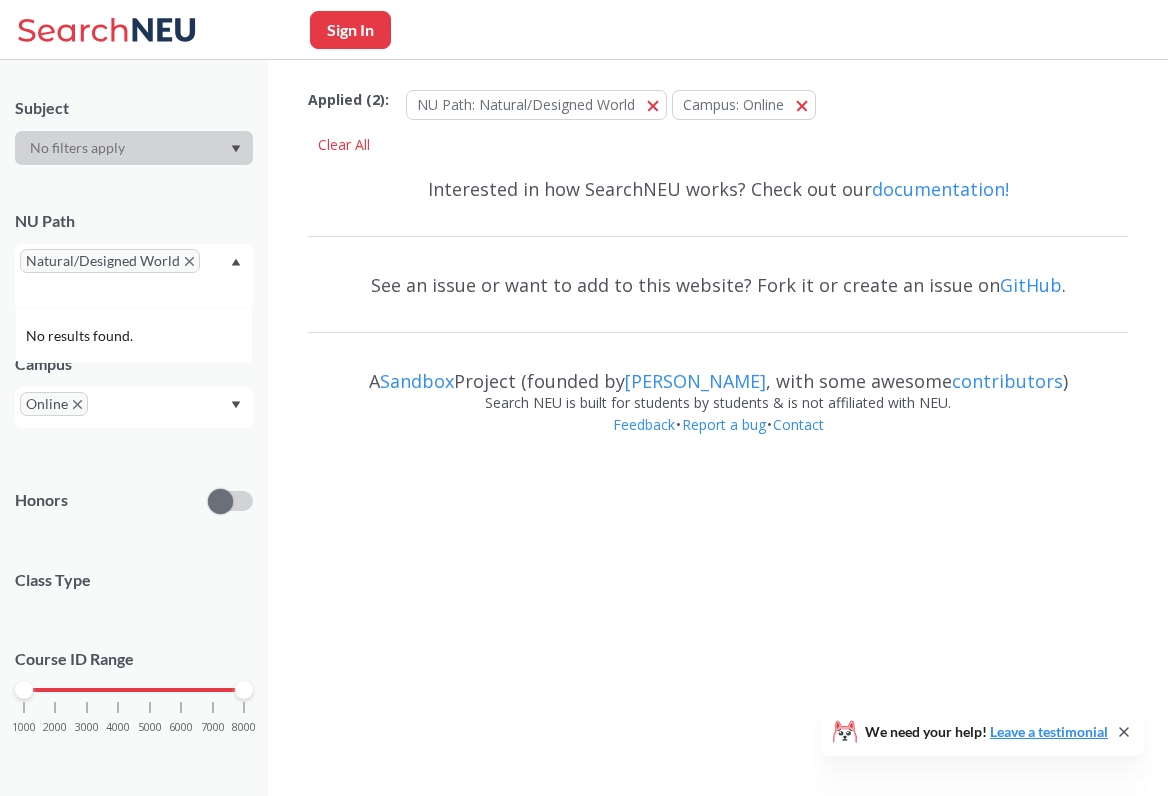 scroll, scrollTop: 172, scrollLeft: 0, axis: vertical 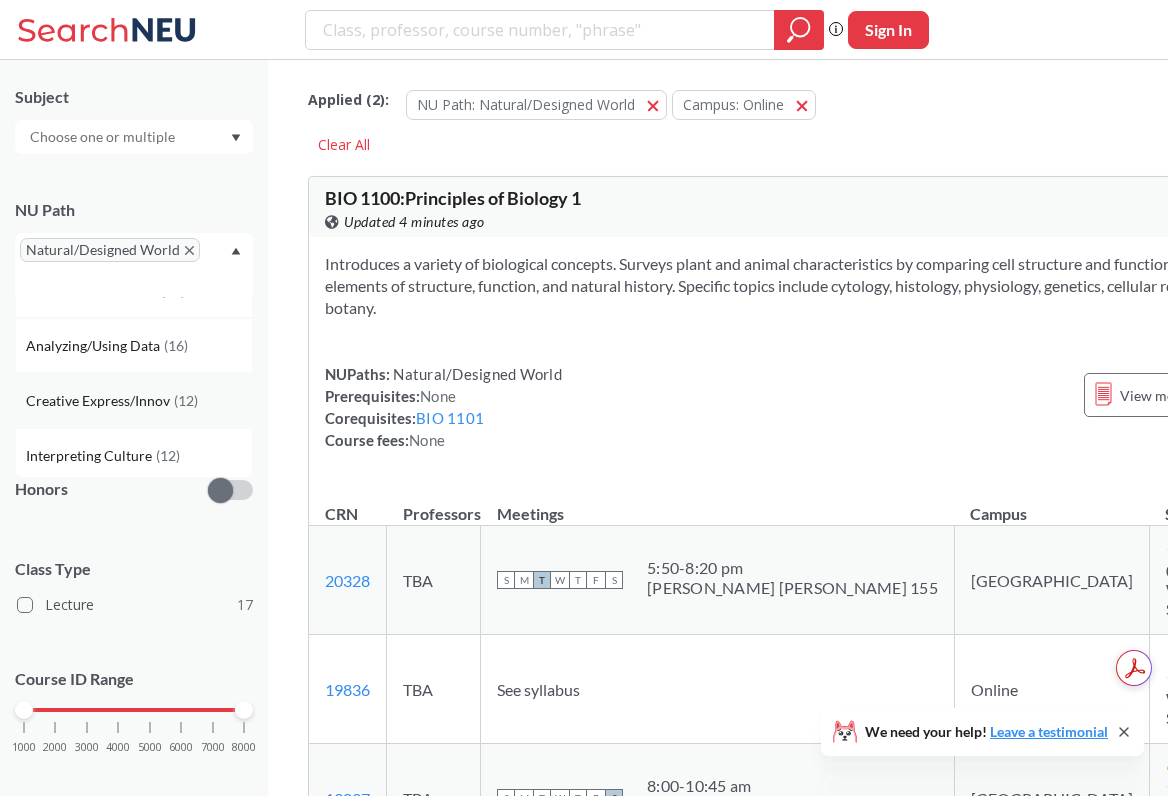 click on "Creative Express/Innov" at bounding box center [100, 401] 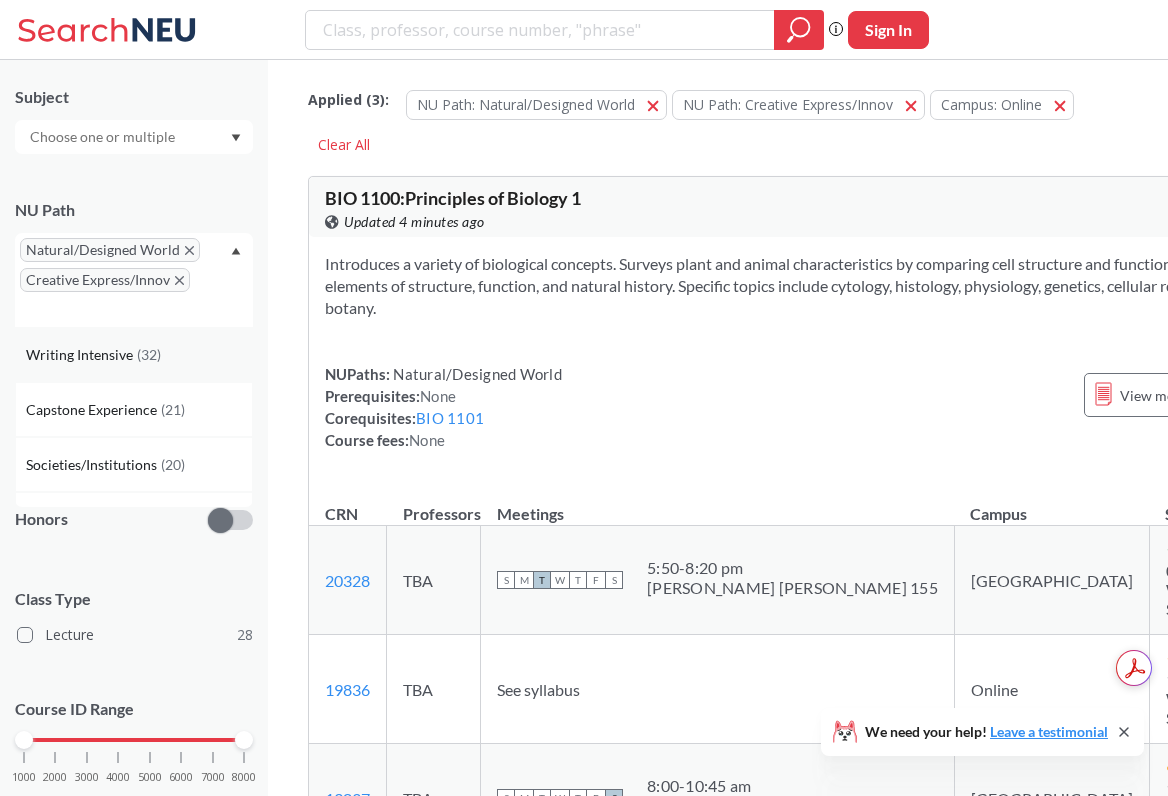 scroll, scrollTop: 0, scrollLeft: 0, axis: both 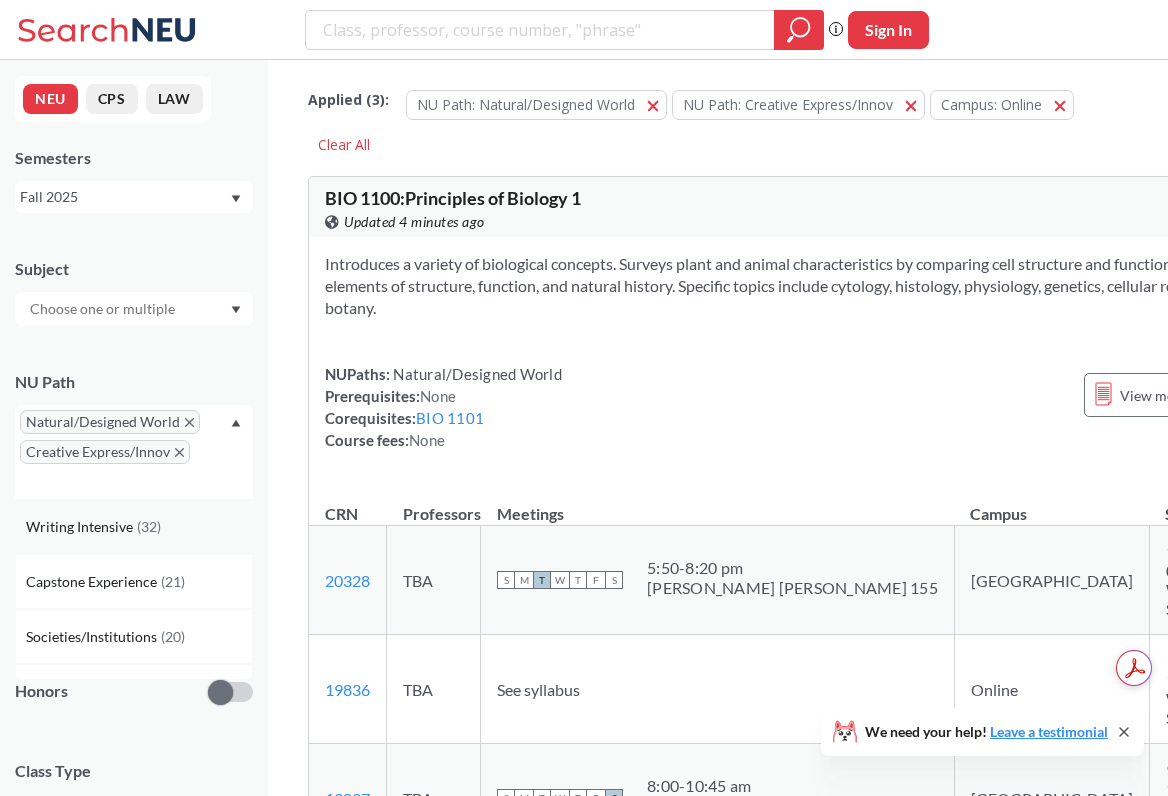 click on "Writing Intensive ( 32 )" at bounding box center (134, 526) 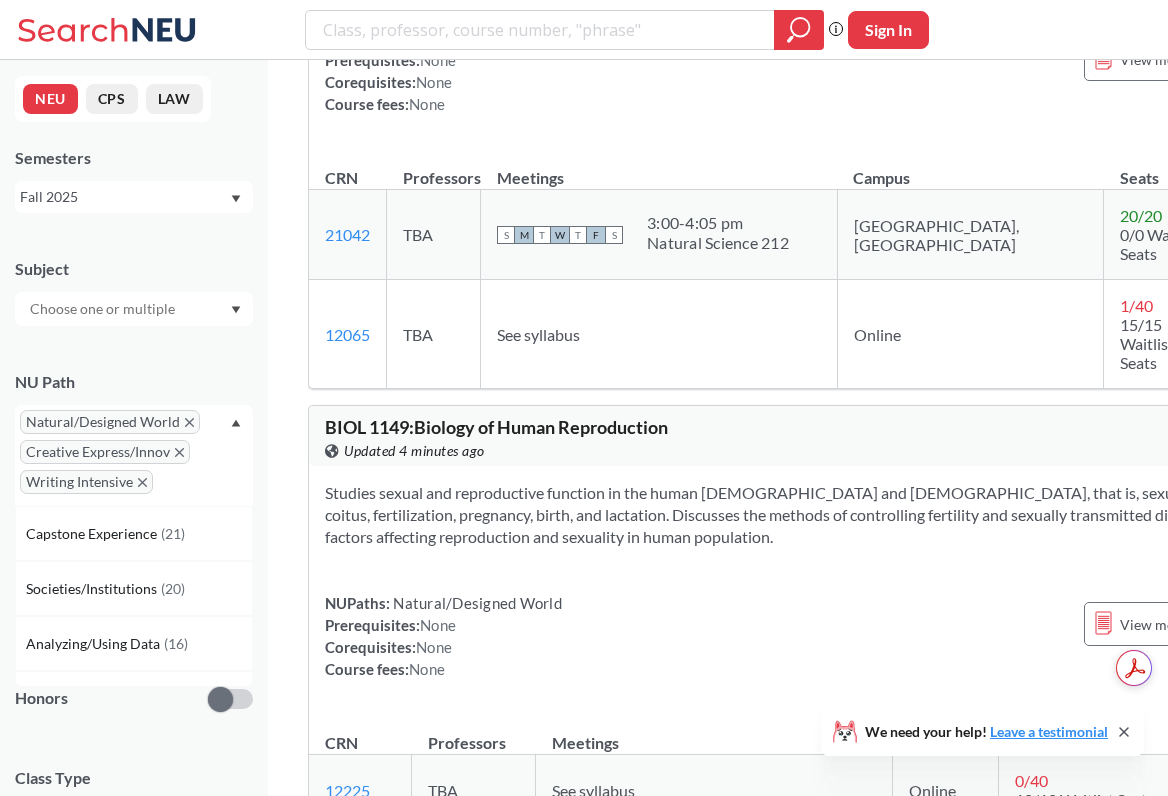scroll, scrollTop: 2201, scrollLeft: 0, axis: vertical 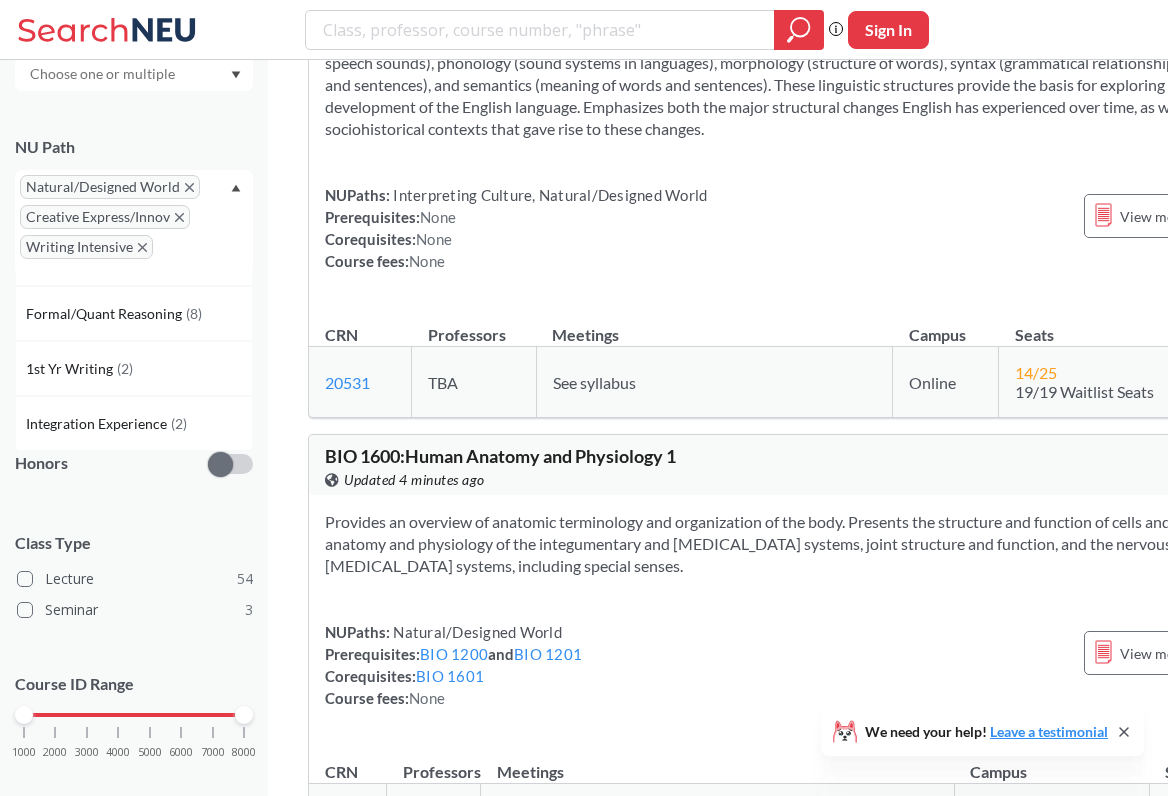 click 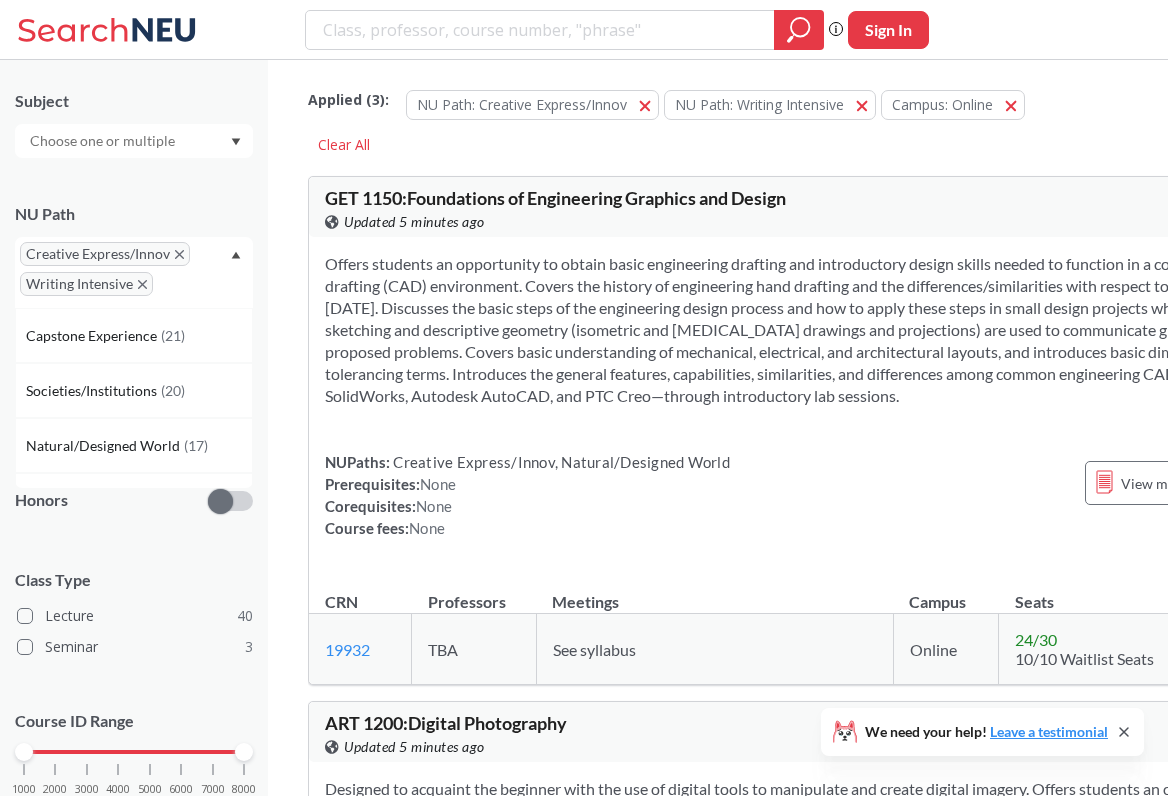 scroll, scrollTop: 230, scrollLeft: 0, axis: vertical 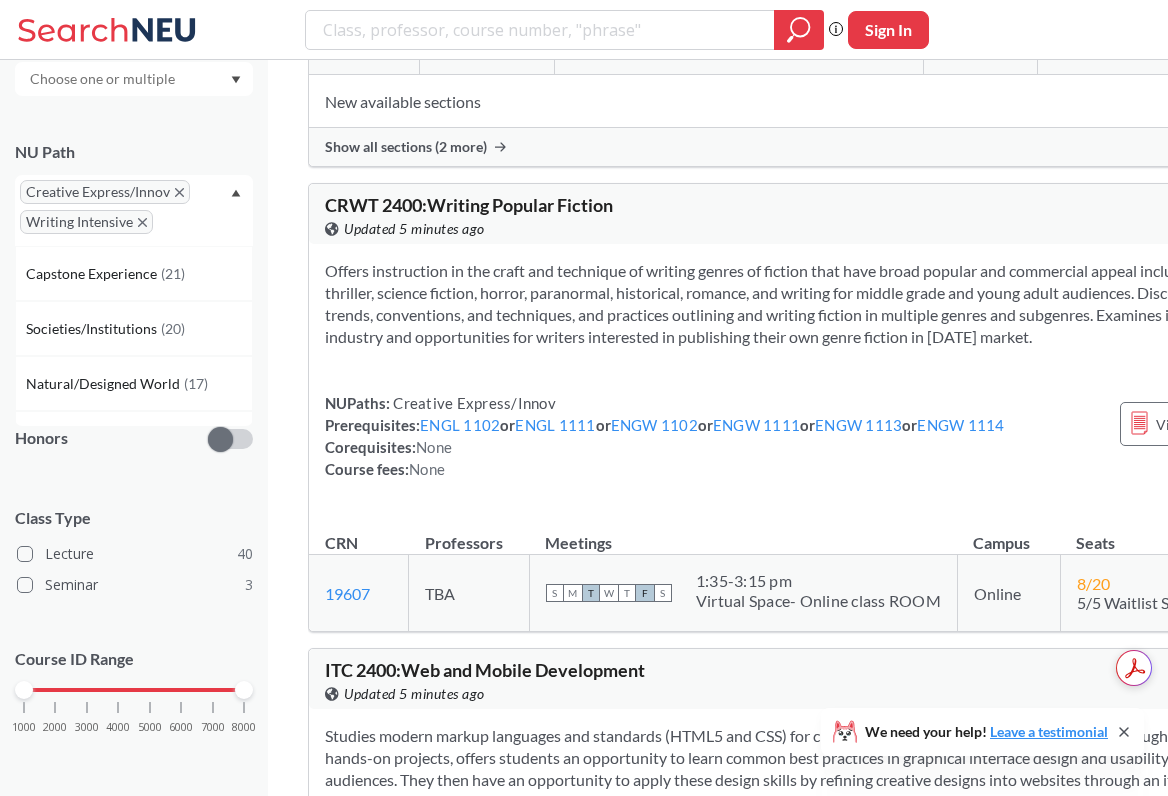 click 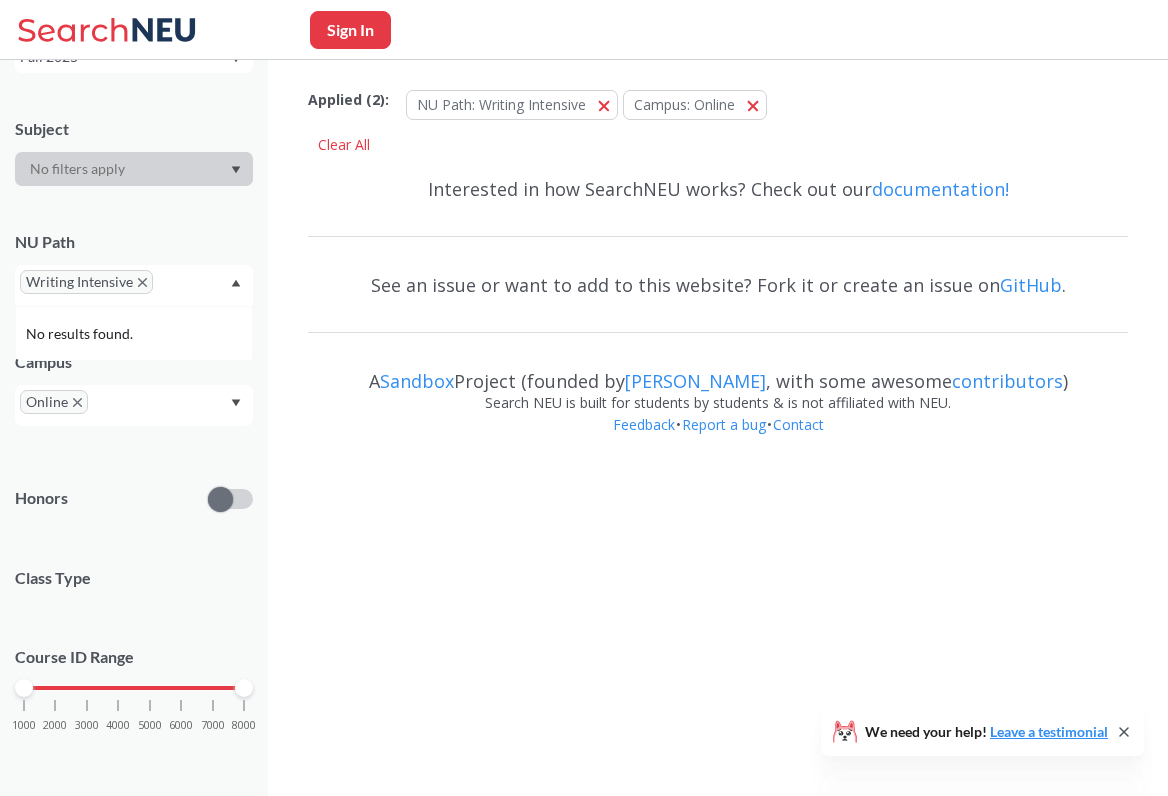 scroll, scrollTop: 0, scrollLeft: 0, axis: both 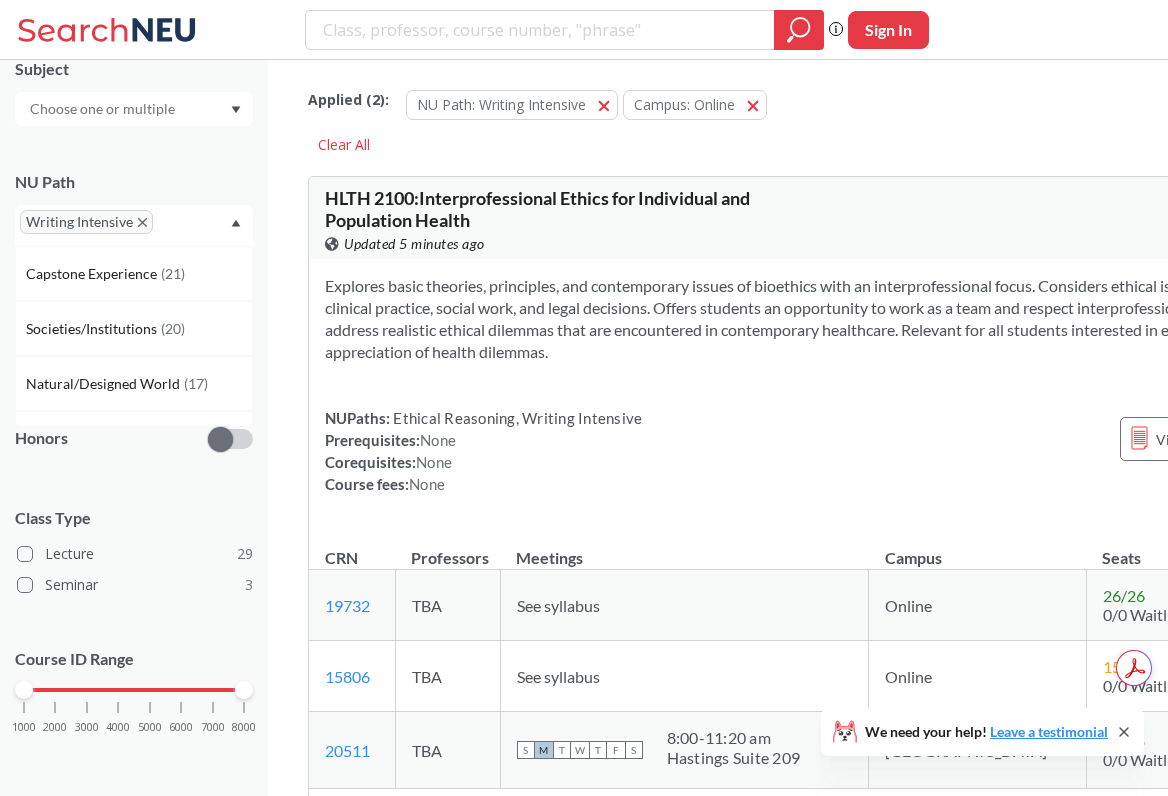 click 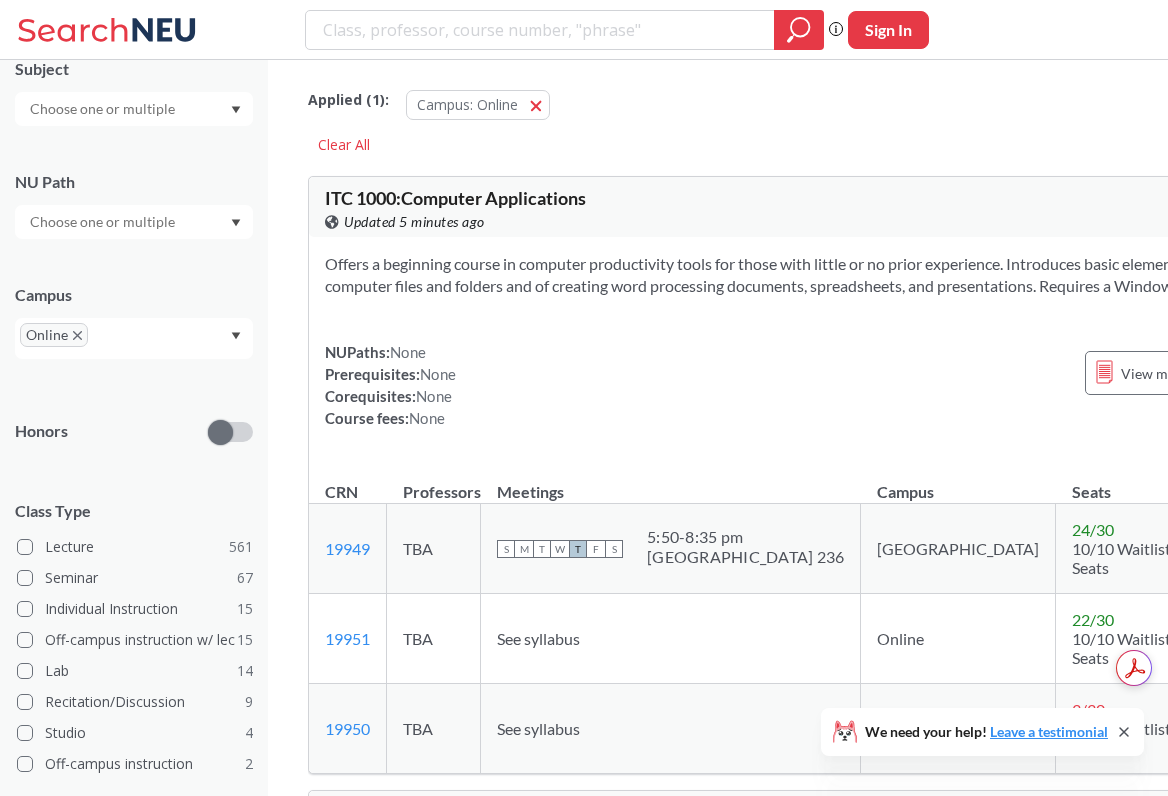 click at bounding box center [104, 109] 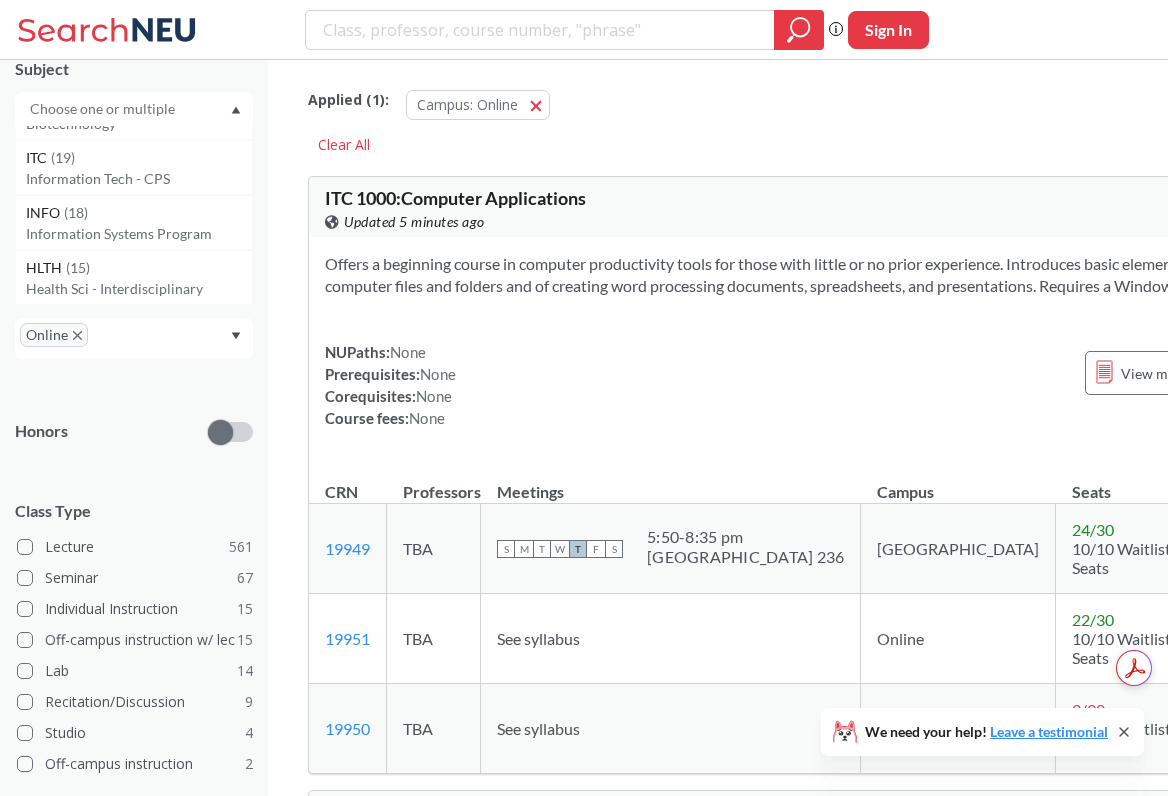 scroll, scrollTop: 335, scrollLeft: 0, axis: vertical 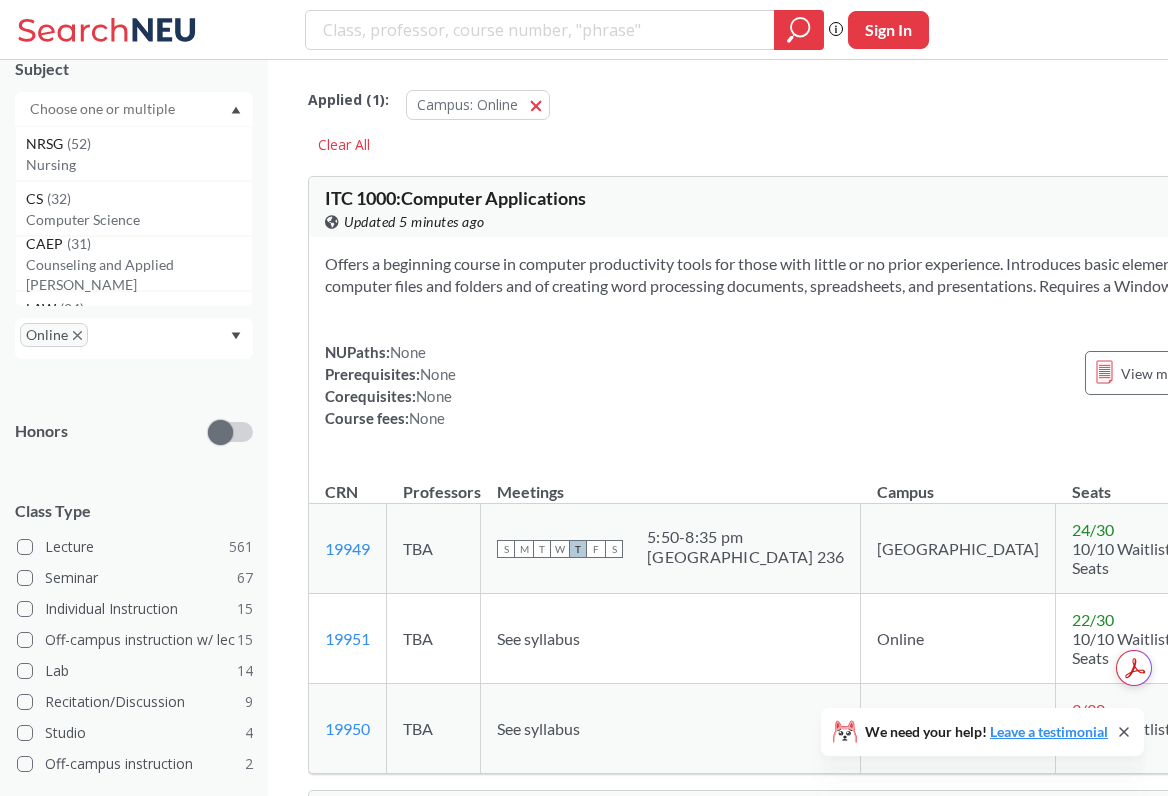 click on "Honors" at bounding box center [134, 419] 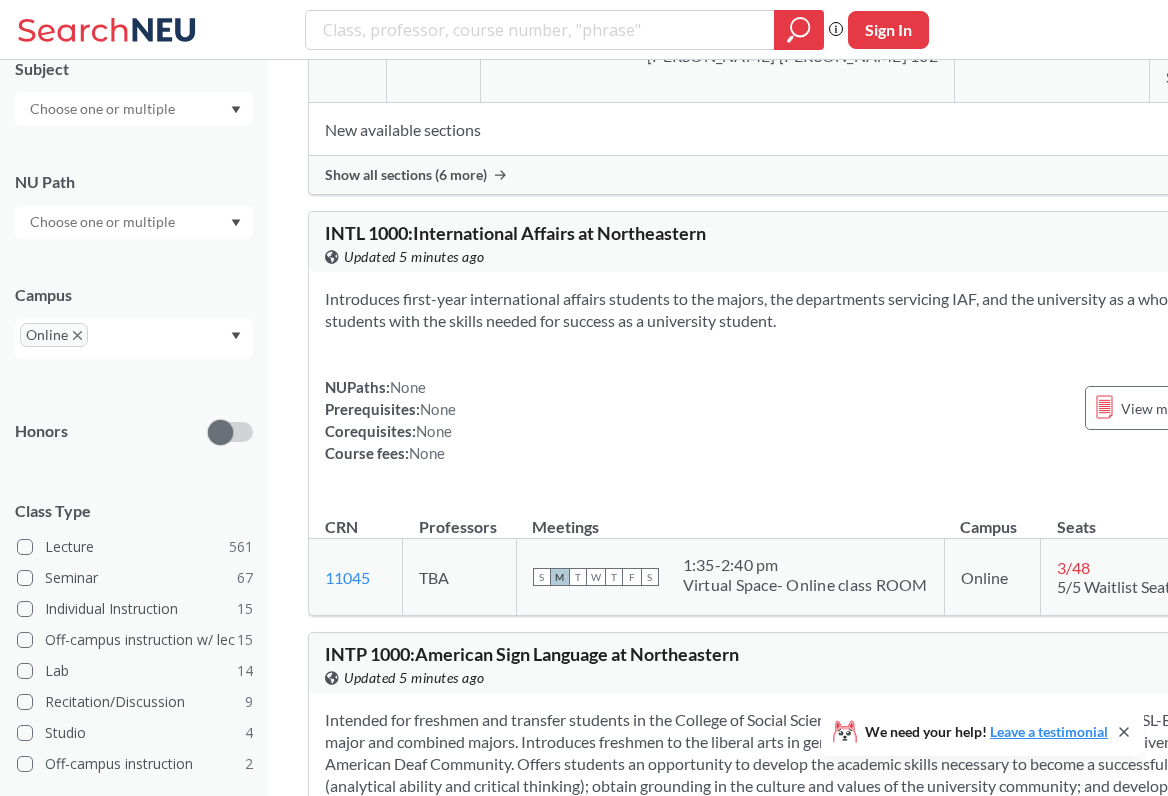 scroll, scrollTop: 2347, scrollLeft: 0, axis: vertical 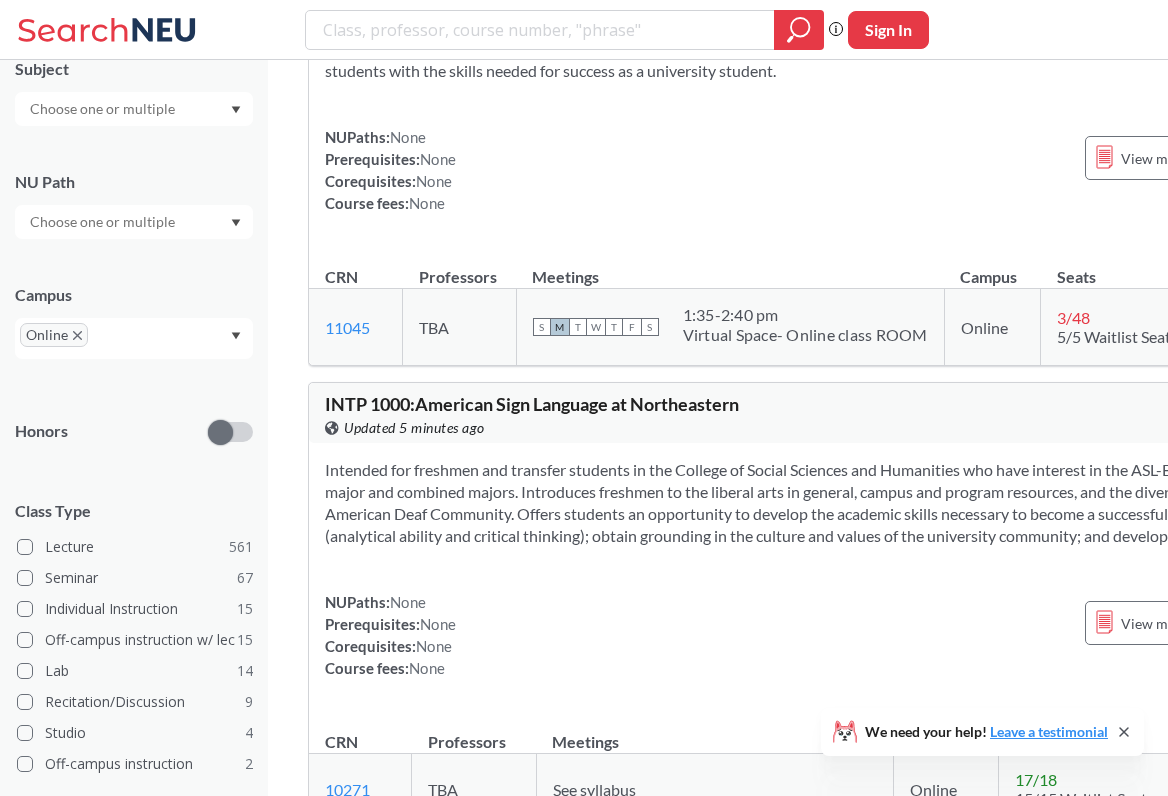 click at bounding box center (104, 109) 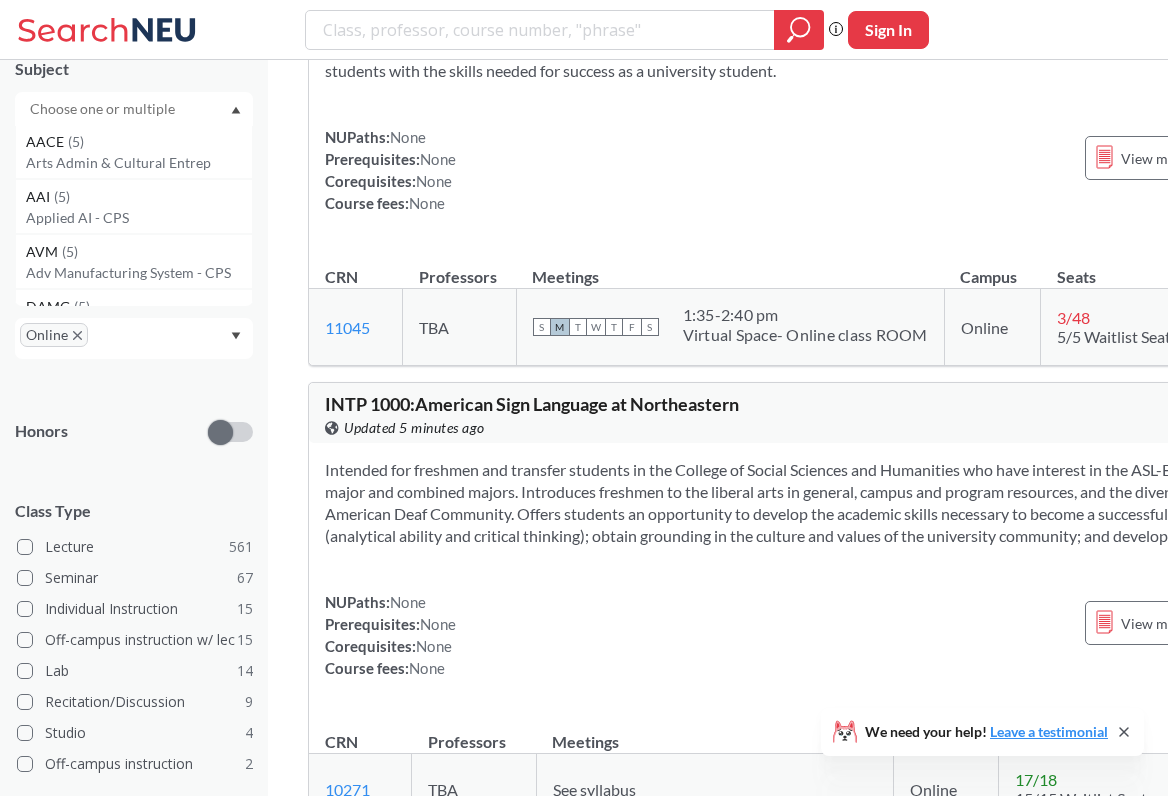 scroll, scrollTop: 2245, scrollLeft: 0, axis: vertical 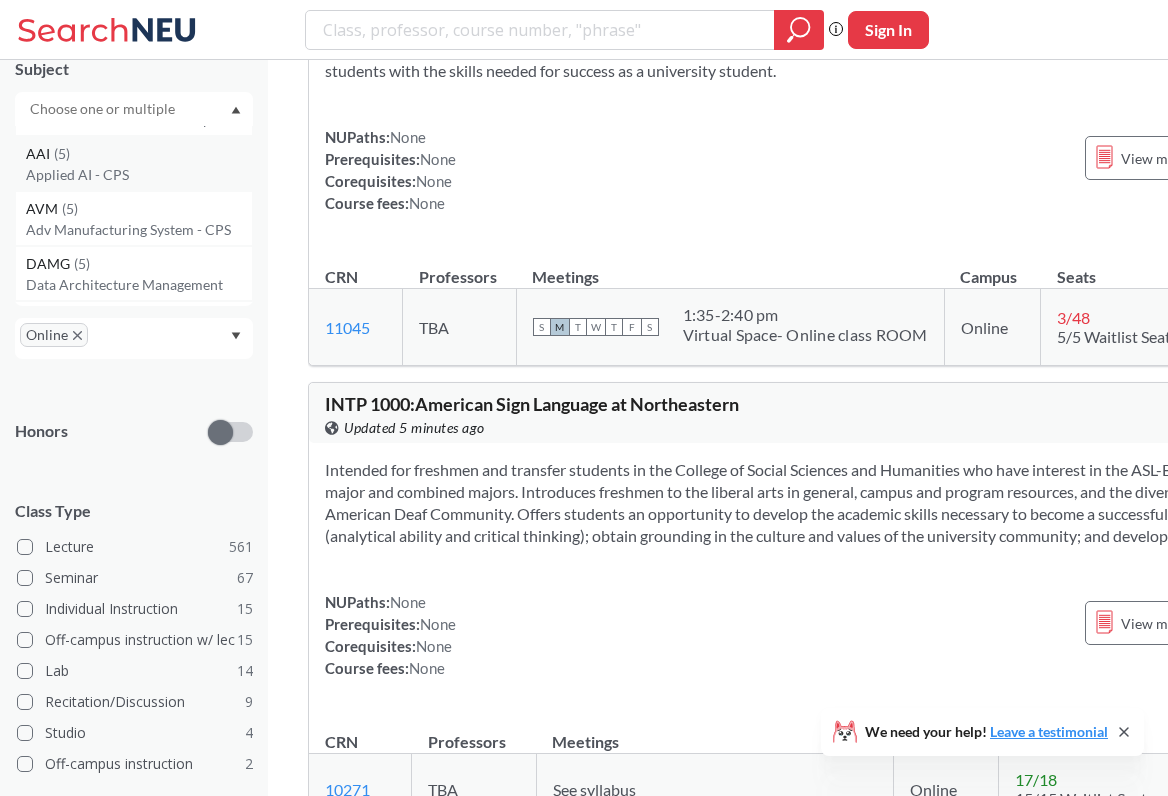 click on "Applied AI - CPS" at bounding box center [139, 175] 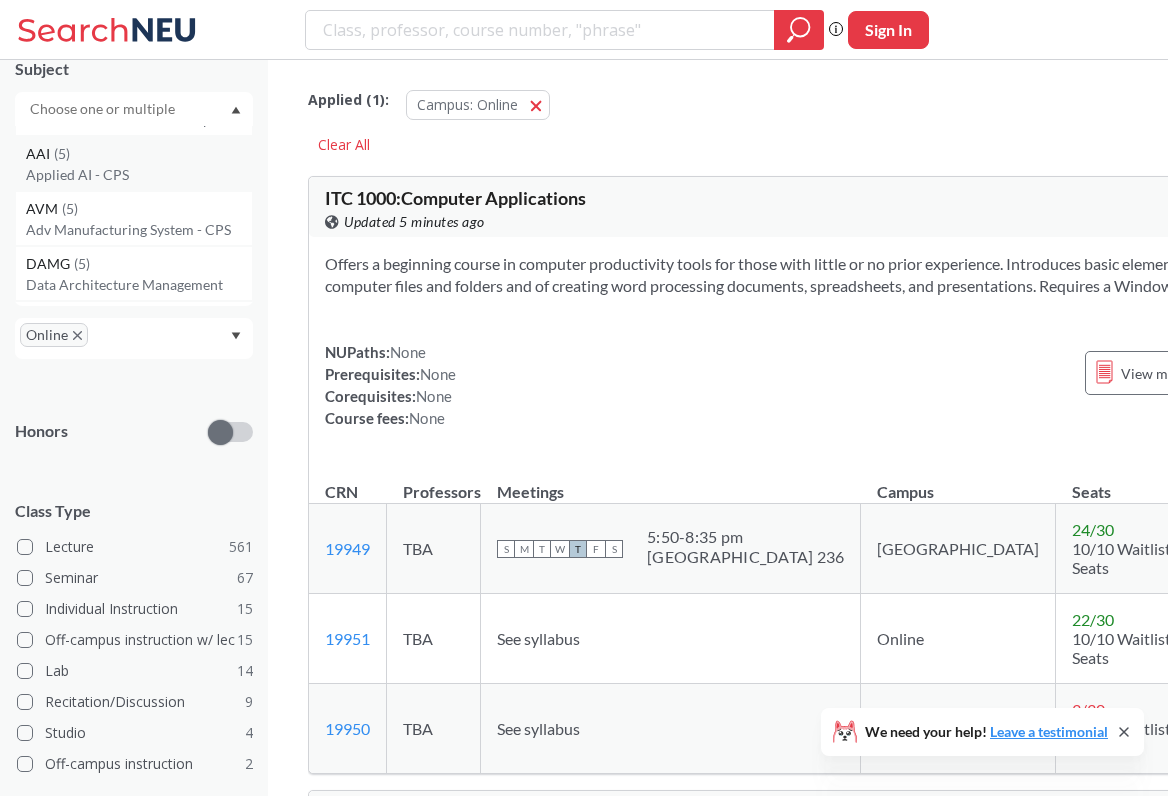 scroll, scrollTop: 0, scrollLeft: 0, axis: both 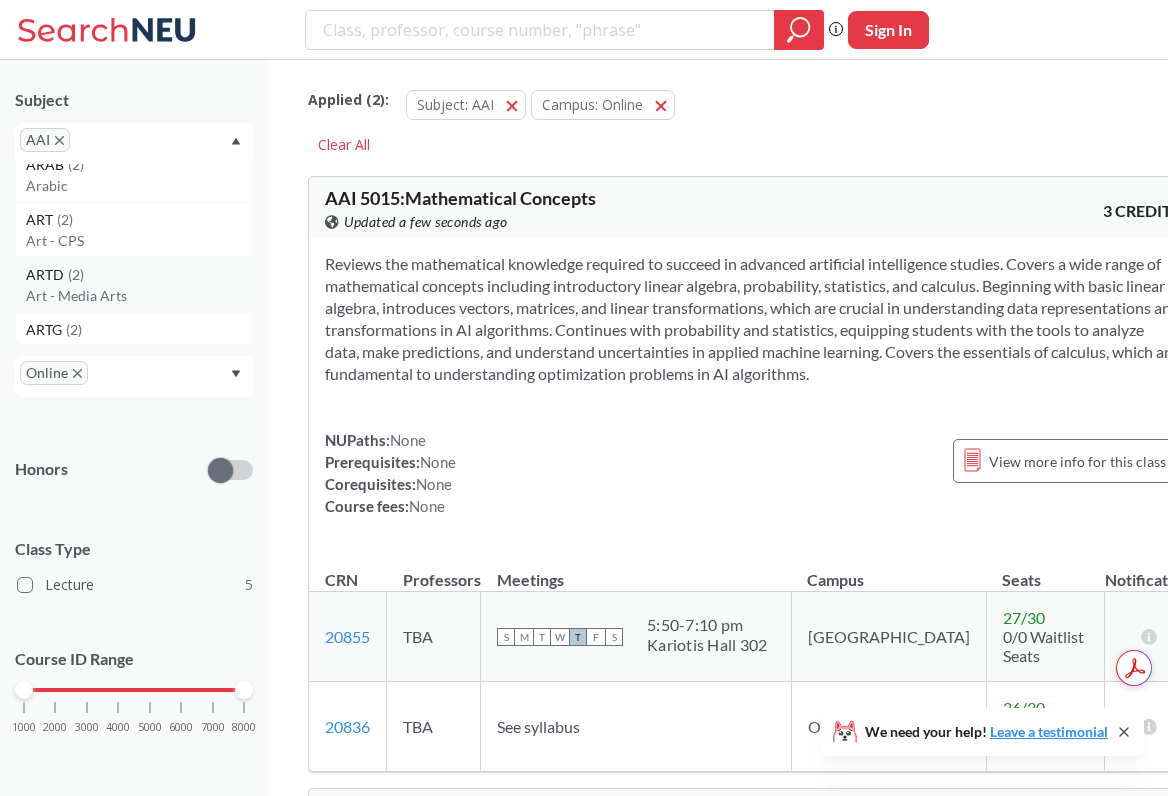 click on "Art - Media Arts" at bounding box center (139, 296) 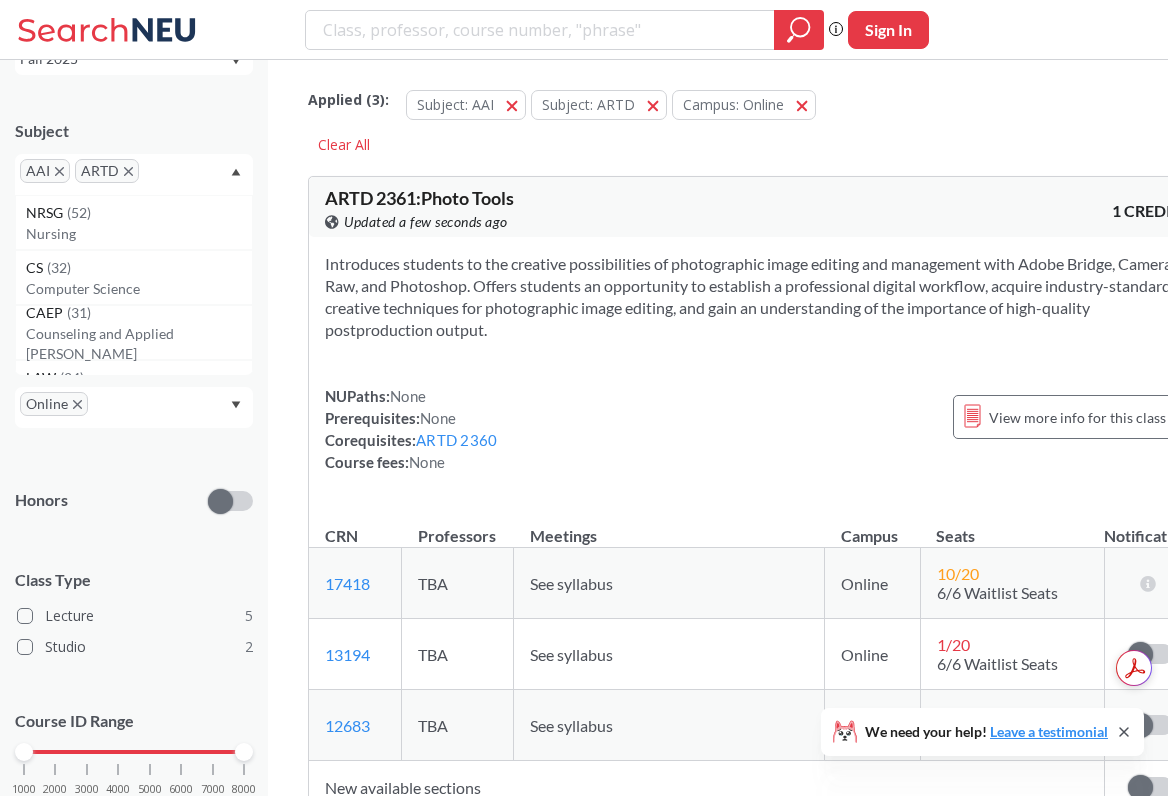 scroll, scrollTop: 169, scrollLeft: 0, axis: vertical 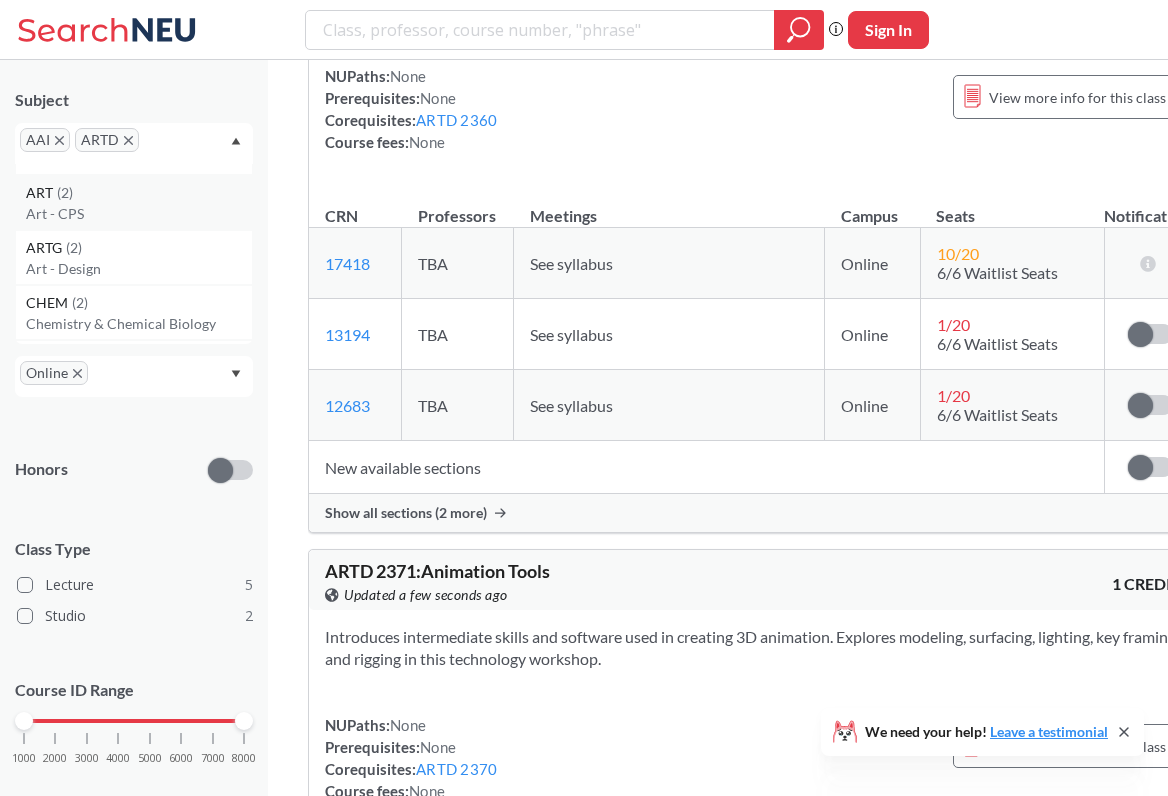 click on "Art - CPS" at bounding box center [139, 214] 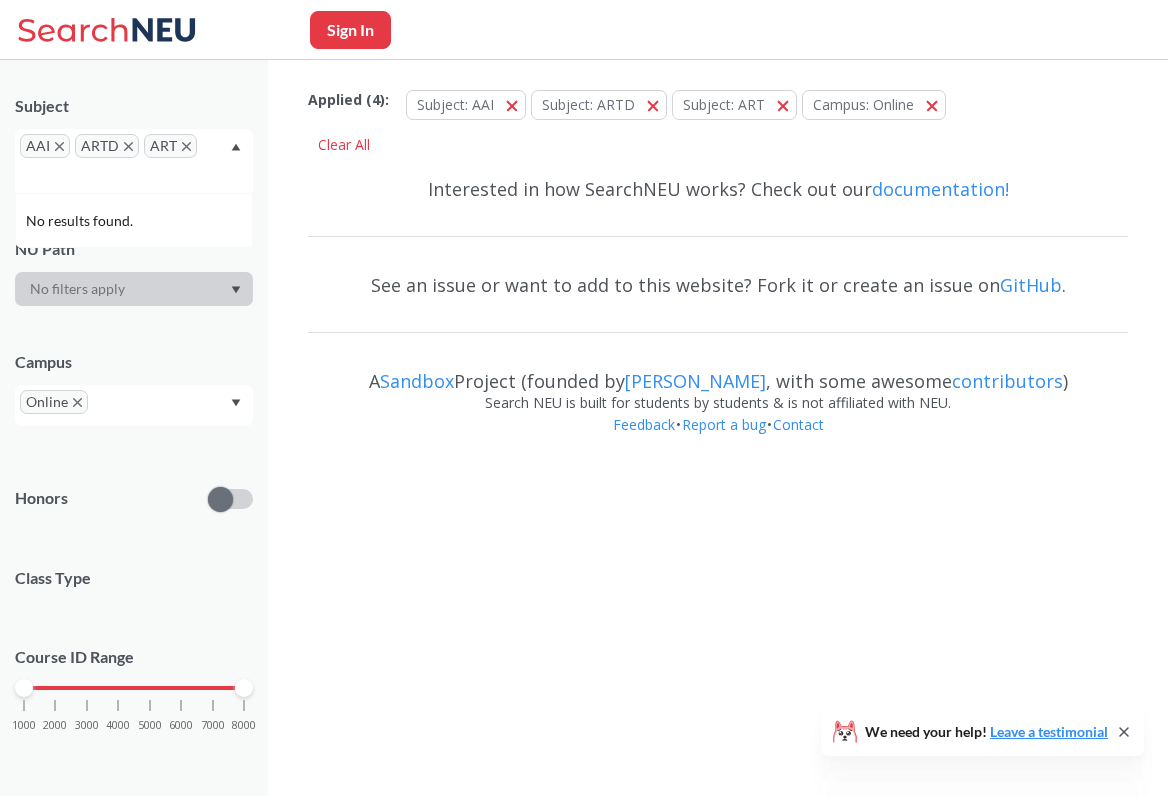 scroll, scrollTop: 0, scrollLeft: 0, axis: both 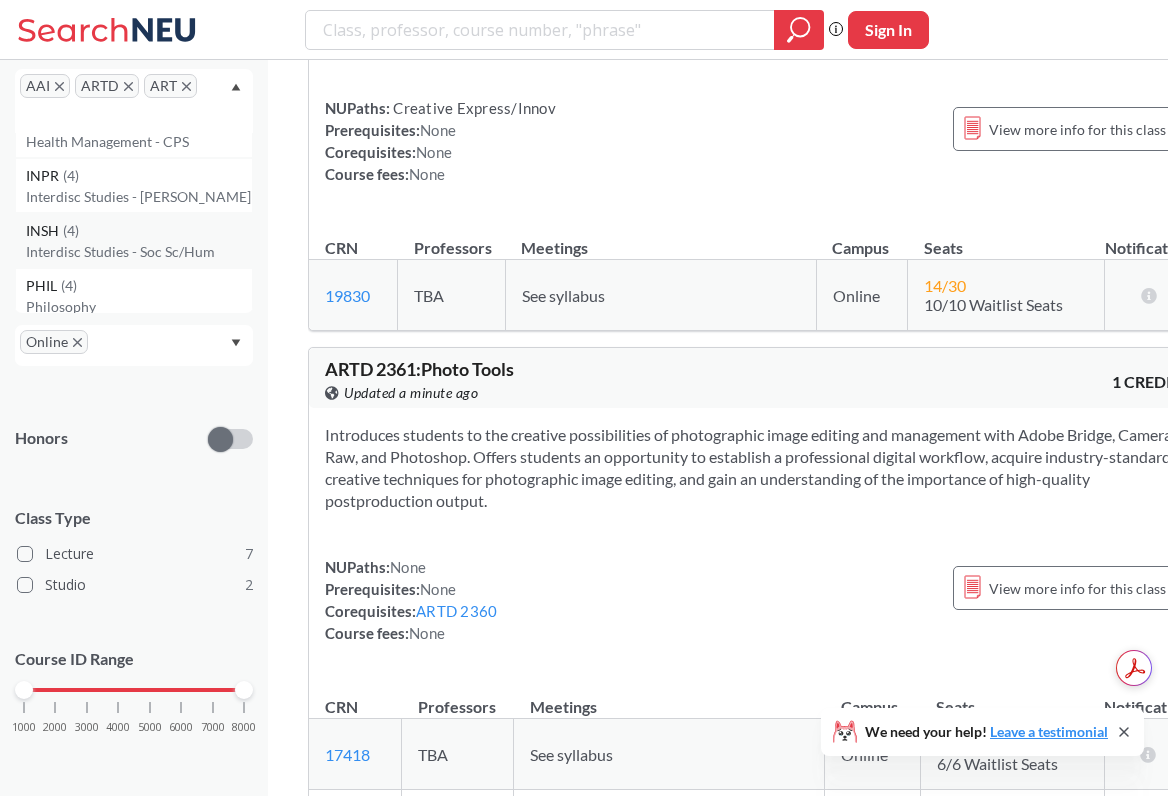 click on "INSH ( 4 ) Interdisc Studies - Soc Sc/Hum" at bounding box center (134, 240) 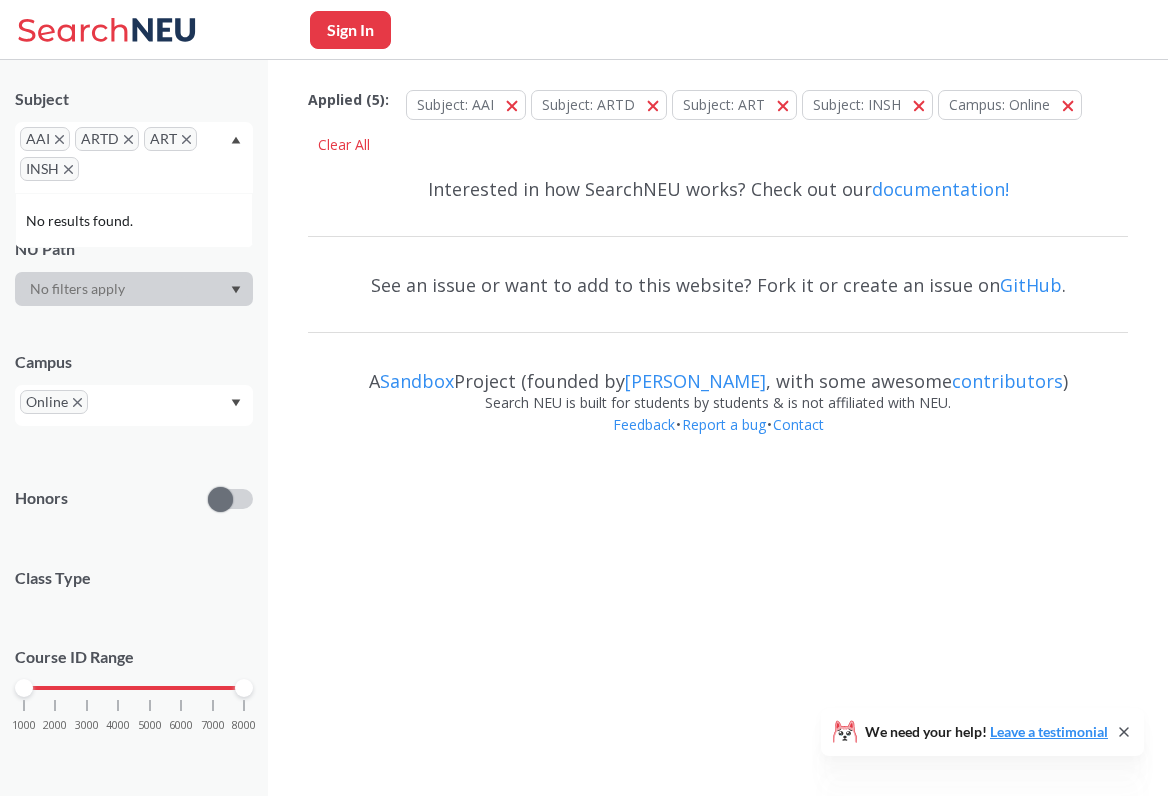 scroll, scrollTop: 0, scrollLeft: 0, axis: both 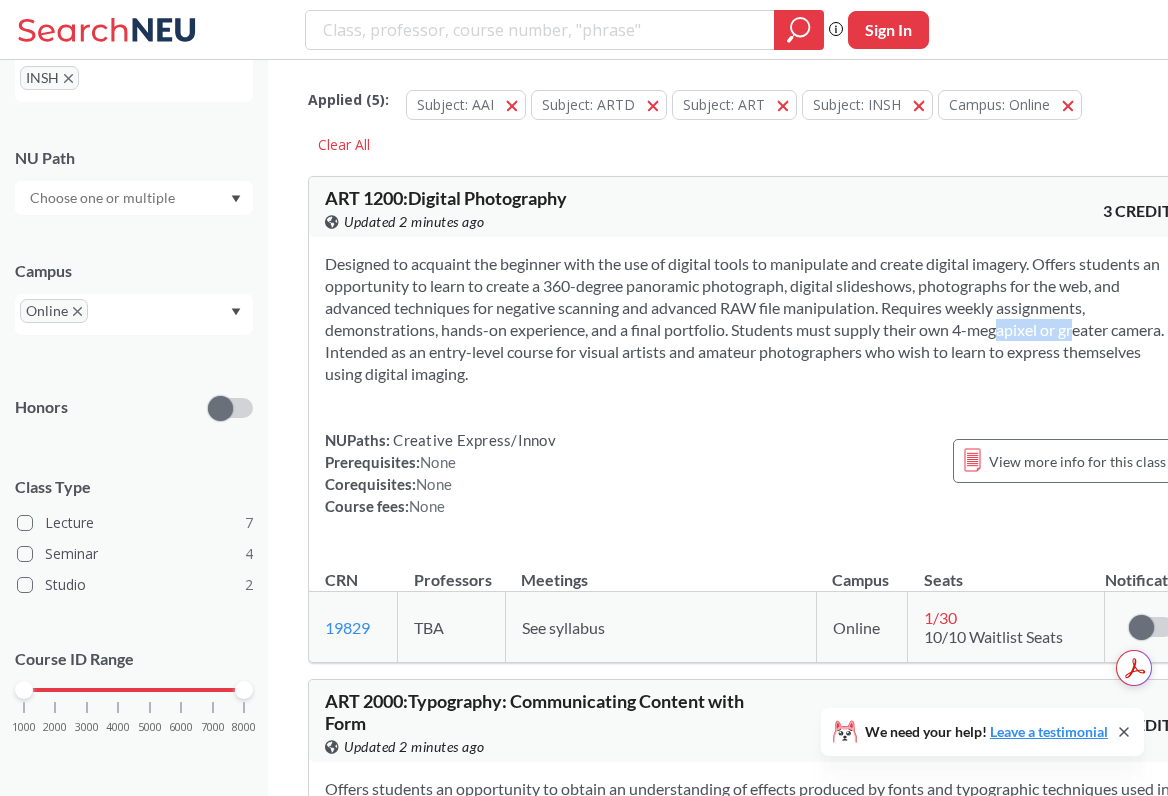 drag, startPoint x: 1046, startPoint y: 328, endPoint x: 957, endPoint y: 328, distance: 89 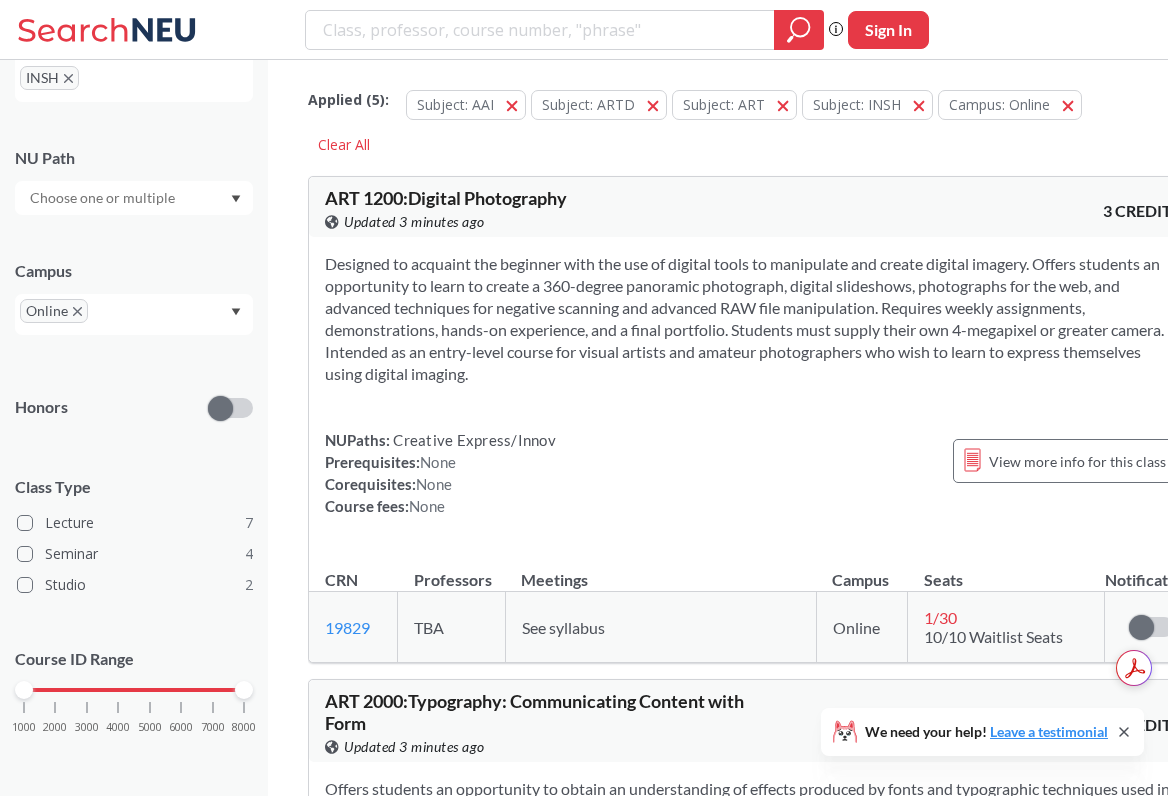 click on "Designed to acquaint the beginner with the use of digital tools to manipulate and create digital imagery. Offers students an opportunity to learn to create a 360-degree panoramic photograph, digital slideshows, photographs for the web, and advanced techniques for negative scanning and advanced RAW file manipulation. Requires weekly assignments, demonstrations, hands-on experience, and a final portfolio. Students must supply their own 4-megapixel or greater camera. Intended as an entry-level course for visual artists and amateur photographers who wish to learn to express themselves using digital imaging." at bounding box center (753, 319) 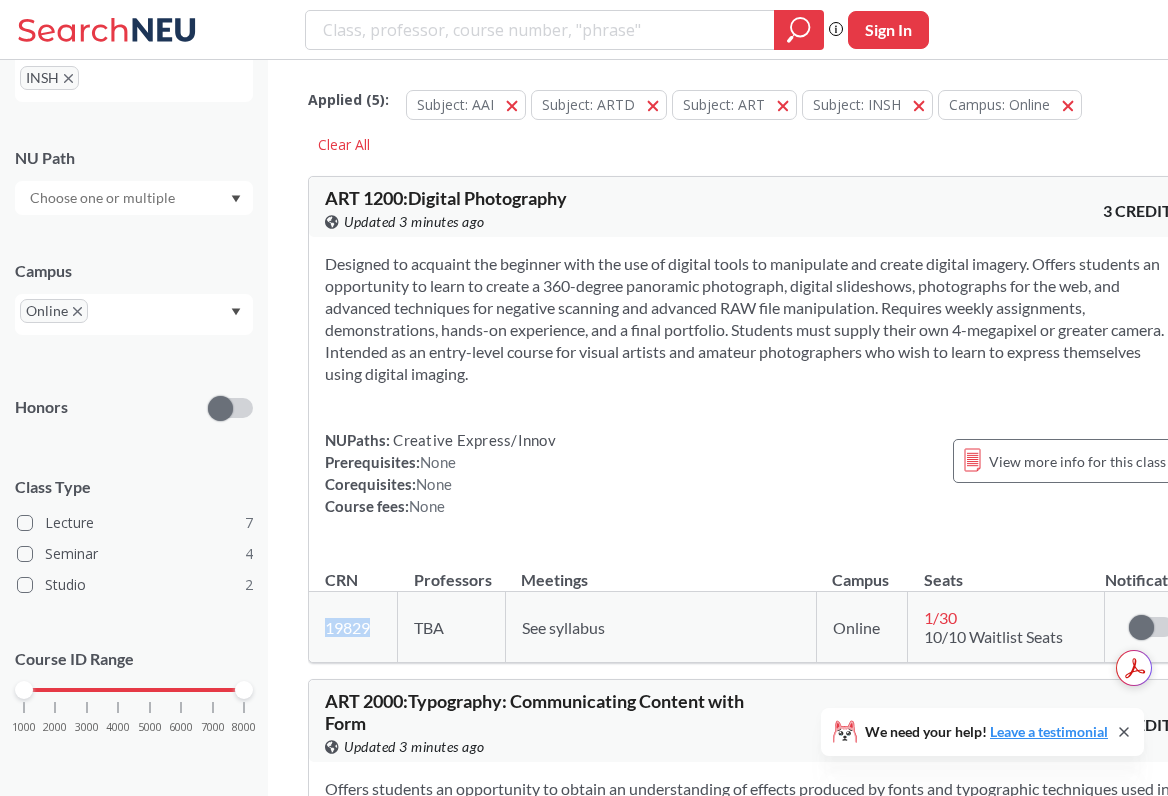 drag, startPoint x: 318, startPoint y: 628, endPoint x: 381, endPoint y: 628, distance: 63 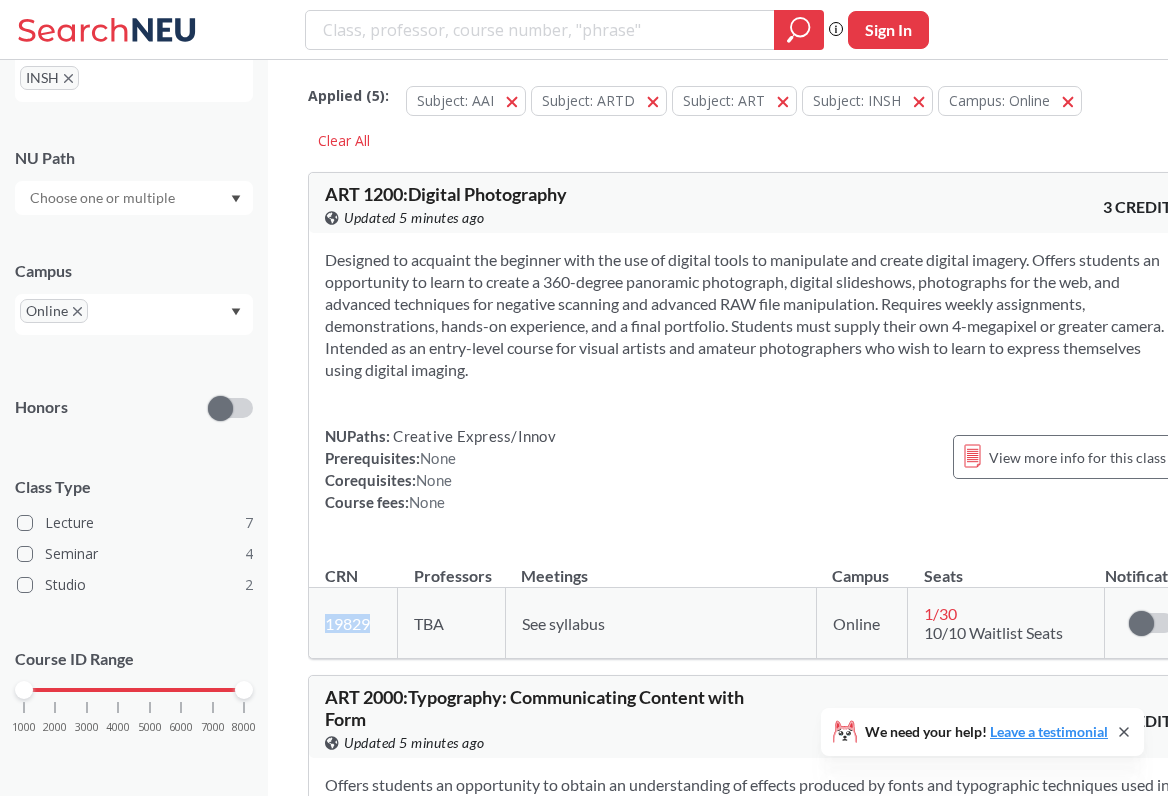 scroll, scrollTop: 0, scrollLeft: 0, axis: both 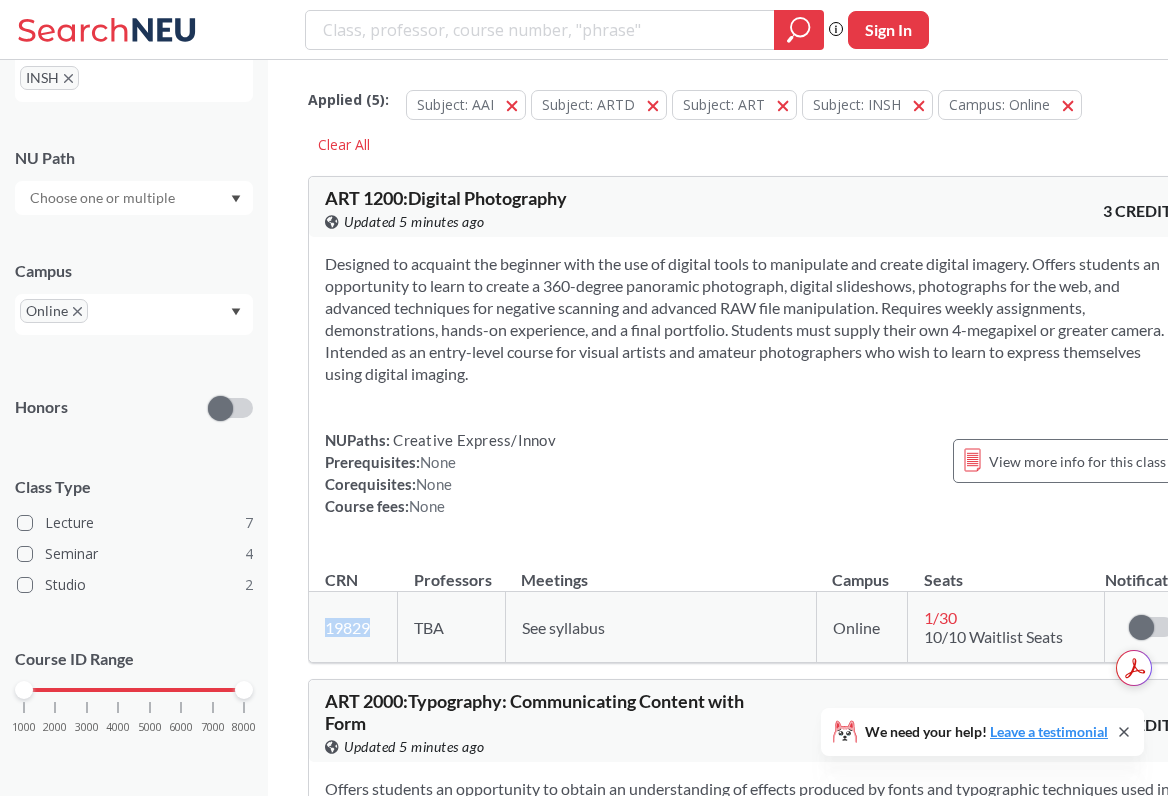 click on "19829" at bounding box center (347, 627) 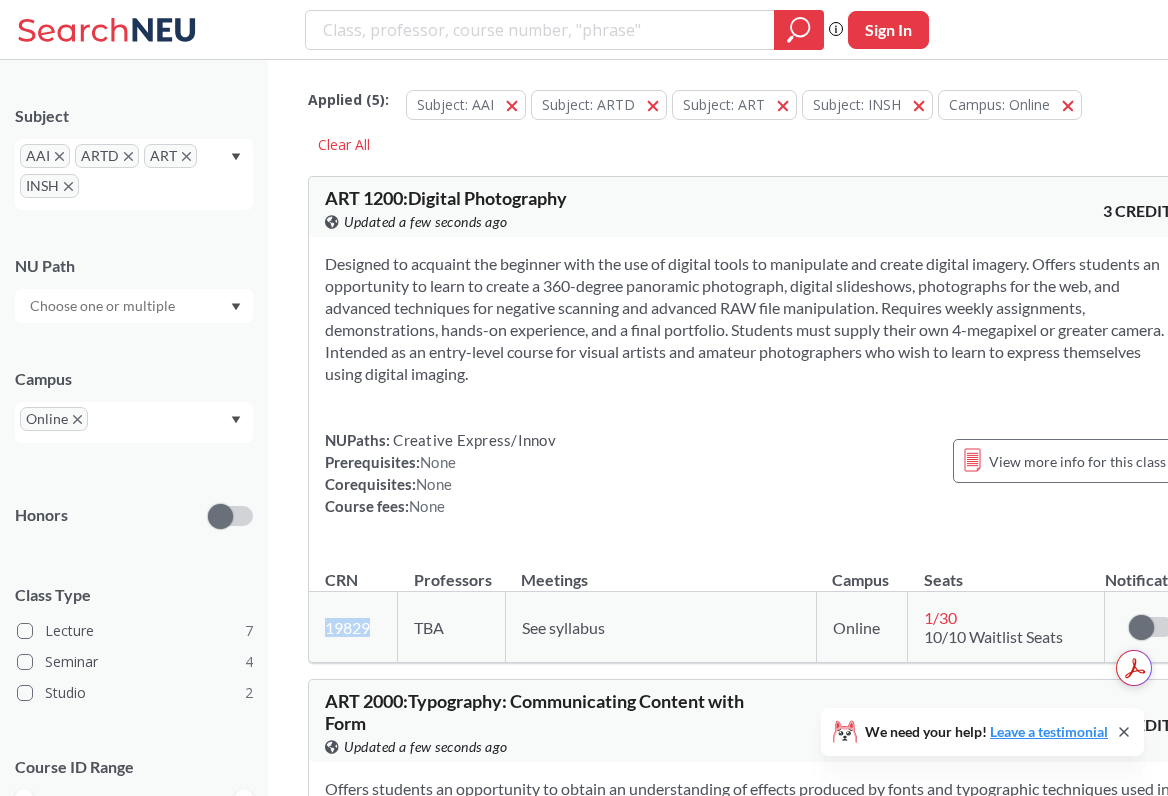 scroll, scrollTop: 132, scrollLeft: 0, axis: vertical 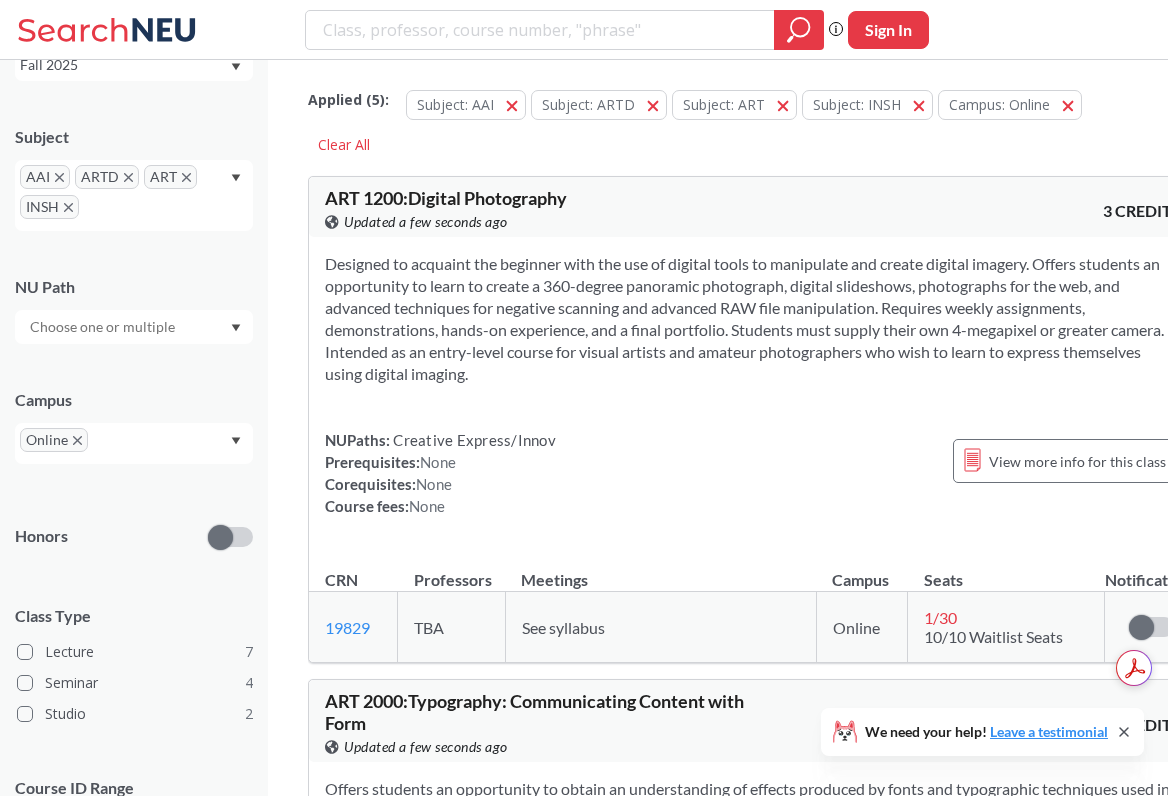 click 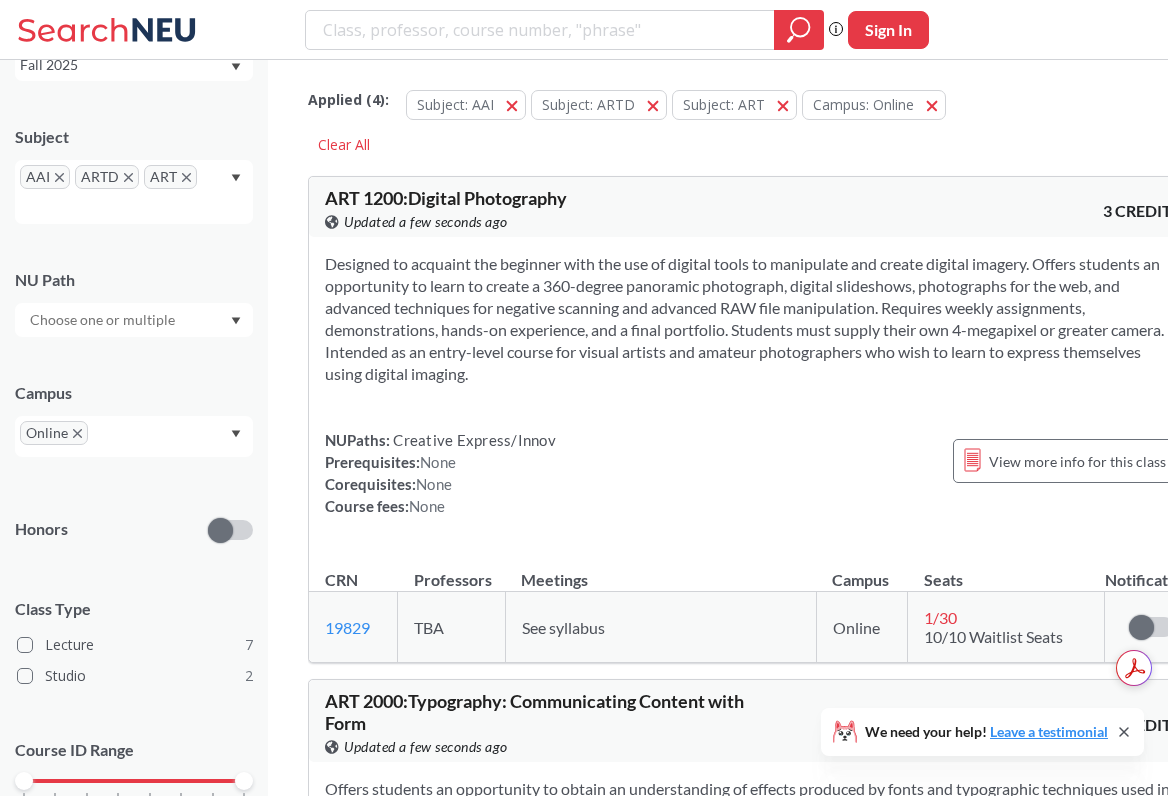 click on "AAI" at bounding box center (45, 177) 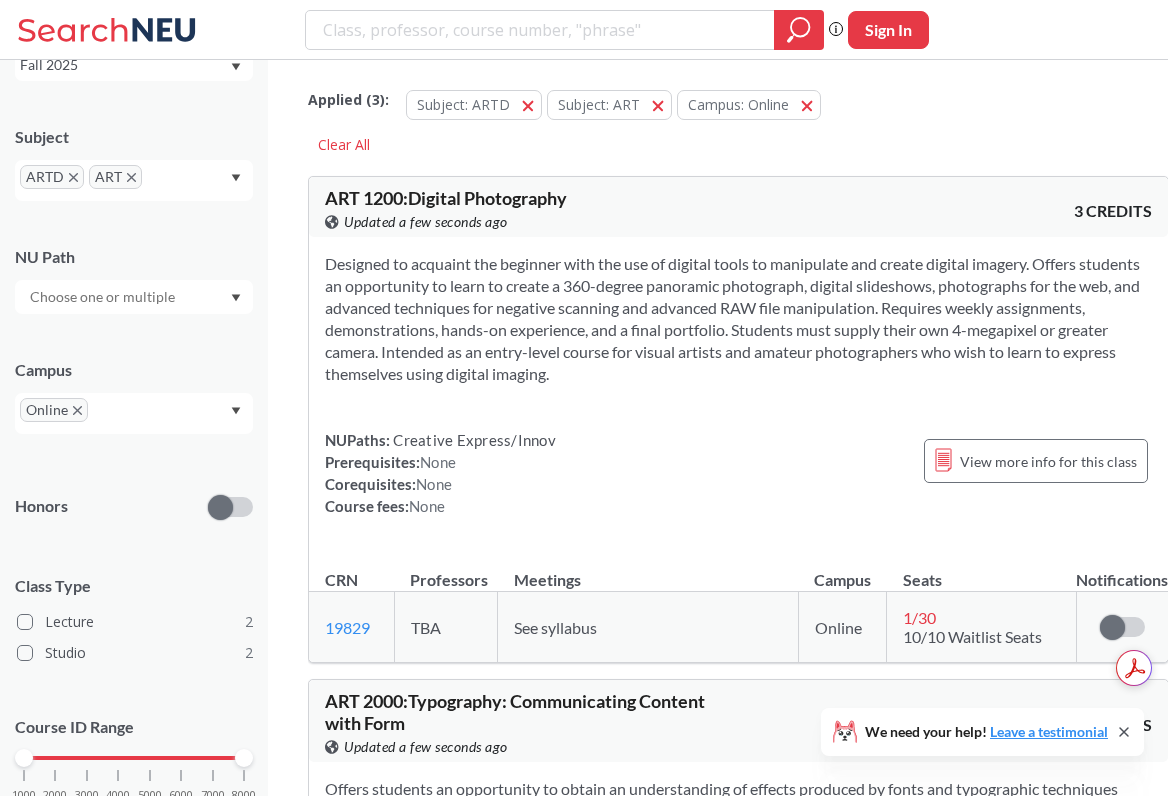 click on "ARTD" at bounding box center (52, 177) 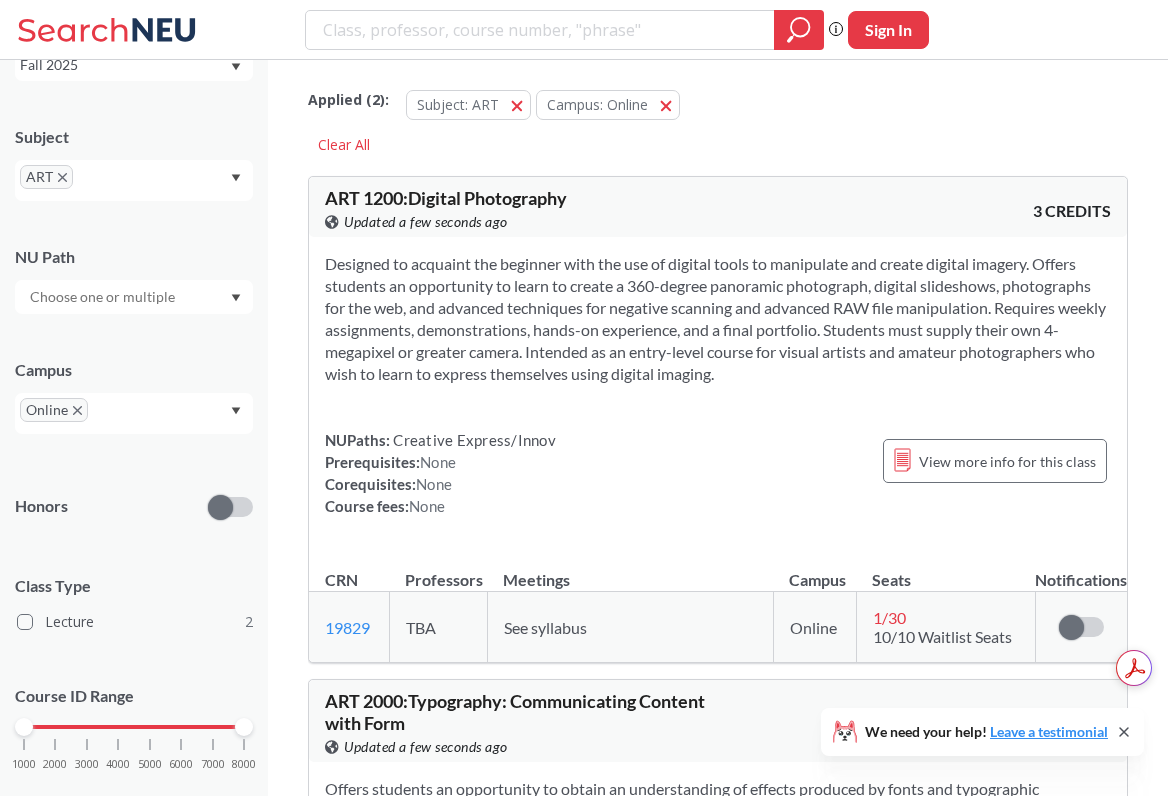 click on "ART" at bounding box center [46, 177] 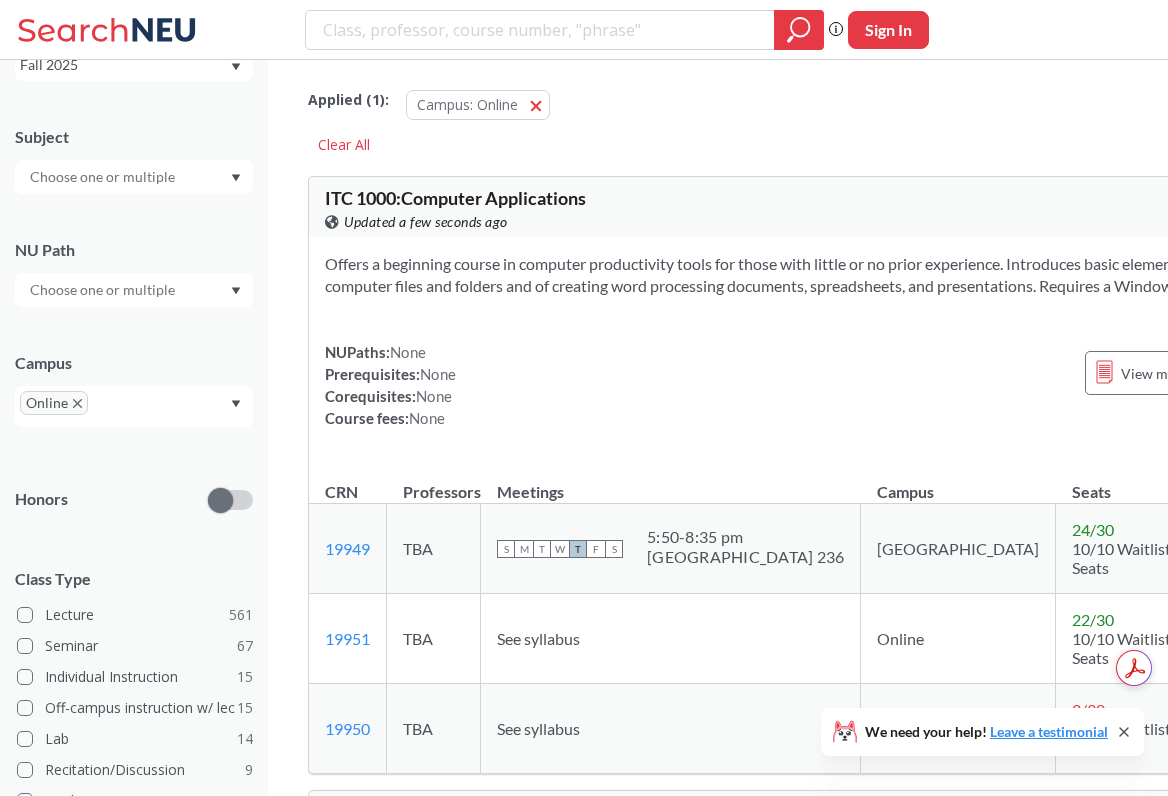 click at bounding box center [122, 410] 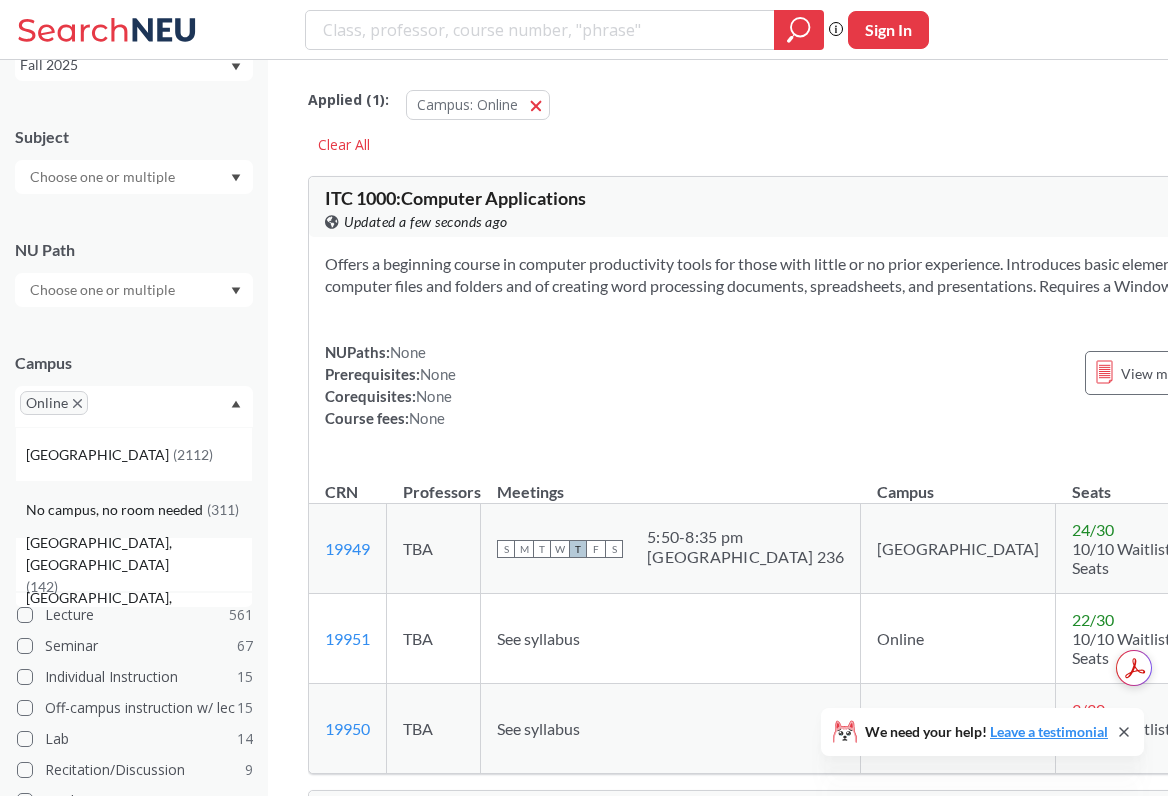 scroll, scrollTop: 117, scrollLeft: 0, axis: vertical 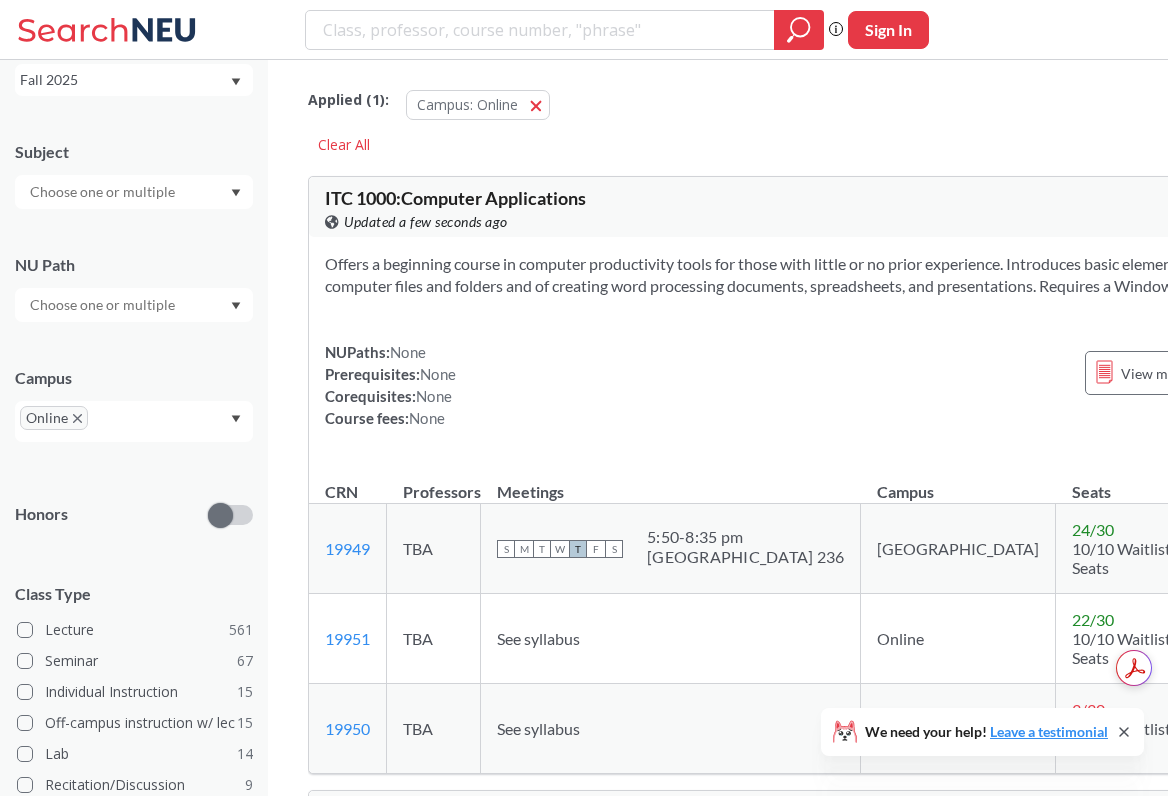 click on "Campus Online" at bounding box center (134, 394) 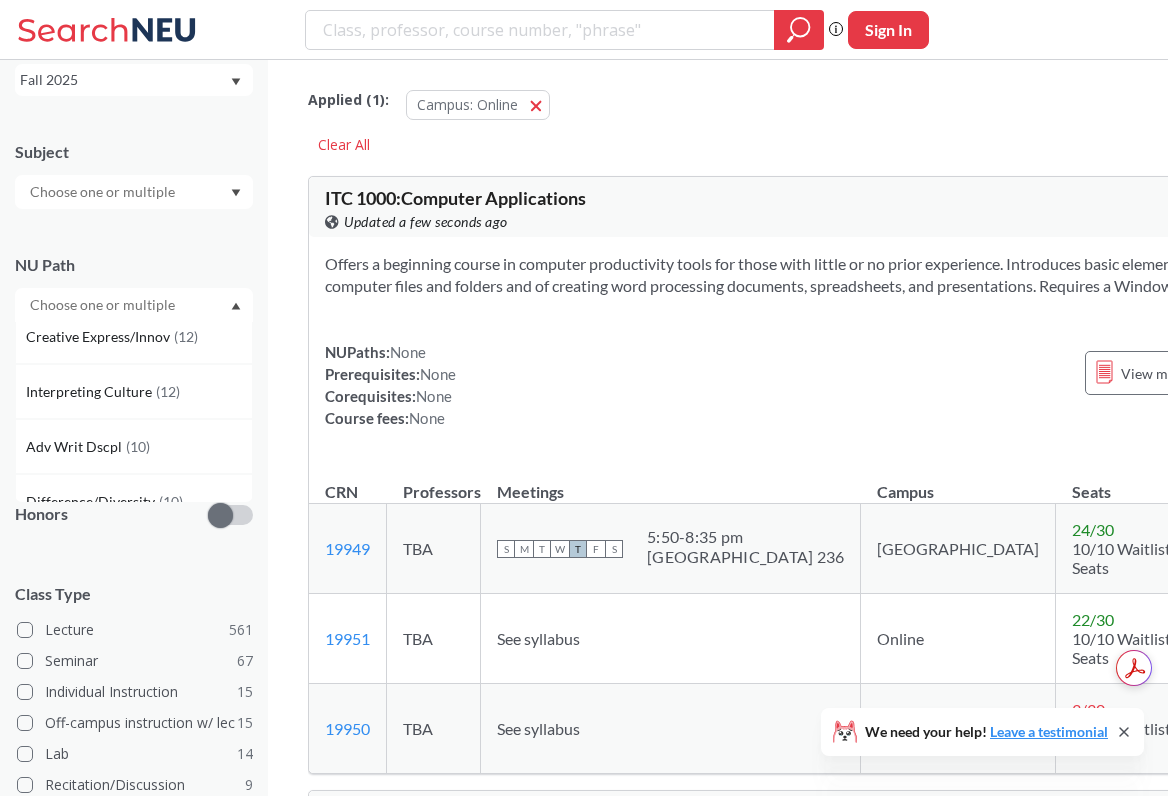 scroll, scrollTop: 218, scrollLeft: 0, axis: vertical 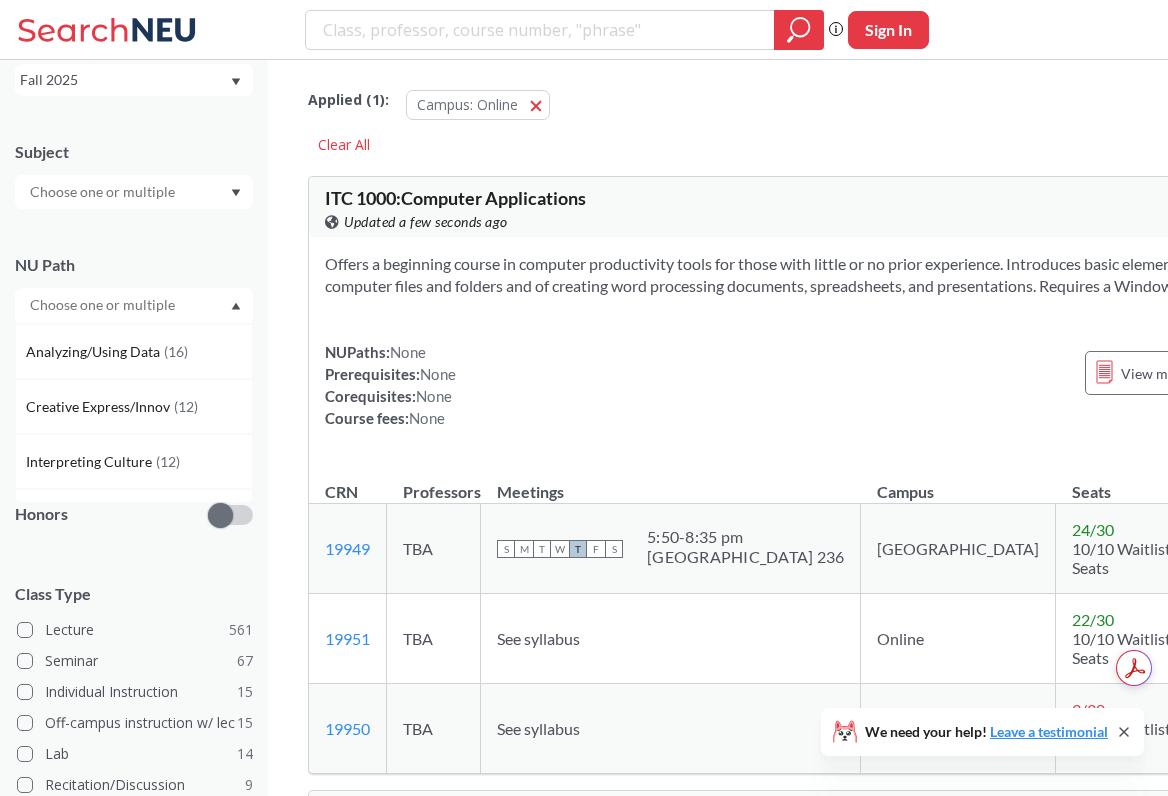 click on "Creative Express/Innov" at bounding box center (100, 407) 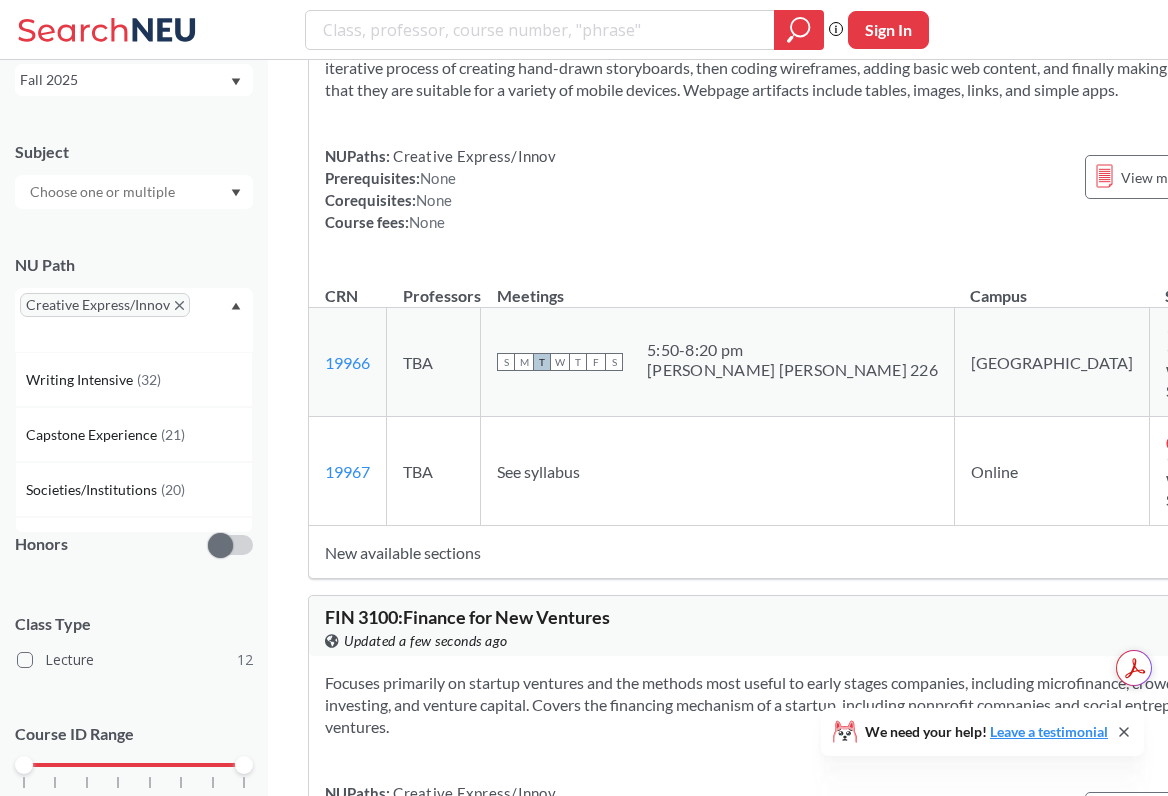 scroll, scrollTop: 4128, scrollLeft: 0, axis: vertical 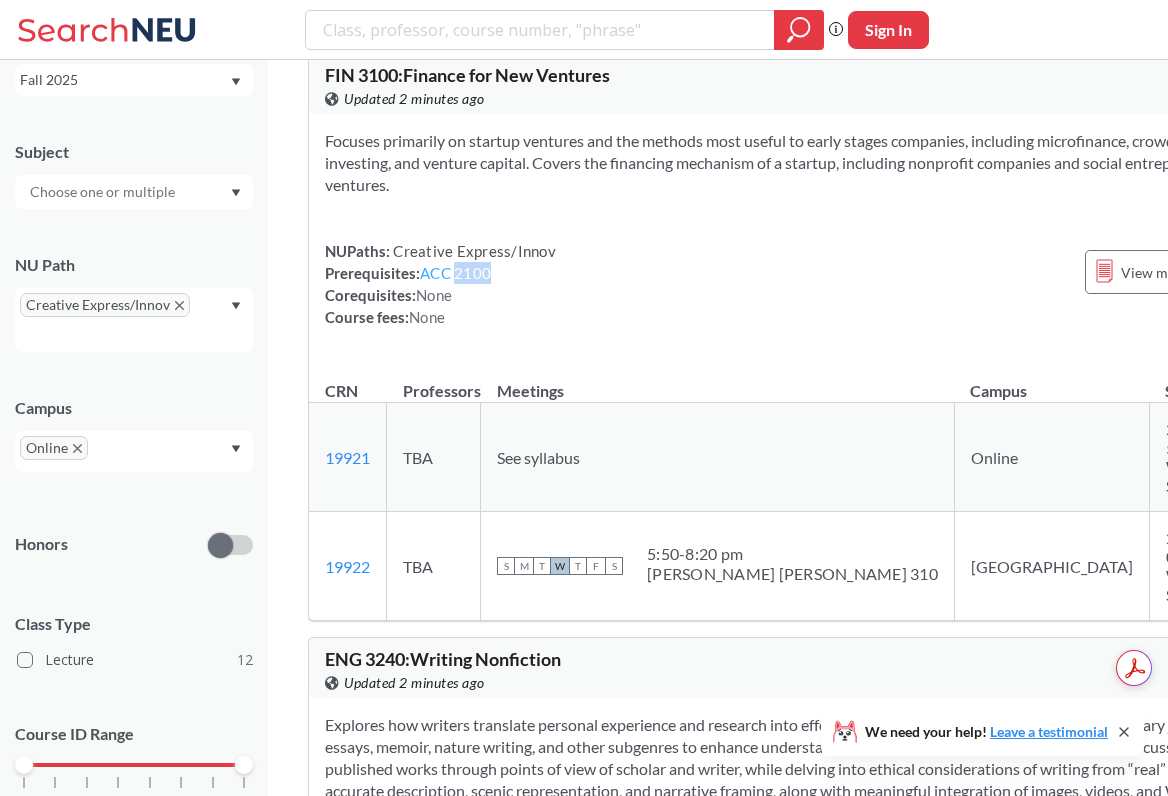 click on "ACC 2100" at bounding box center [455, 273] 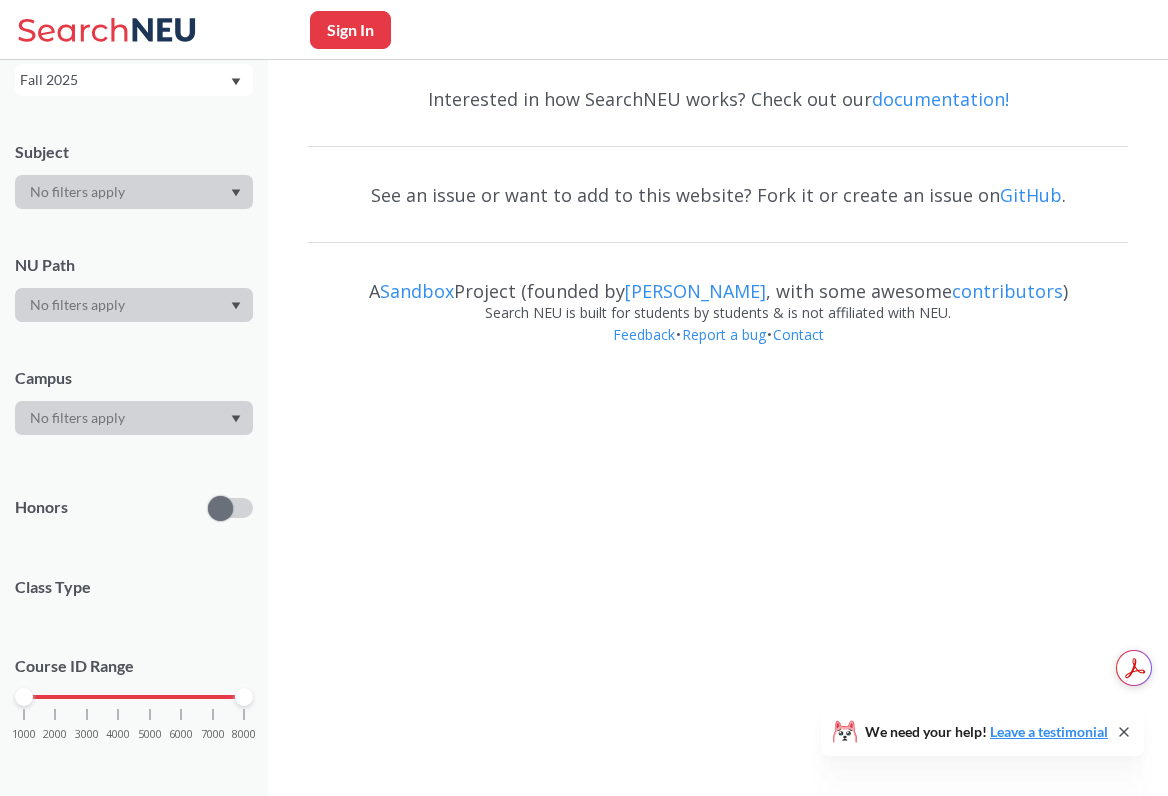 scroll, scrollTop: 0, scrollLeft: 0, axis: both 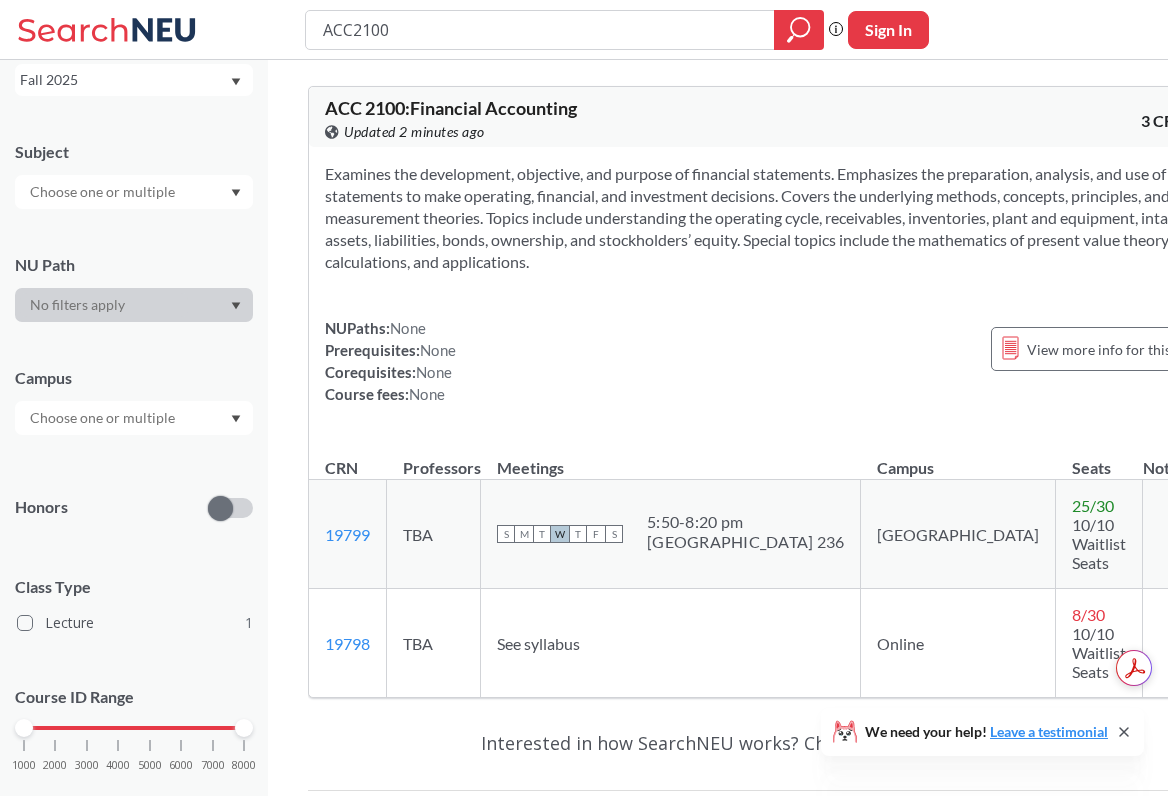 type 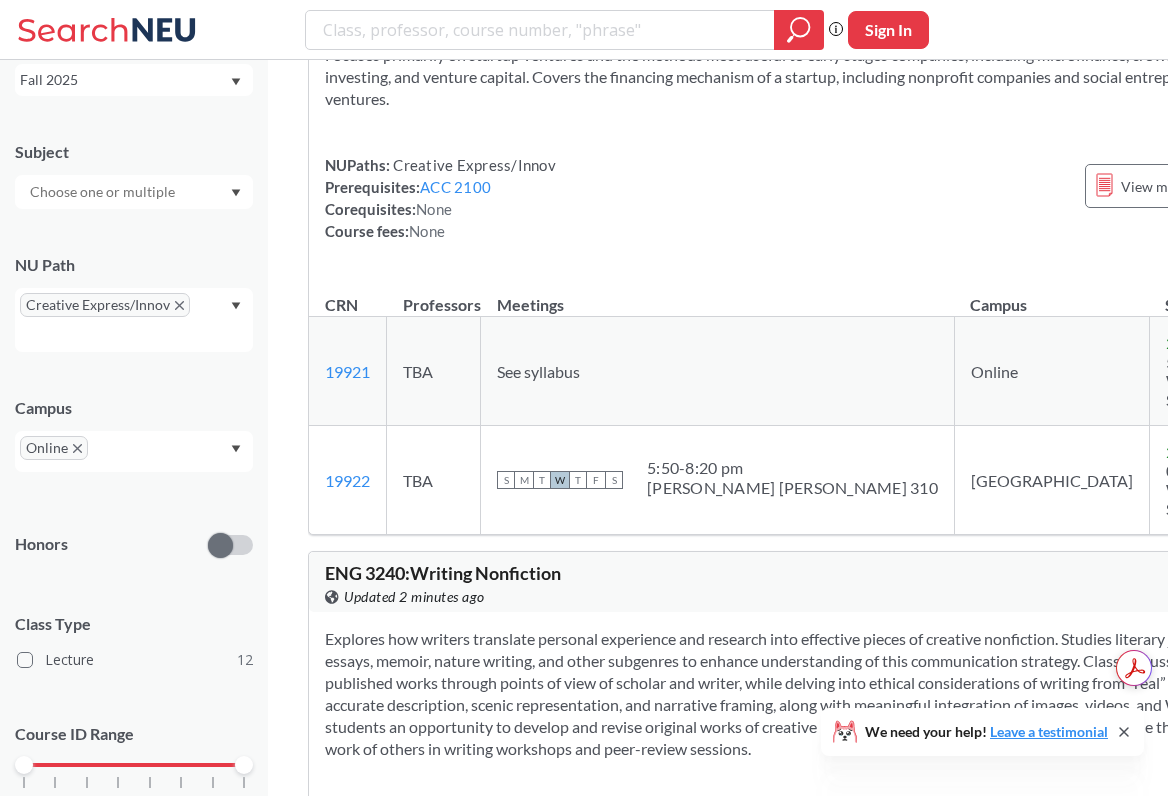 scroll, scrollTop: 4639, scrollLeft: 0, axis: vertical 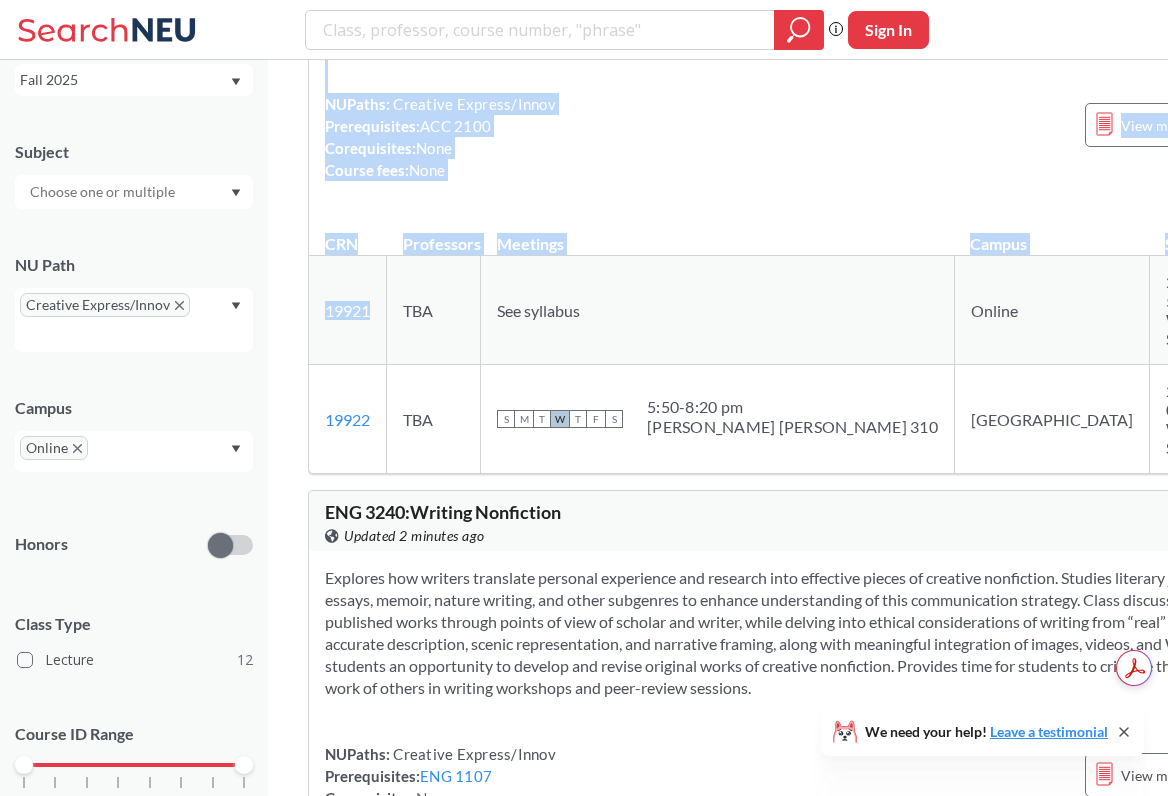 drag, startPoint x: 389, startPoint y: 548, endPoint x: 307, endPoint y: 548, distance: 82 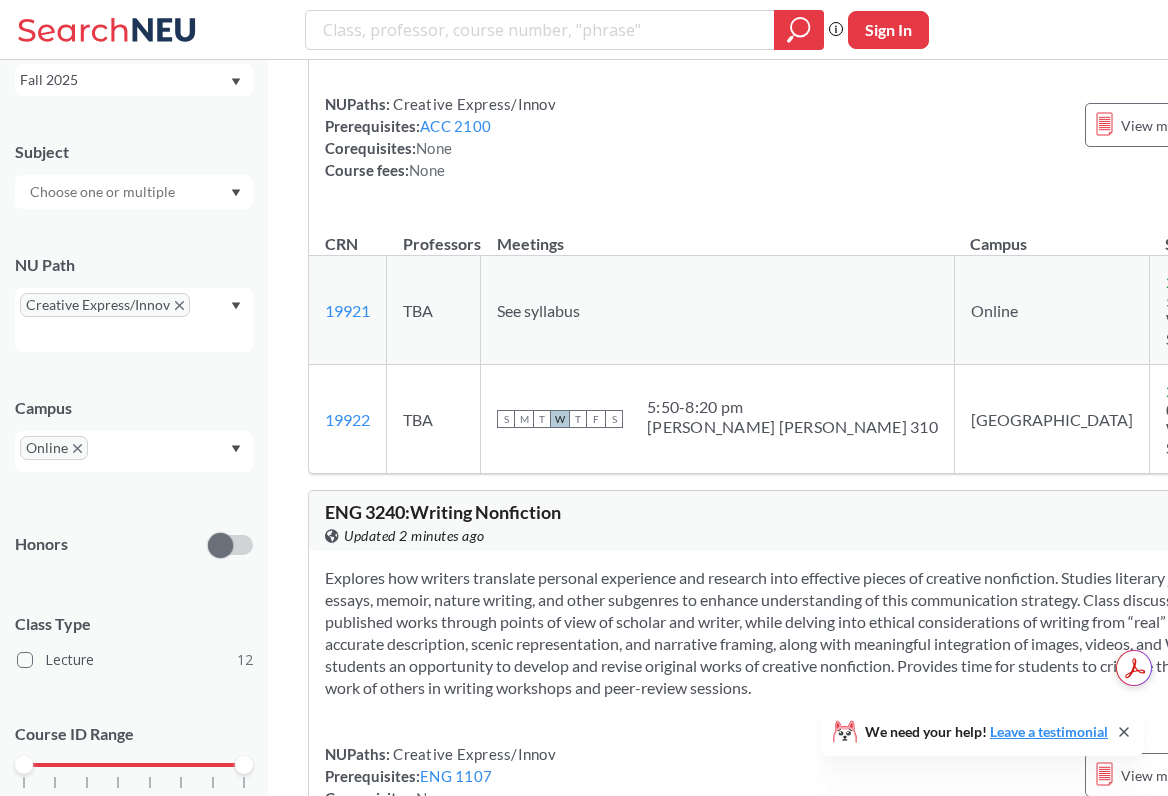 click on "Focuses primarily on startup ventures and the methods most useful to early stages companies, including microfinance, crowdfunding, angel investing, and venture capital. Covers the financing mechanism of a startup, including nonprofit companies and social entrepreneurship ventures.
NUPaths:   Creative Express/Innov Prerequisites:  ACC 2100 Corequisites:  None Course fees:  None View more info for this class" at bounding box center (819, 90) 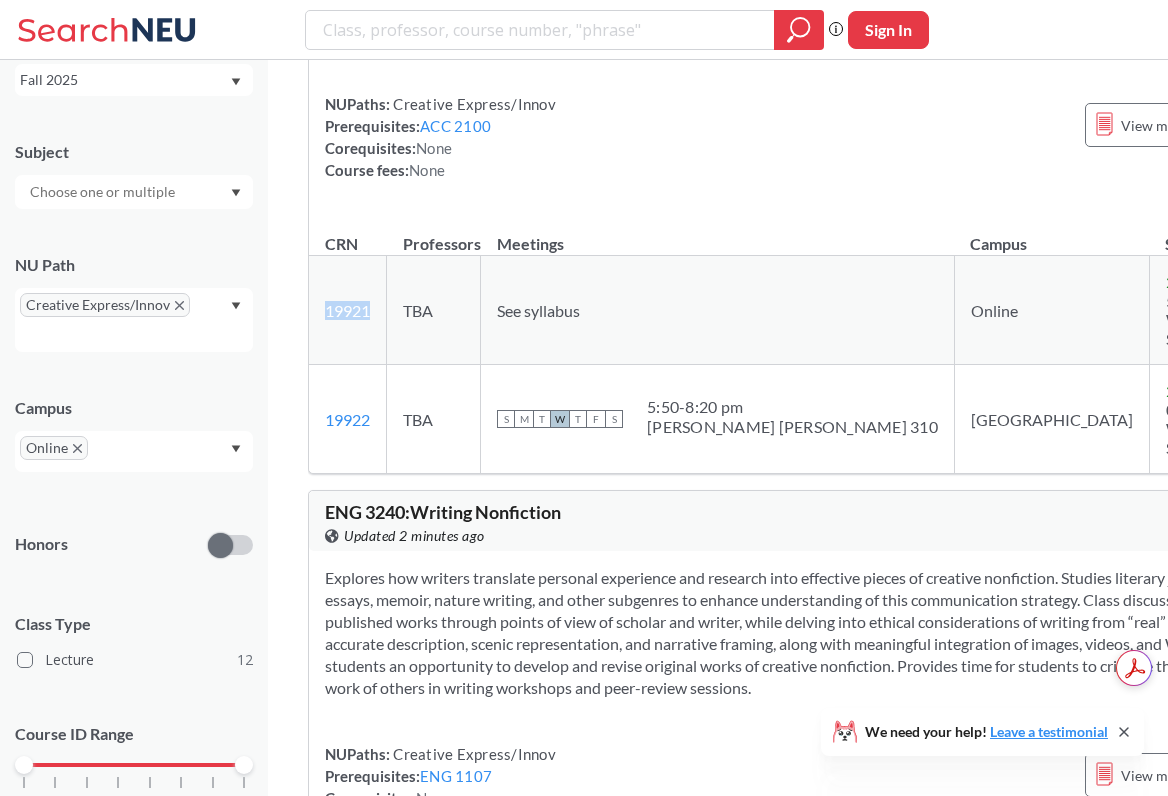 drag, startPoint x: 380, startPoint y: 543, endPoint x: 326, endPoint y: 544, distance: 54.00926 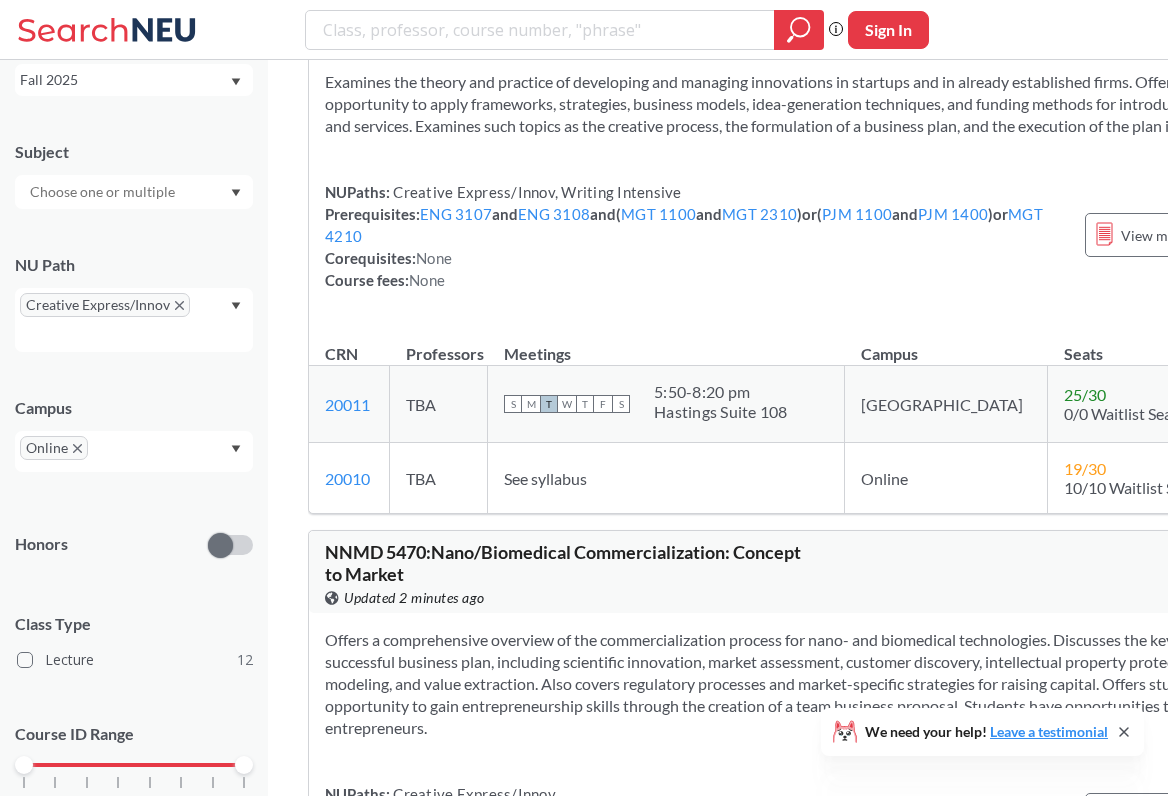 scroll, scrollTop: 5678, scrollLeft: 0, axis: vertical 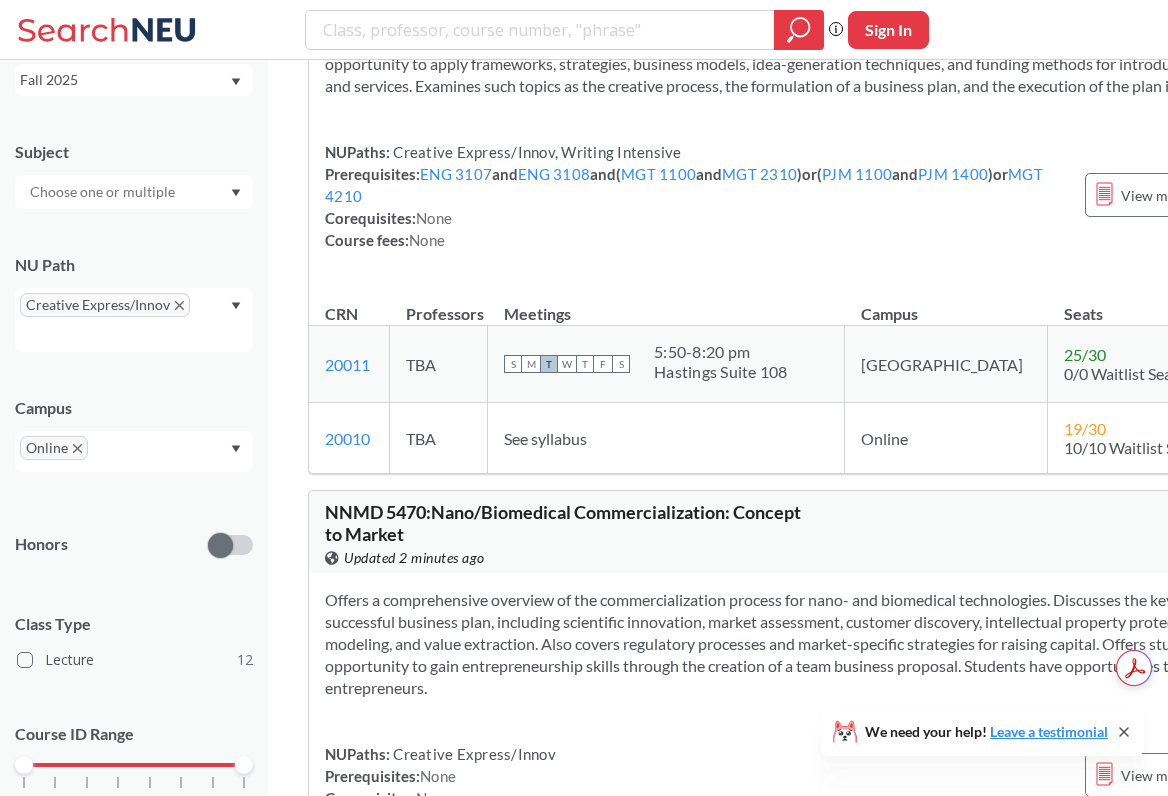drag, startPoint x: 313, startPoint y: 610, endPoint x: 353, endPoint y: 610, distance: 40 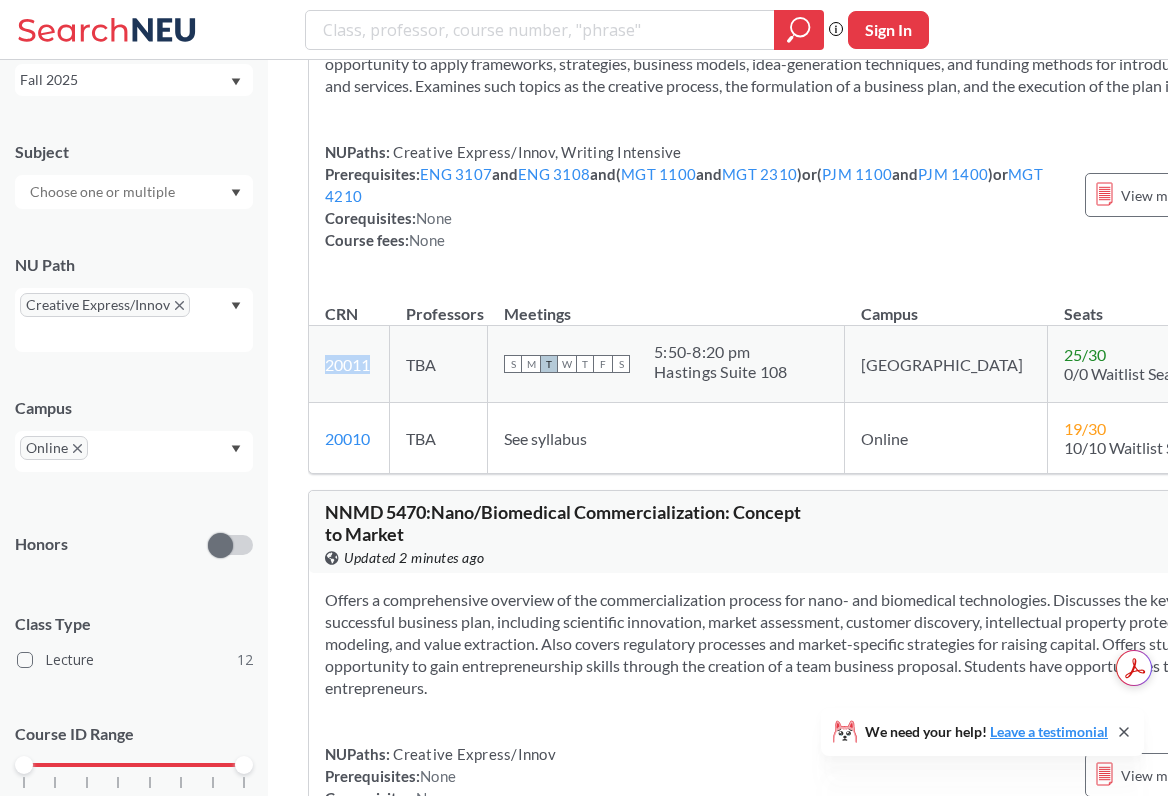 drag, startPoint x: 386, startPoint y: 588, endPoint x: 322, endPoint y: 593, distance: 64.195015 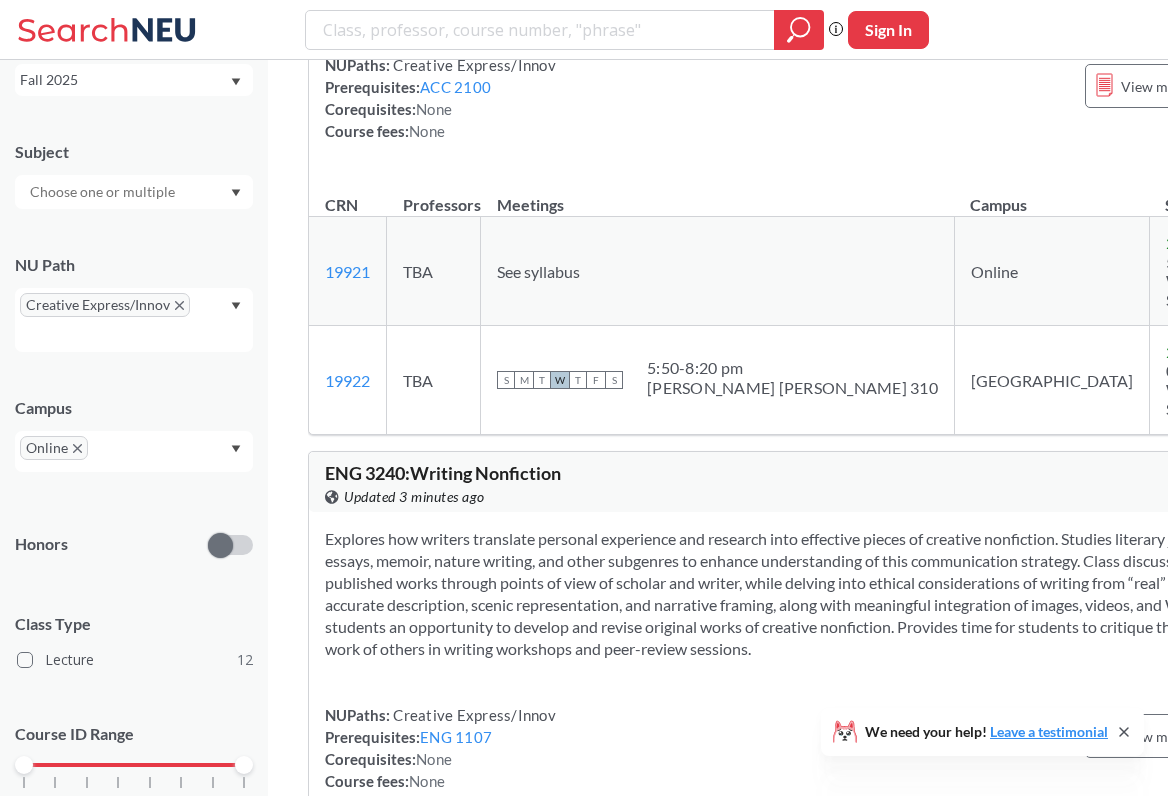 scroll, scrollTop: 4553, scrollLeft: 0, axis: vertical 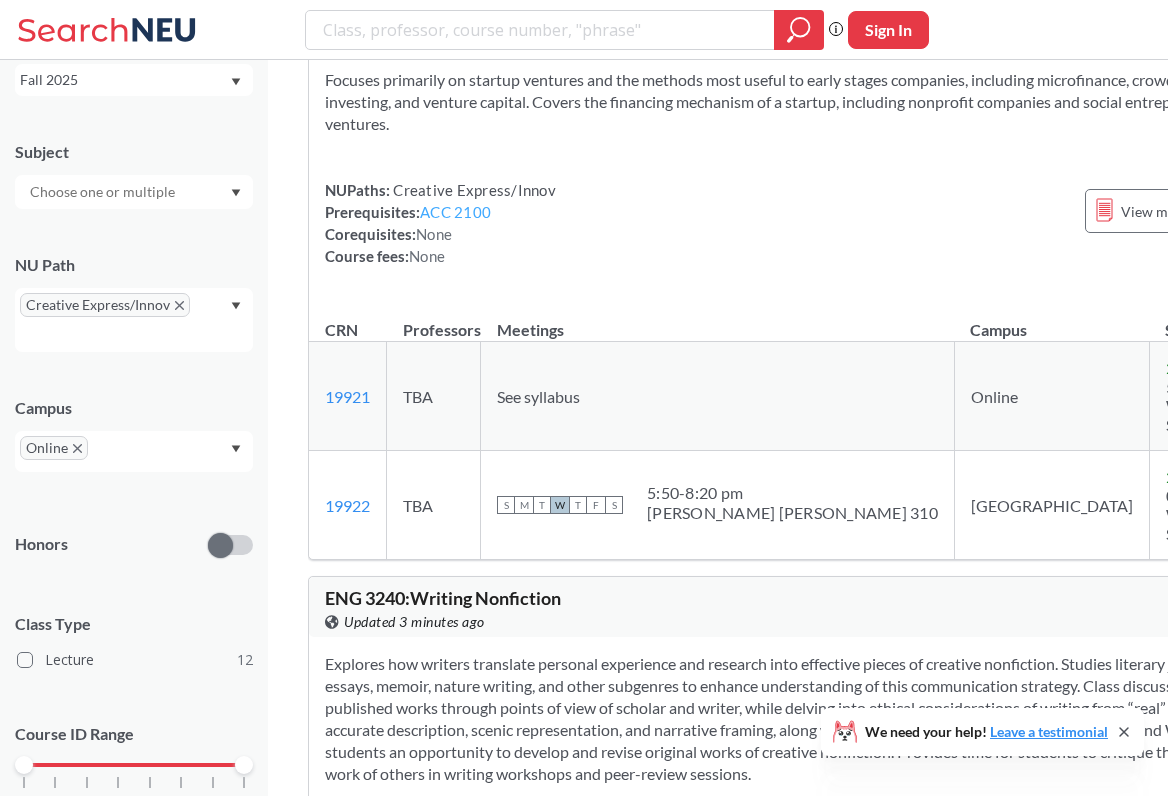 drag, startPoint x: 509, startPoint y: 466, endPoint x: 489, endPoint y: 467, distance: 20.024984 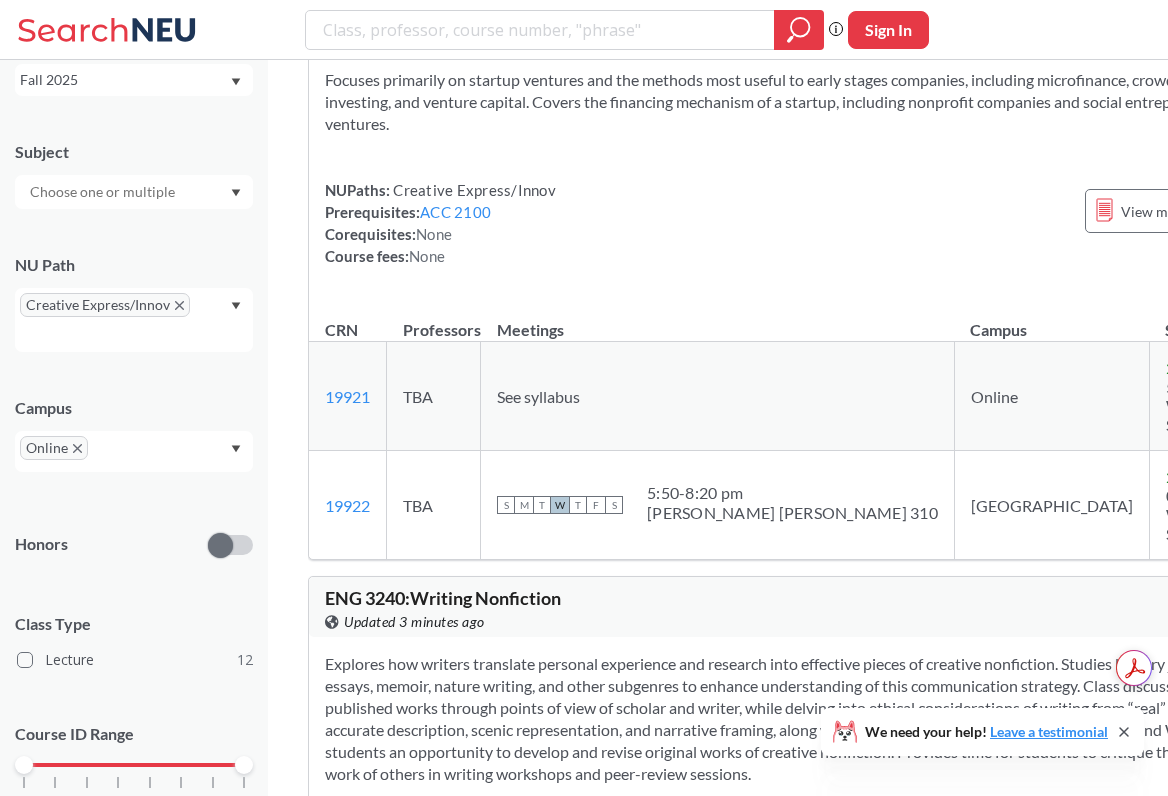 click on "19921 View this section on Banner." at bounding box center (348, 396) 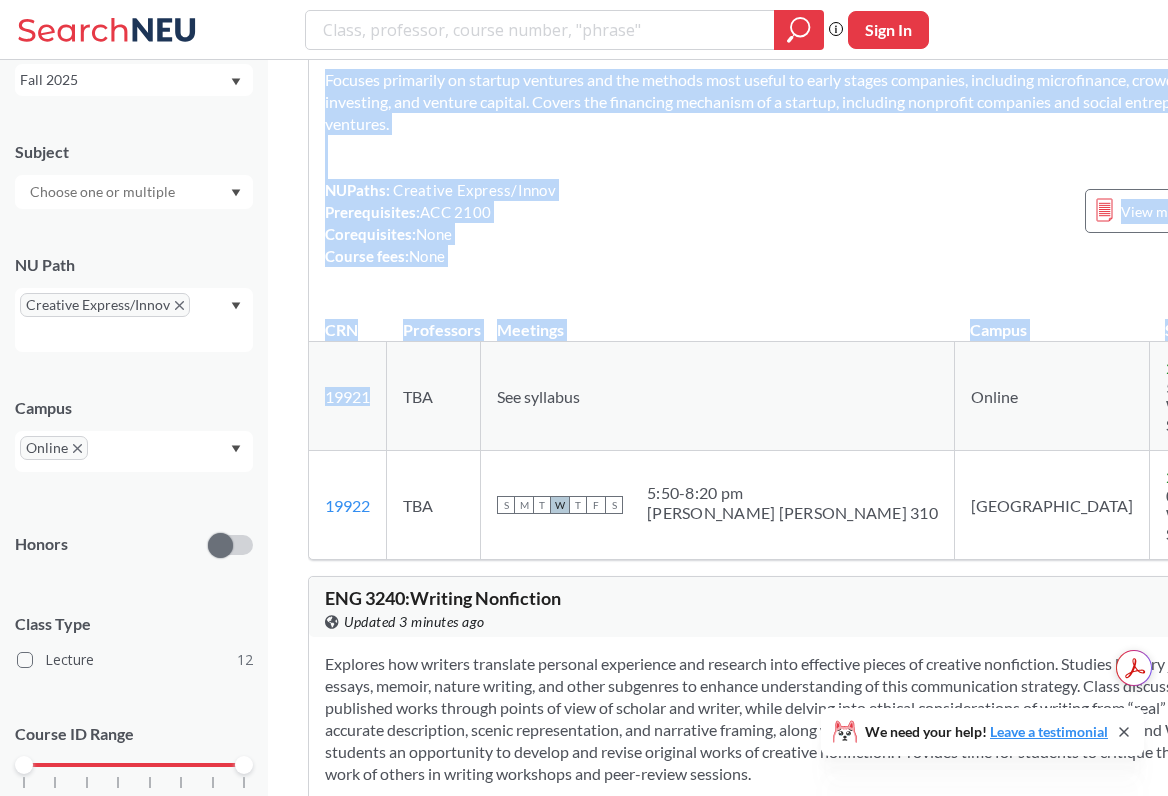 drag, startPoint x: 384, startPoint y: 635, endPoint x: 296, endPoint y: 635, distance: 88 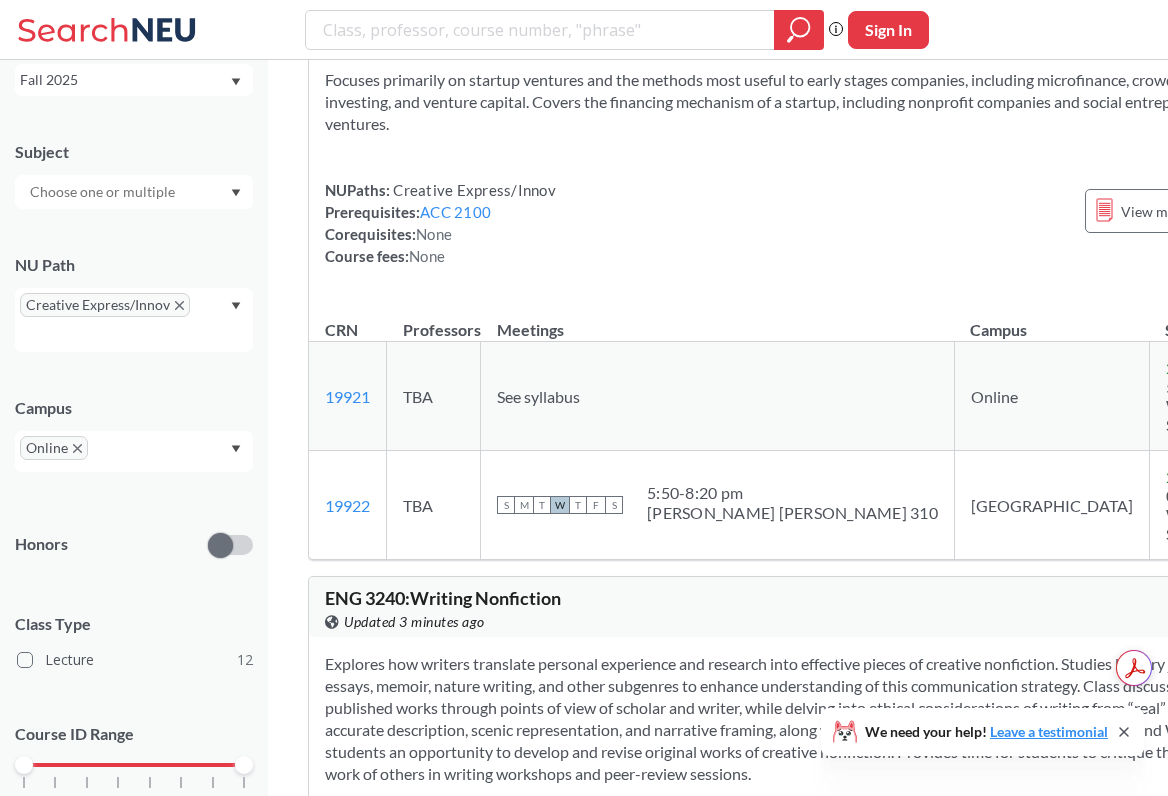 click on "Applied ( 2 ): NU Path: Creative Express/Innov Creative Express/Innov Campus: Online Online Clear All GET   1150 :  Foundations of Engineering Graphics and Design View this course on Banner. Updated 3 minutes ago 3 CREDITS NUPaths:   Creative Express/Innov, Natural/Designed World Prerequisites:  None Corequisites:  None Course fees:  None View more info for this class CRN  Professors   Meetings   Campus   Seats   Notifications  19932 View this section on Banner. TBA See syllabus Online 24 / 30 10/10 Waitlist Seats There are still seats remaining for this section ART   1200 :  Digital Photography View this course on Banner. Updated 3 minutes ago 3 CREDITS NUPaths:   Creative Express/Innov Prerequisites:  None Corequisites:  None Course fees:  None View more info for this class CRN  Professors   Meetings   Campus   Seats   Notifications  19829 View this section on Banner. TBA See syllabus Online 1 / 30 10/10 Waitlist Seats Sign in to subscribe for notifications. CRWT   1801 :  View this course on Banner.   None" at bounding box center [819, -996] 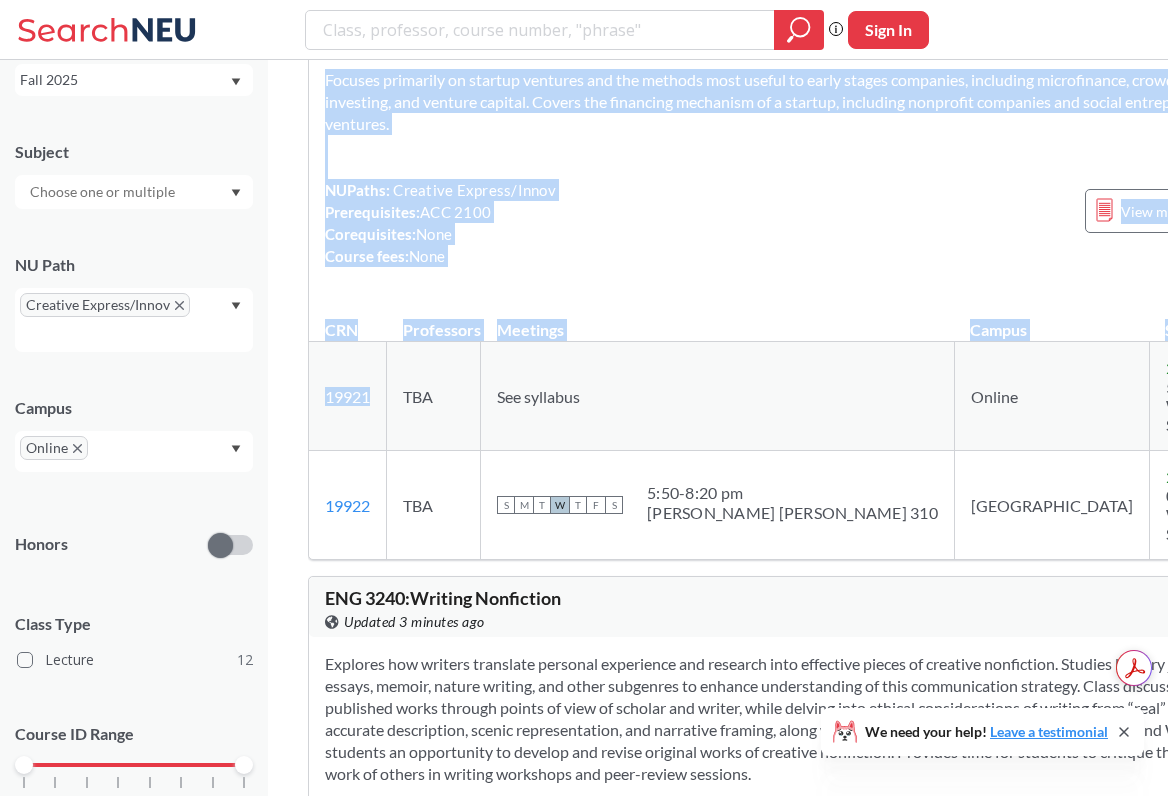 drag, startPoint x: 308, startPoint y: 638, endPoint x: 364, endPoint y: 638, distance: 56 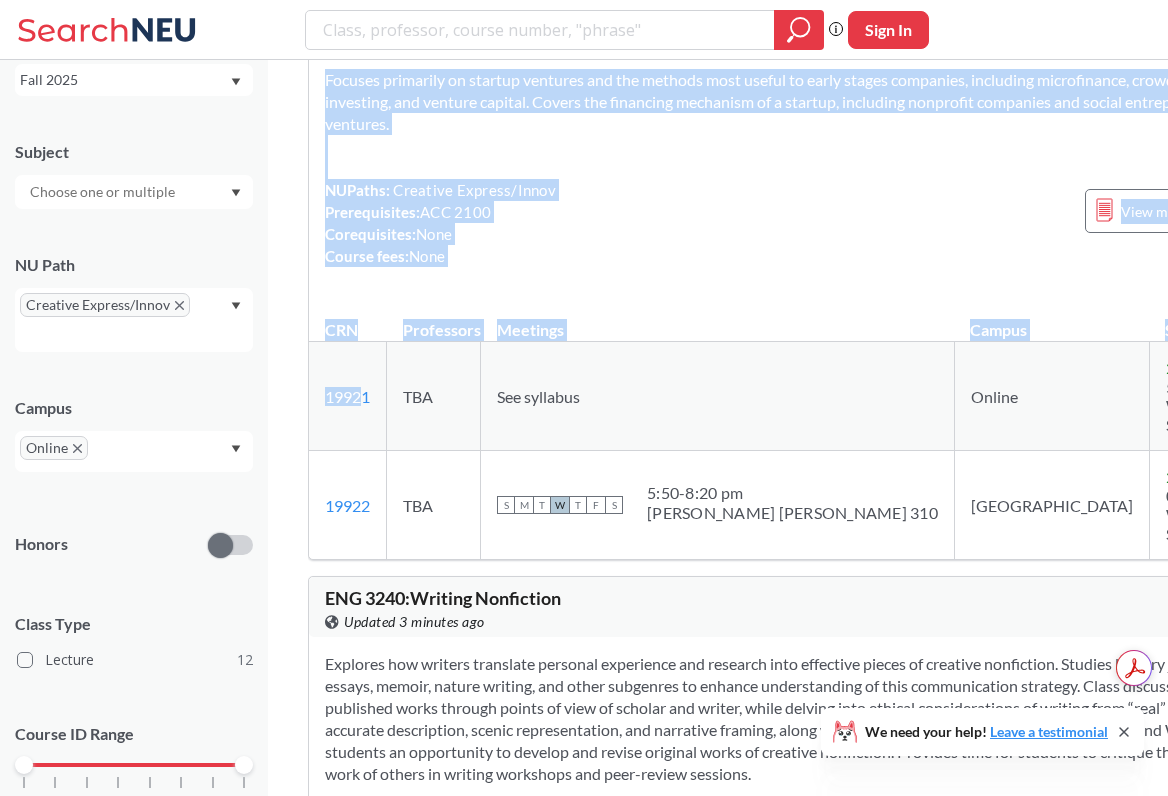 click on "CRN" at bounding box center [348, 320] 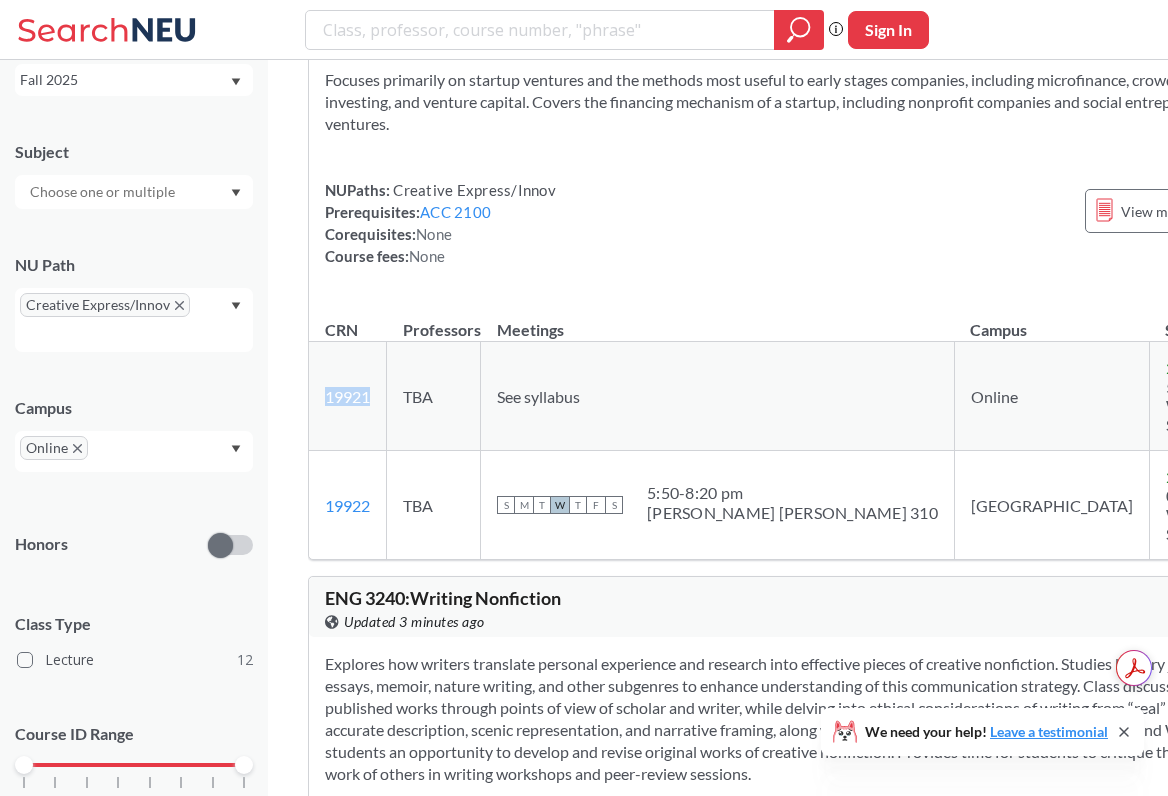 drag, startPoint x: 373, startPoint y: 635, endPoint x: 326, endPoint y: 635, distance: 47 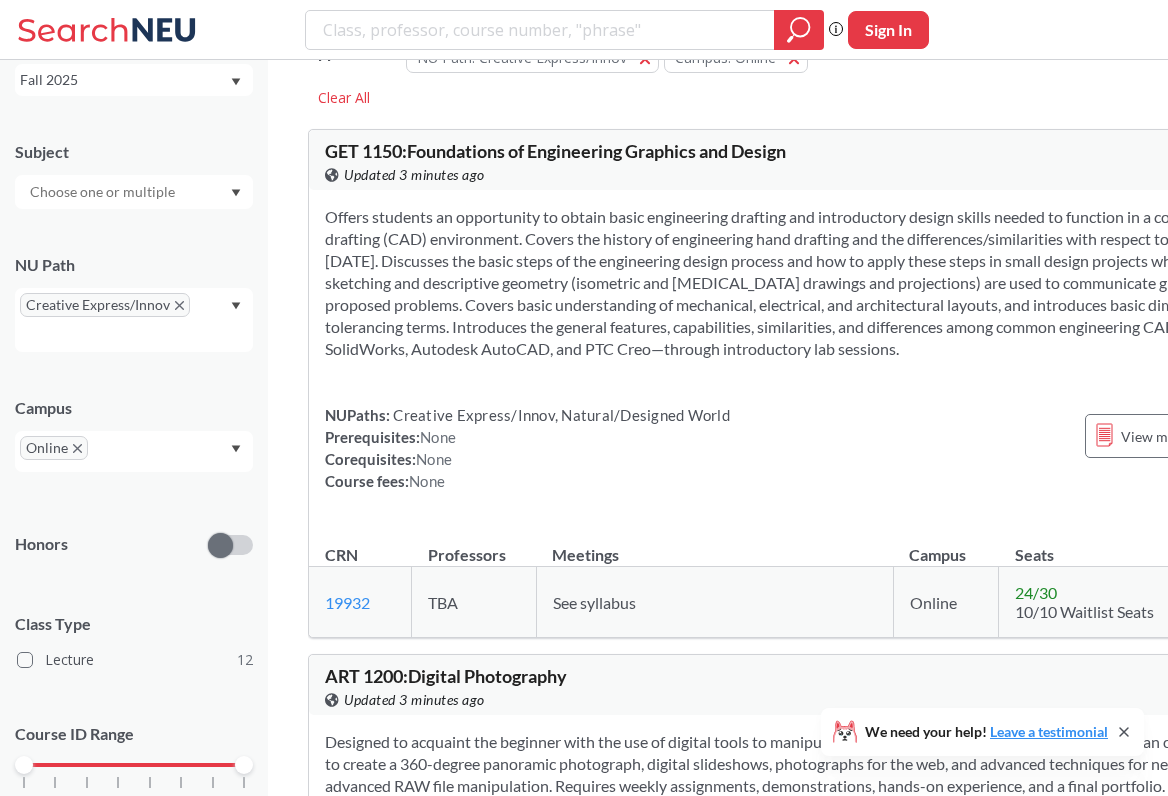 scroll, scrollTop: 19, scrollLeft: 0, axis: vertical 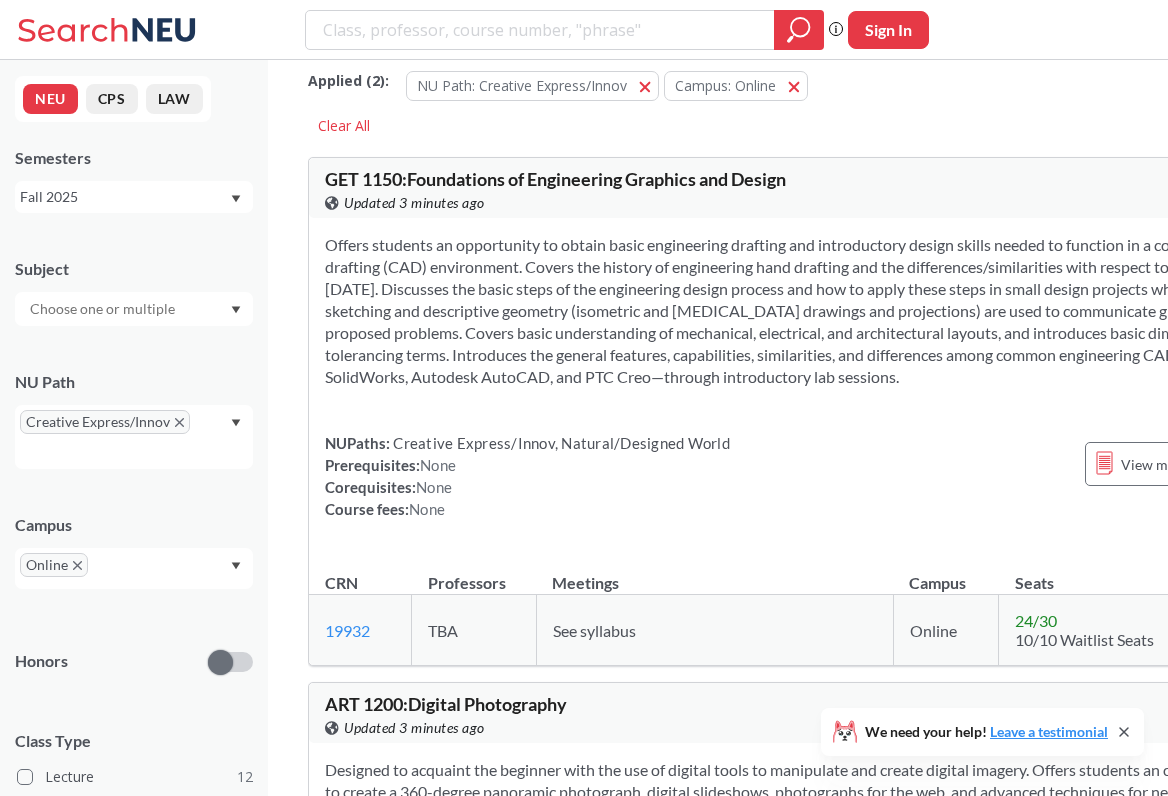 click 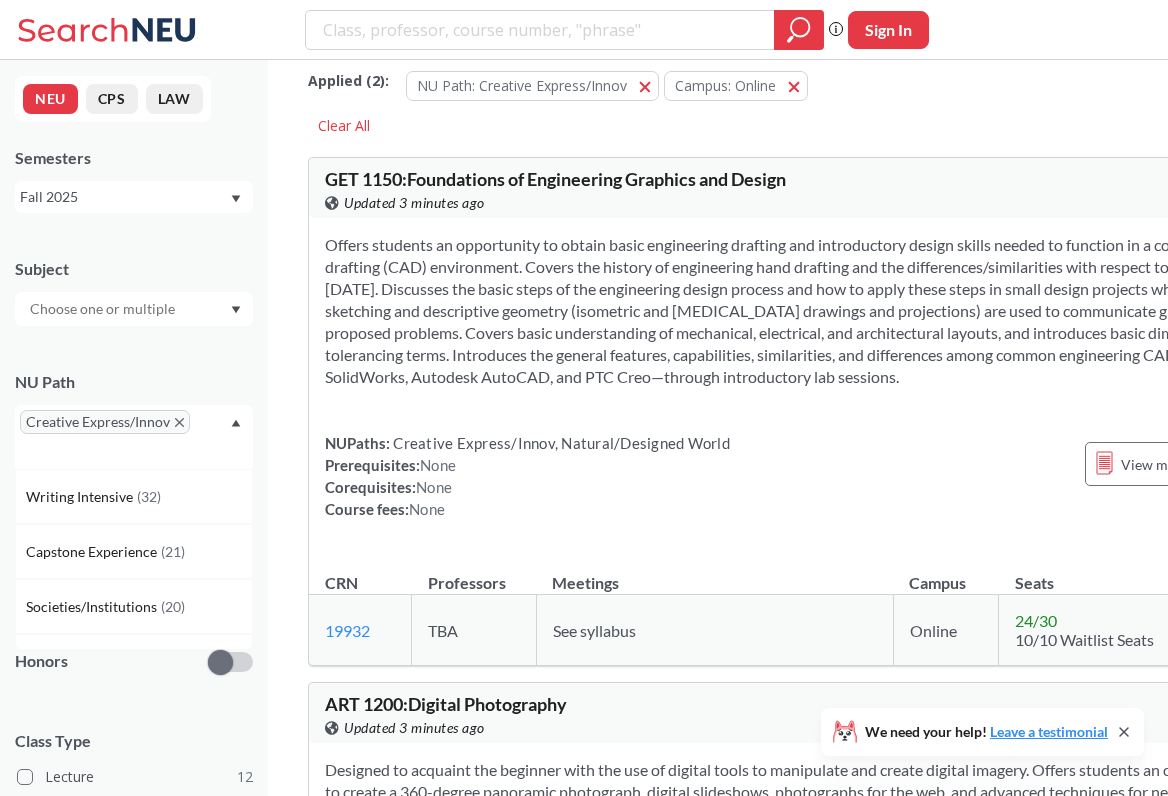 click 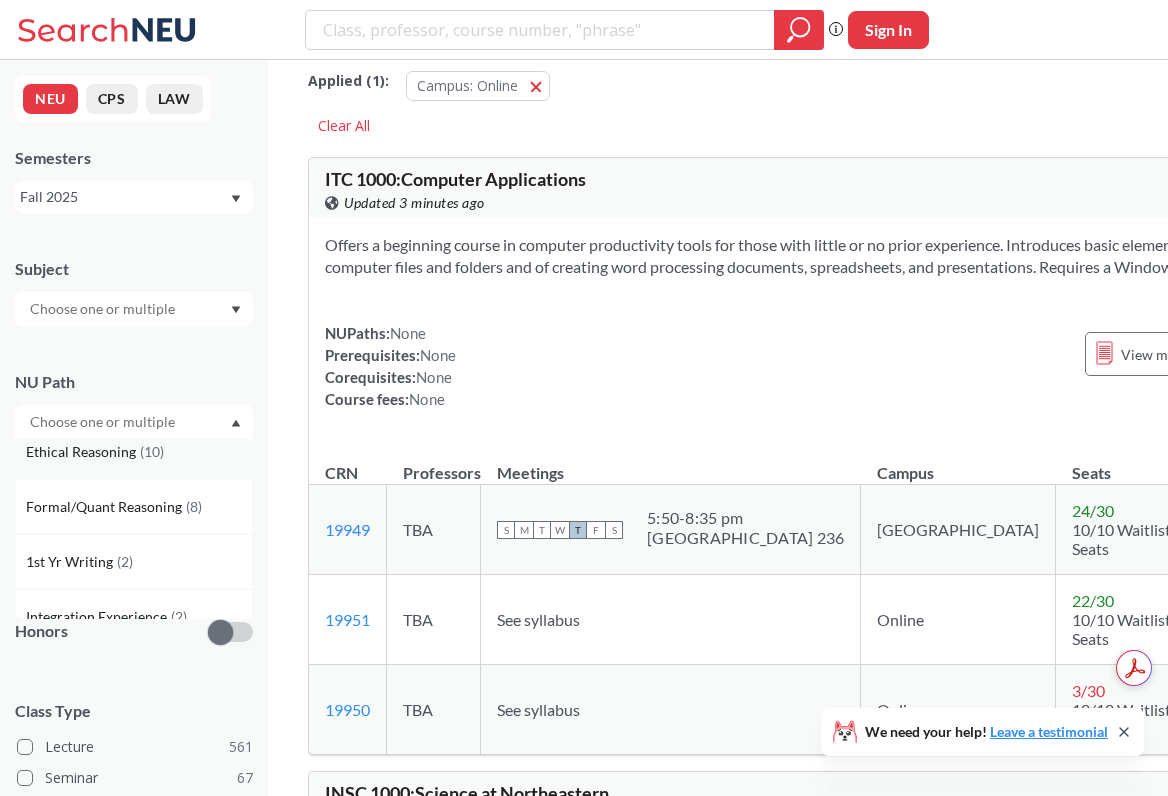 scroll, scrollTop: 535, scrollLeft: 0, axis: vertical 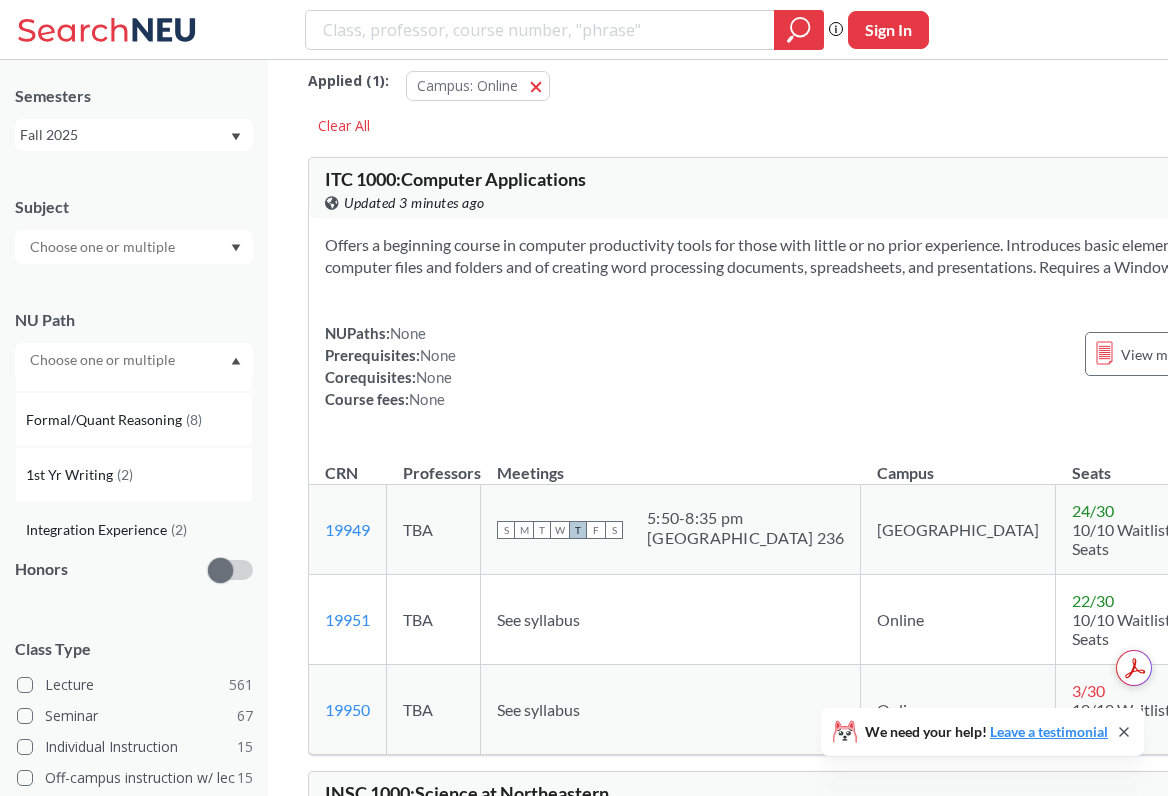click on "Integration Experience" at bounding box center (98, 530) 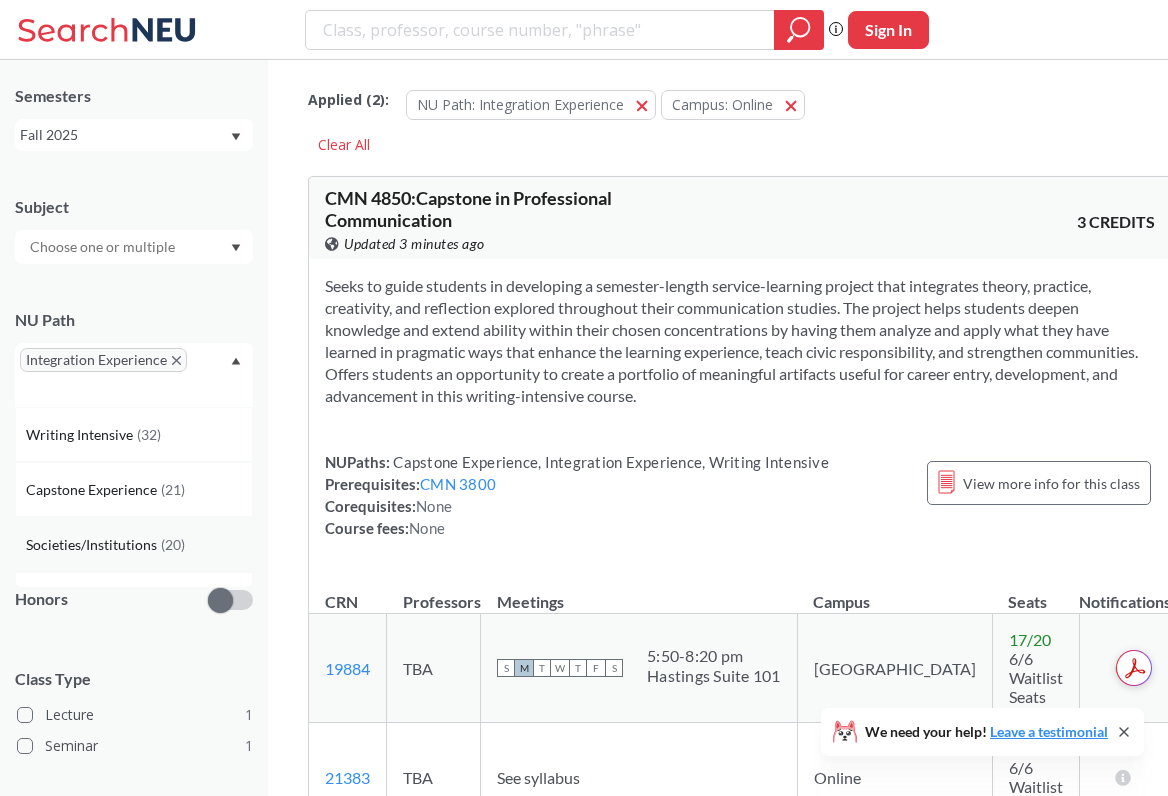 scroll, scrollTop: 0, scrollLeft: 0, axis: both 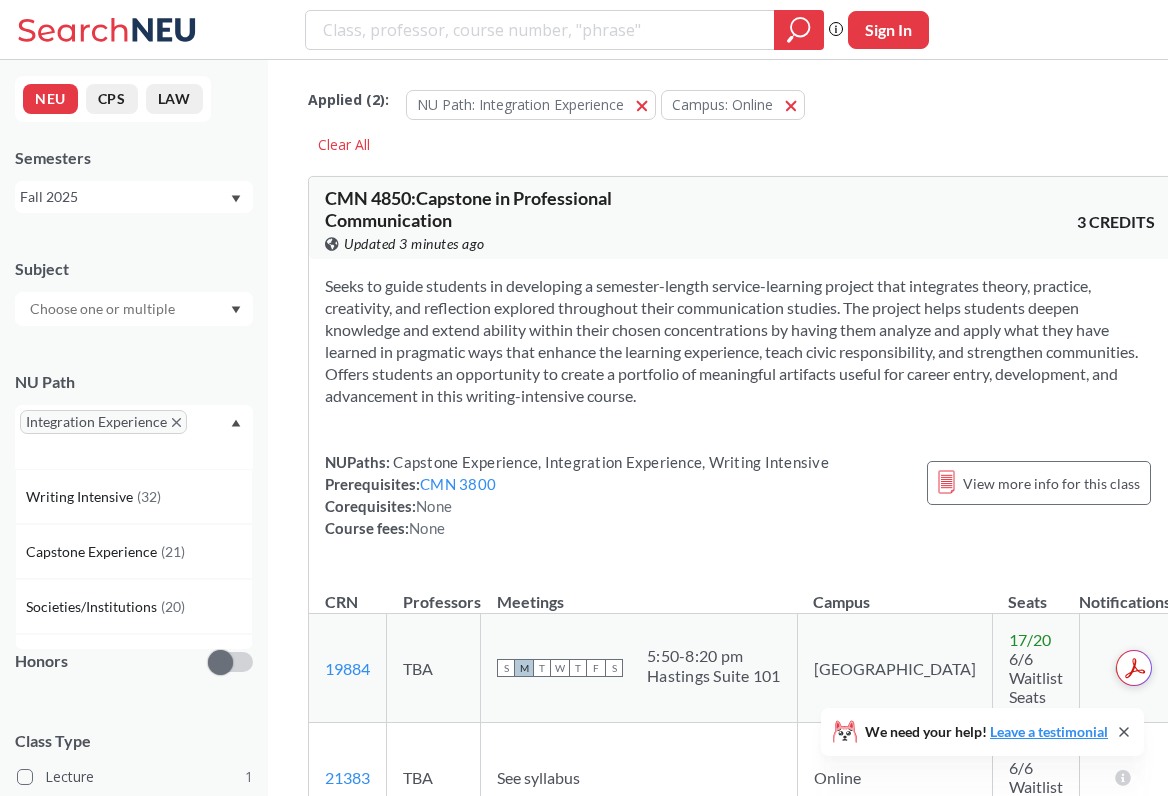 click 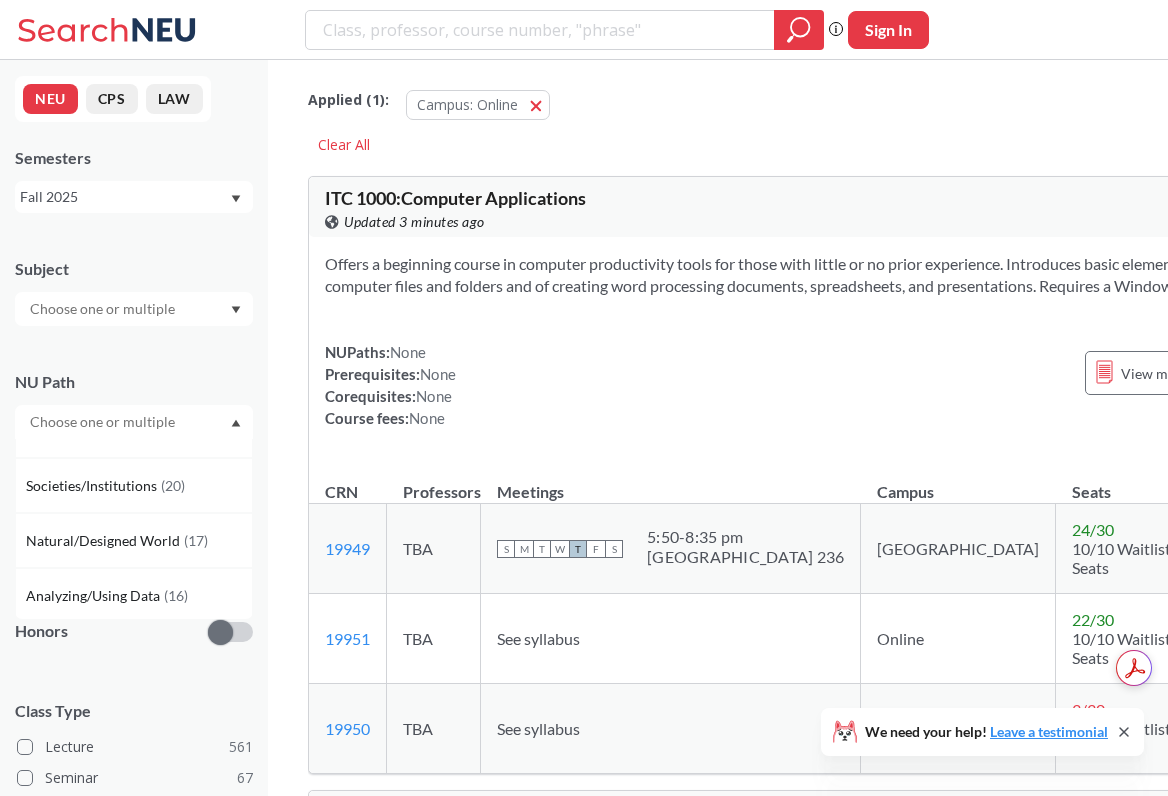 scroll, scrollTop: 93, scrollLeft: 0, axis: vertical 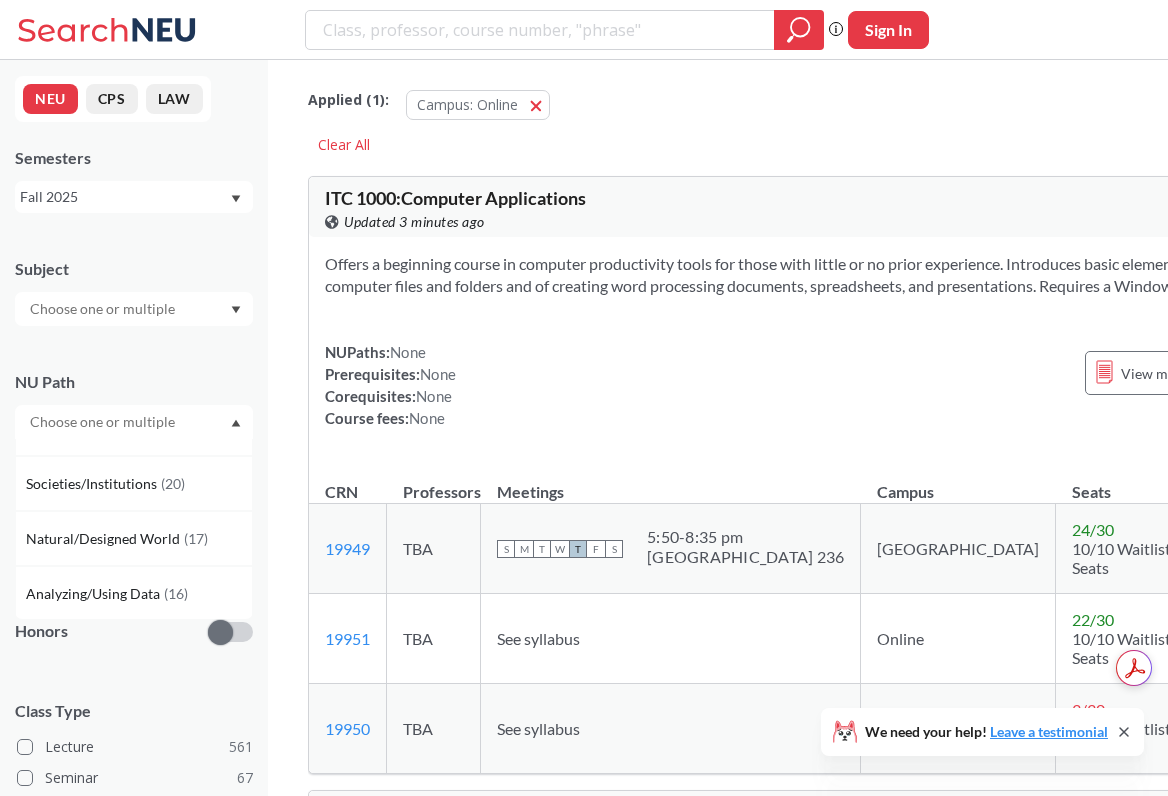 click on "( 20 )" at bounding box center [173, 483] 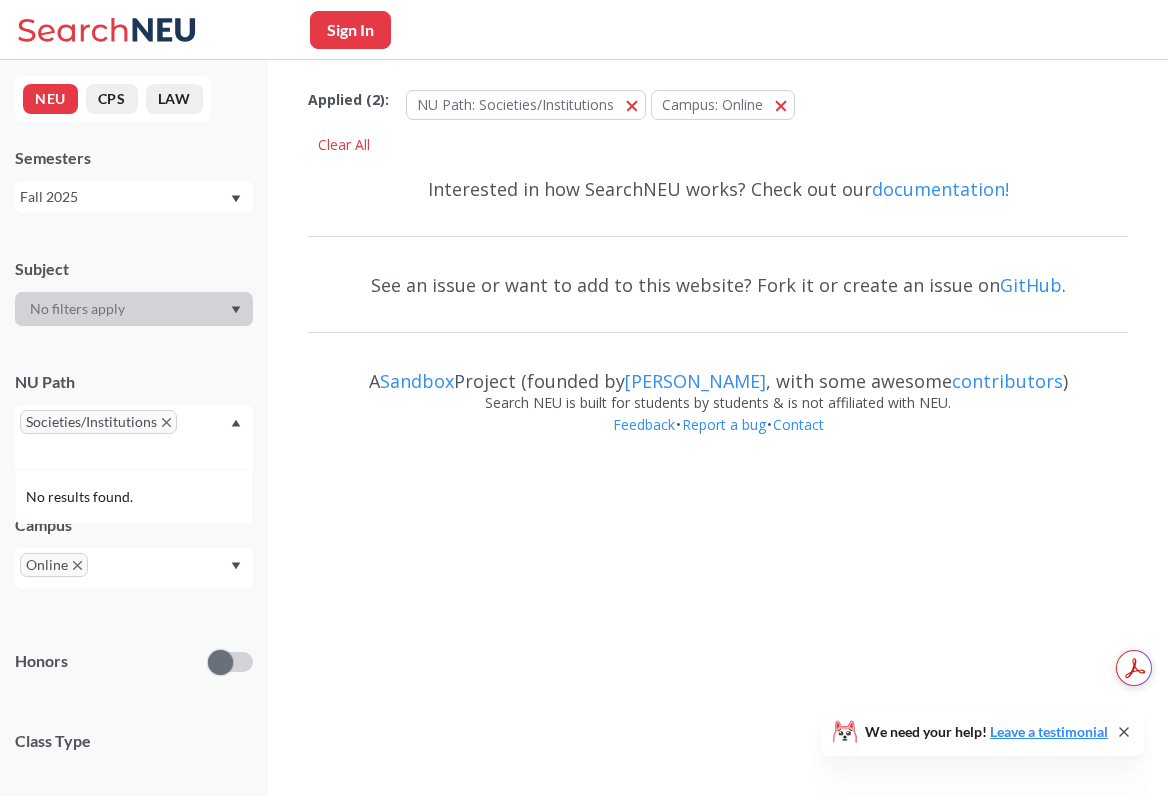 scroll, scrollTop: 0, scrollLeft: 0, axis: both 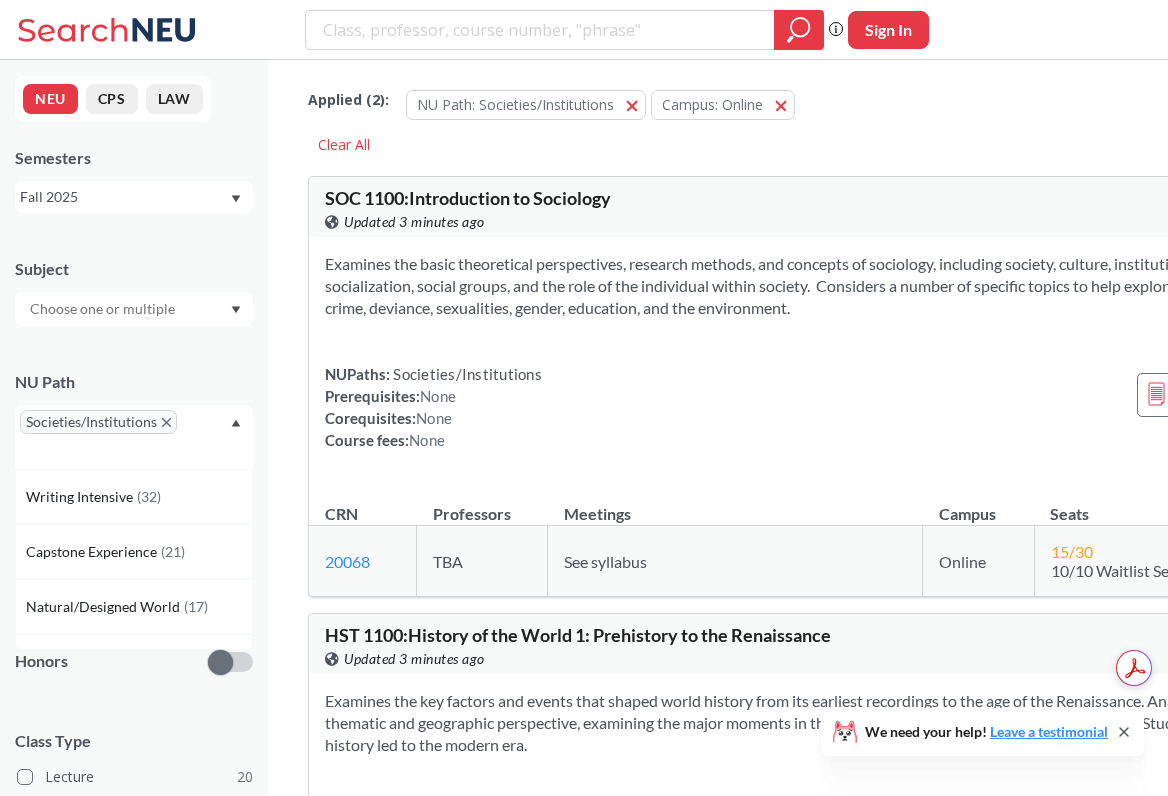 click 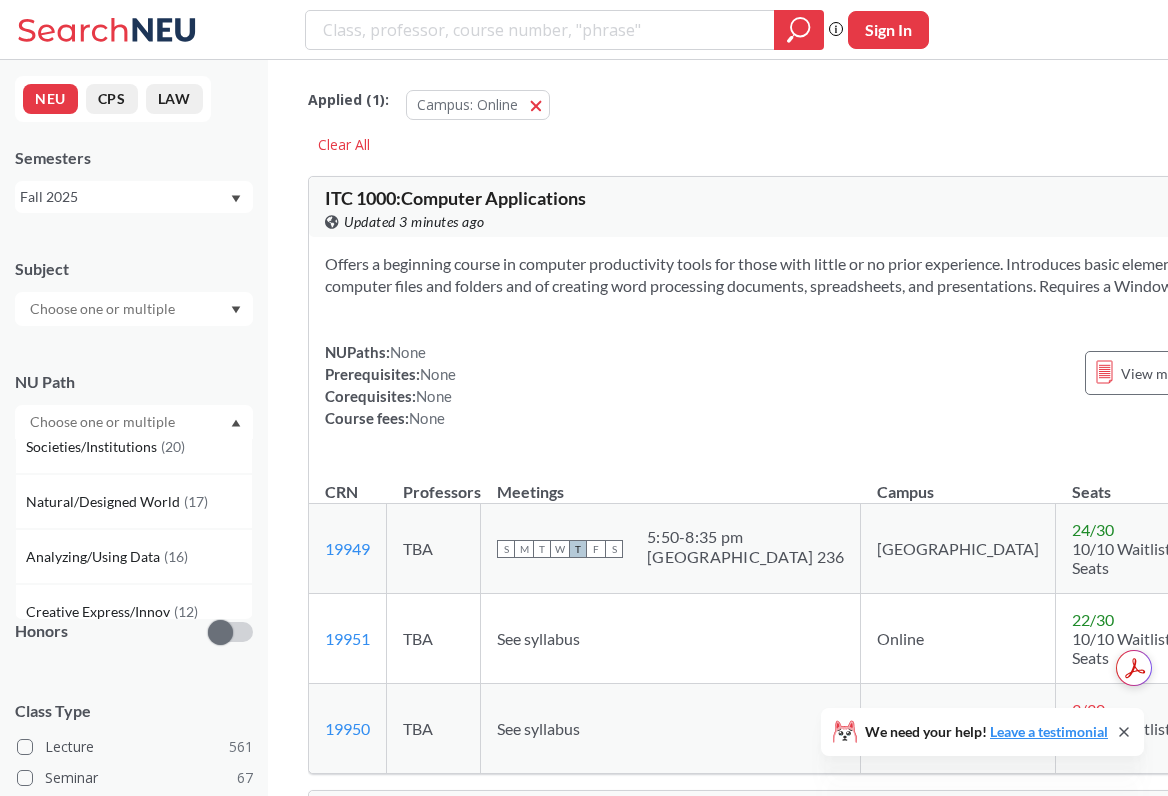 scroll, scrollTop: 133, scrollLeft: 0, axis: vertical 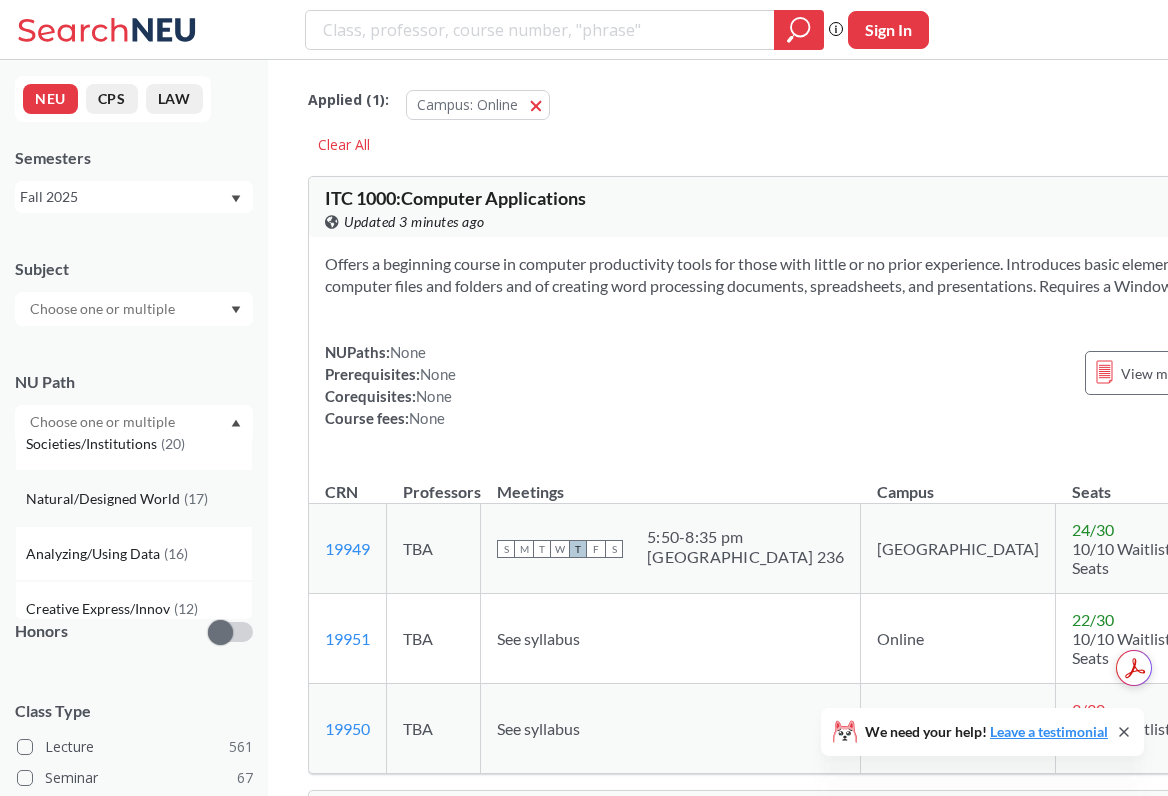 click on "Natural/Designed World" at bounding box center [105, 499] 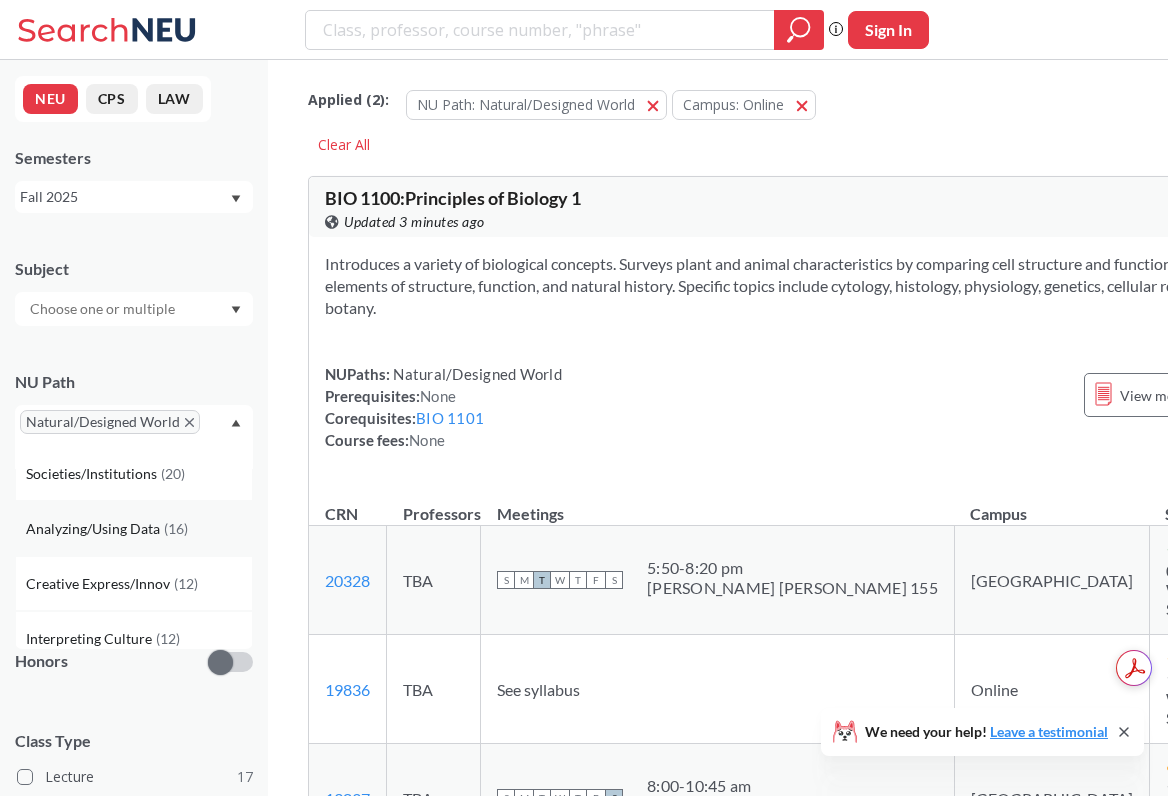 click on "Analyzing/Using Data" at bounding box center (95, 529) 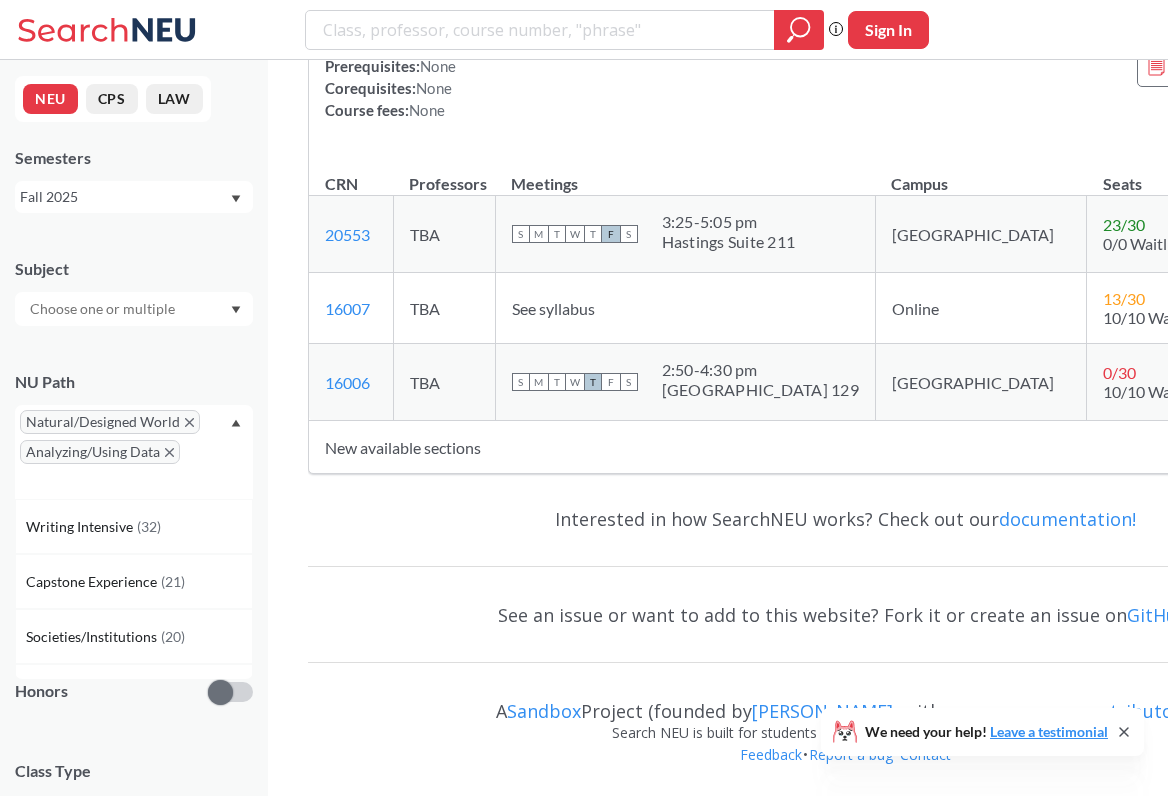 scroll, scrollTop: 19882, scrollLeft: 0, axis: vertical 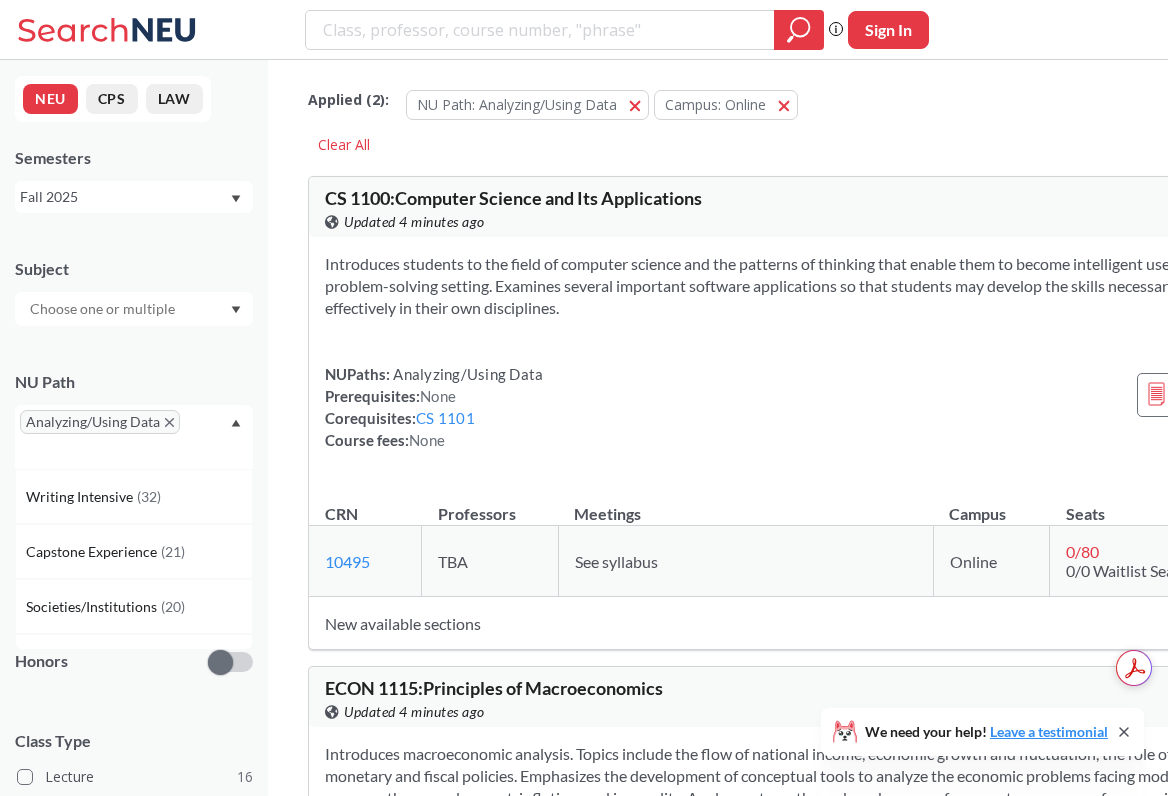 click 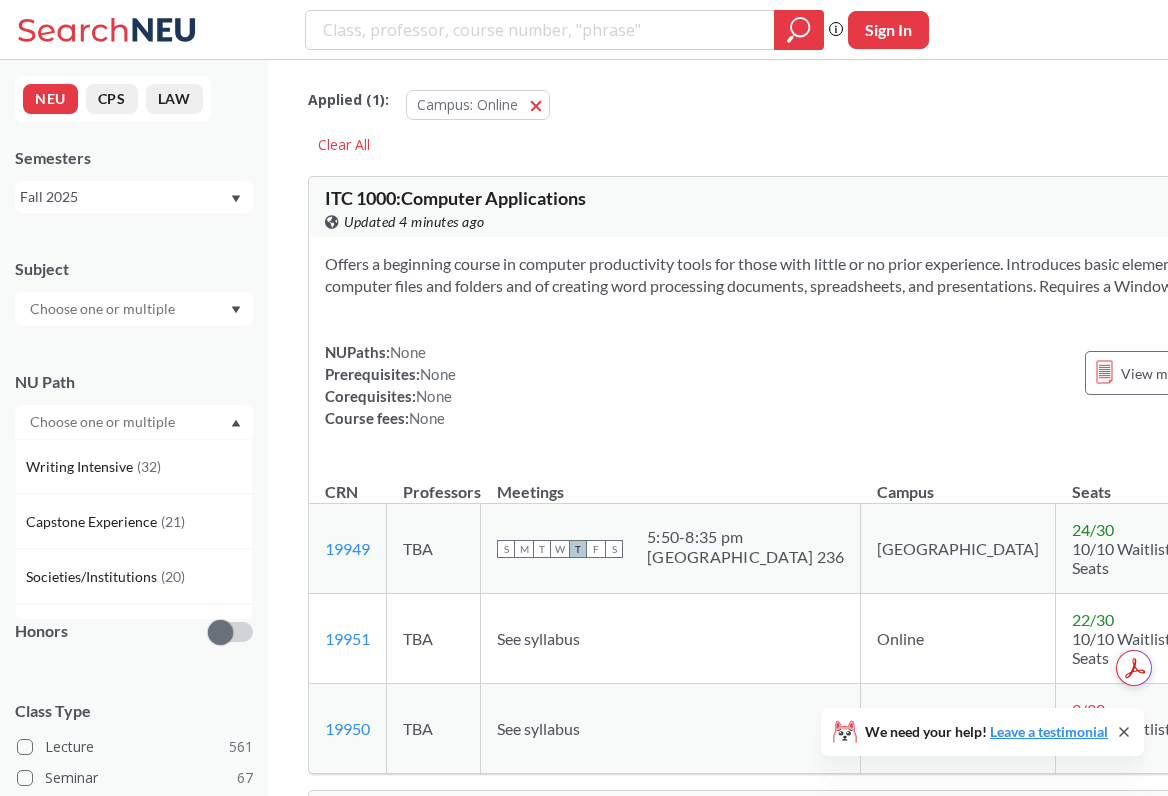 click on "Fall 2025" at bounding box center (124, 197) 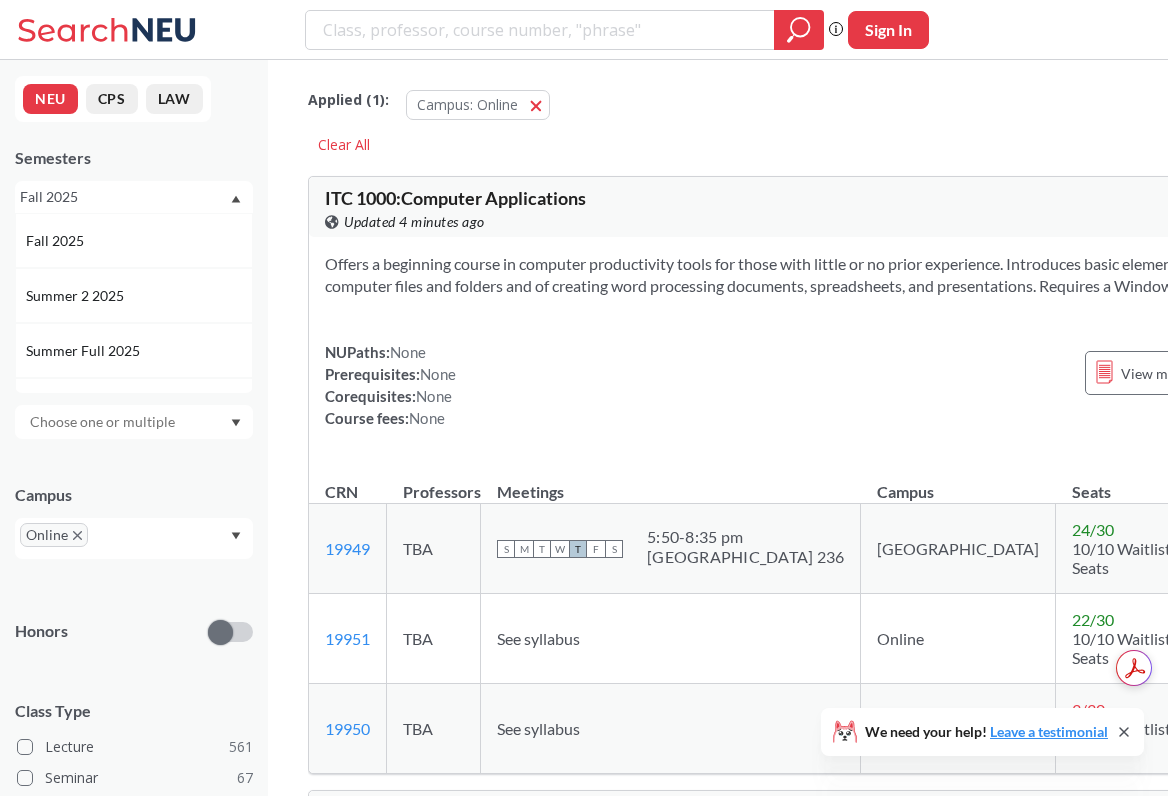 click on "Semesters" at bounding box center (134, 158) 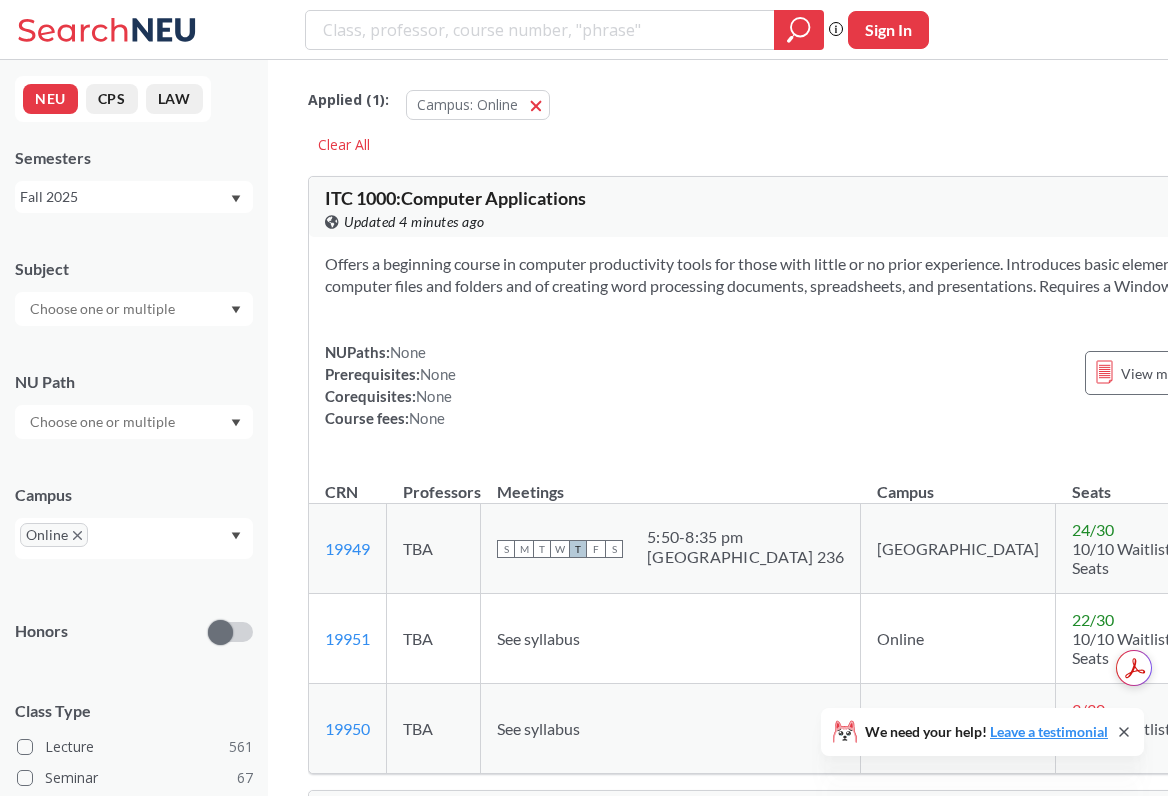 click at bounding box center [104, 309] 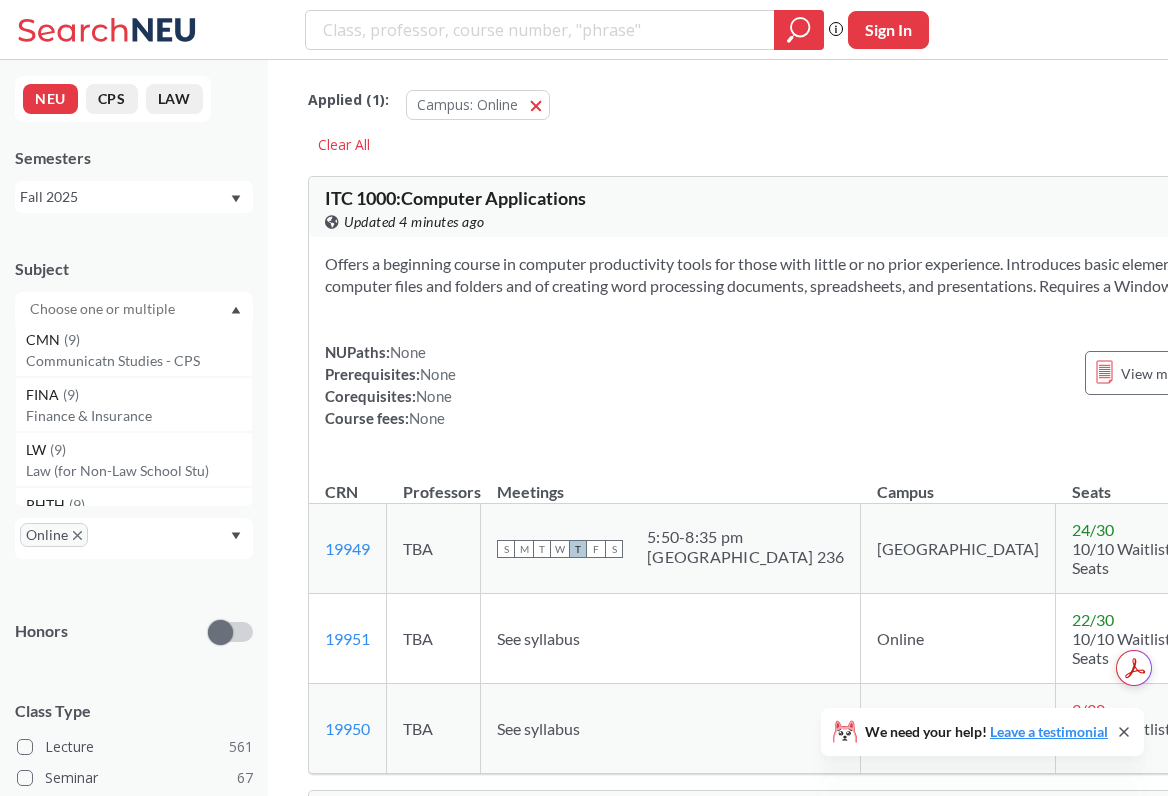 scroll, scrollTop: 1105, scrollLeft: 0, axis: vertical 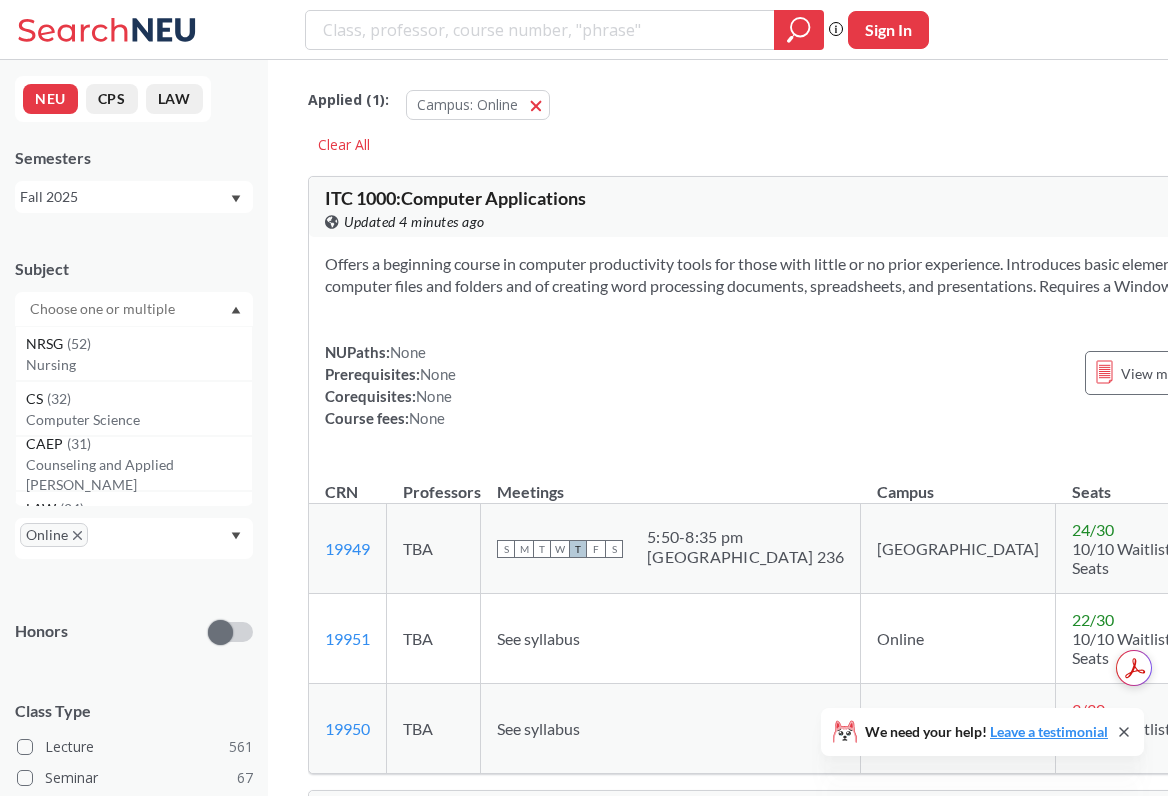 click on "NEU CPS LAW Semesters Fall 2025 Subject NRSG ( 52 ) Nursing CS ( 32 ) Computer Science CAEP ( 31 ) Counseling and Applied Ed Psyc LAW ( 24 ) Law BIOT ( 21 ) Biotechnology ITC ( 19 ) Information Tech - CPS INFO ( 18 ) Information Systems Program HLTH ( 15 ) Health Sci - Interdisciplinary PPUA ( 14 ) Pub Policy and Urban Affairs PSY ( 14 ) Psychology - CPS [PERSON_NAME] ( 13 ) Criminal Justice LS ( 13 ) Legal Studies CIVE ( 12 ) Civil & Environmental Engineer BIOL ( 11 ) Biology EECE ( 11 ) Electrical and Comp Engineerng MGT ( 11 ) Management - CPS ENG ( 10 ) English - CPS IE ( 10 ) Industrial Engineering ACC ( 9 ) Accounting - CPS ALY ( 9 ) Analytics - CPS CMN ( 9 ) Communicatn Studies - CPS FINA ( 9 ) Finance & Insurance LW ( 9 ) Law (for Non-Law School Stu) PHTH ( 9 ) Public Health BIO ( 8 ) Biology - CPS ENGW ( 8 ) English Writing FIN ( 8 ) Finance - CPS HINF ( 8 ) Health Informatics MSCI ( 7 ) Medical Sciences BINF ( 6 ) Bioinformatics BIOE ( 6 ) Bioengineering CSYE ( 6 ) Computer Systems Engineering EEBA ( 6 ) ( 6" at bounding box center (134, 428) 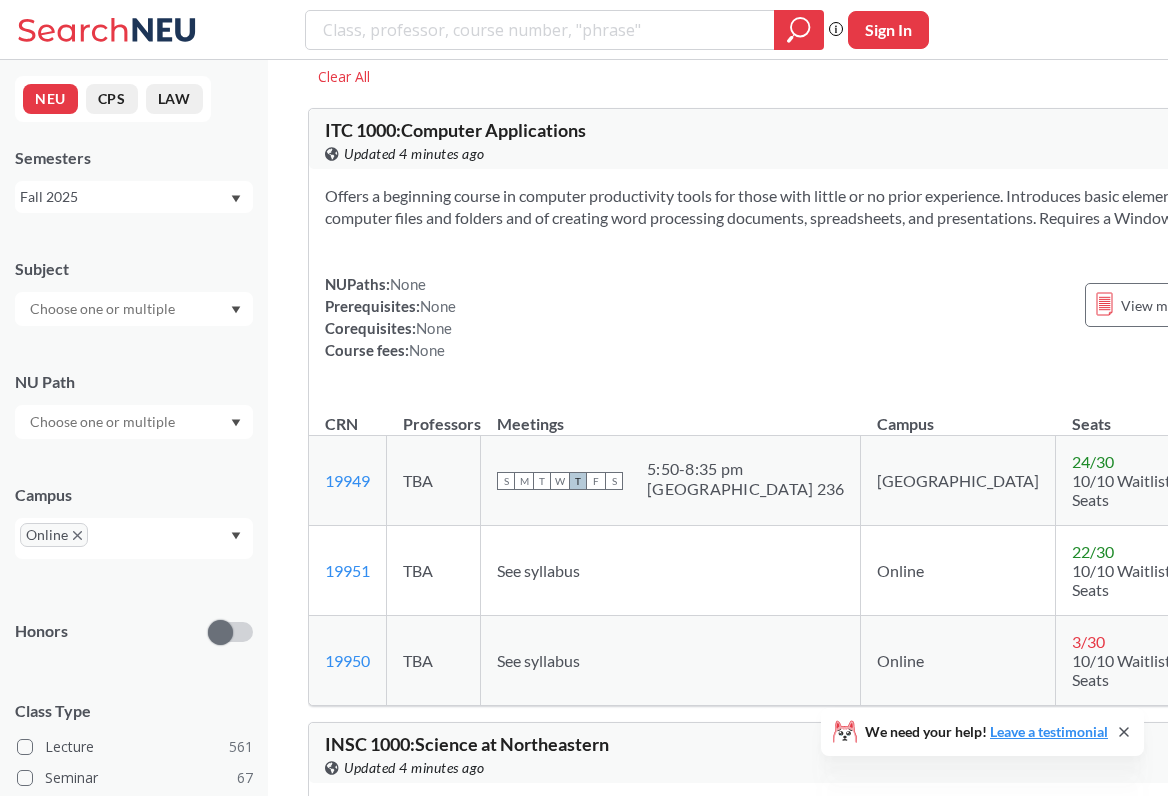 scroll, scrollTop: 0, scrollLeft: 0, axis: both 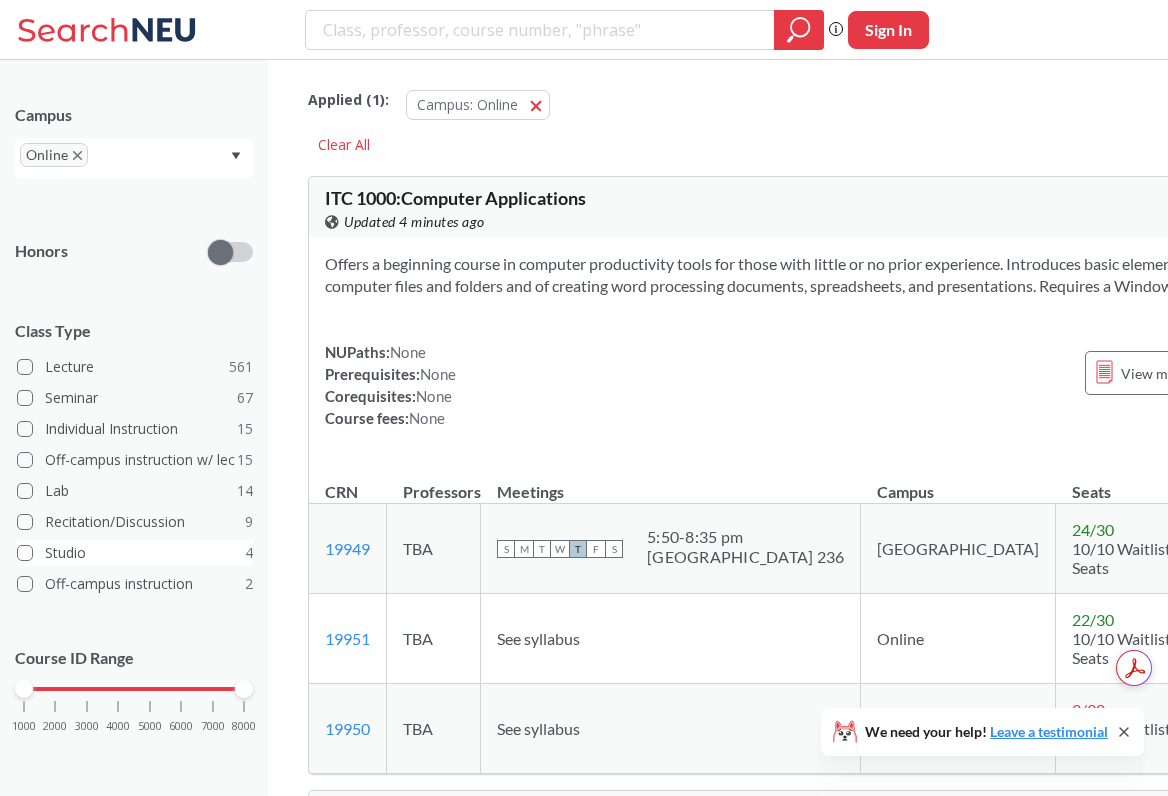 click on "Studio 4" at bounding box center [135, 553] 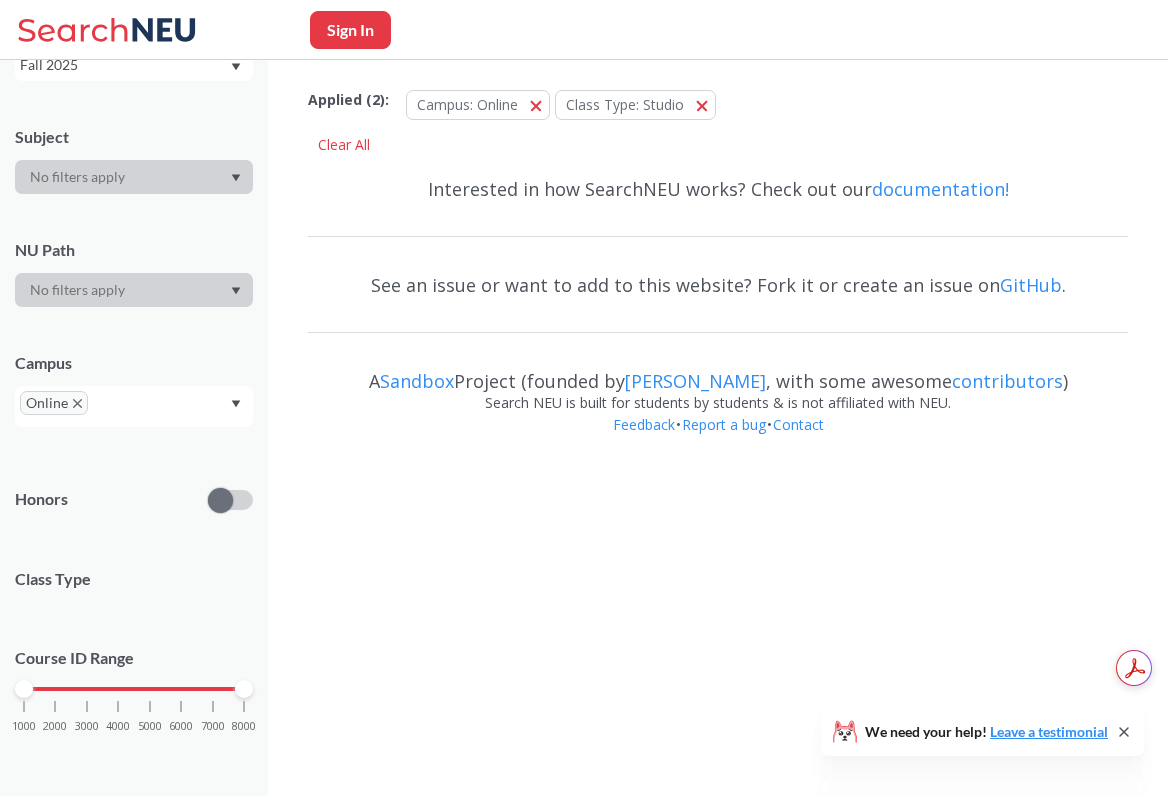 scroll, scrollTop: 380, scrollLeft: 0, axis: vertical 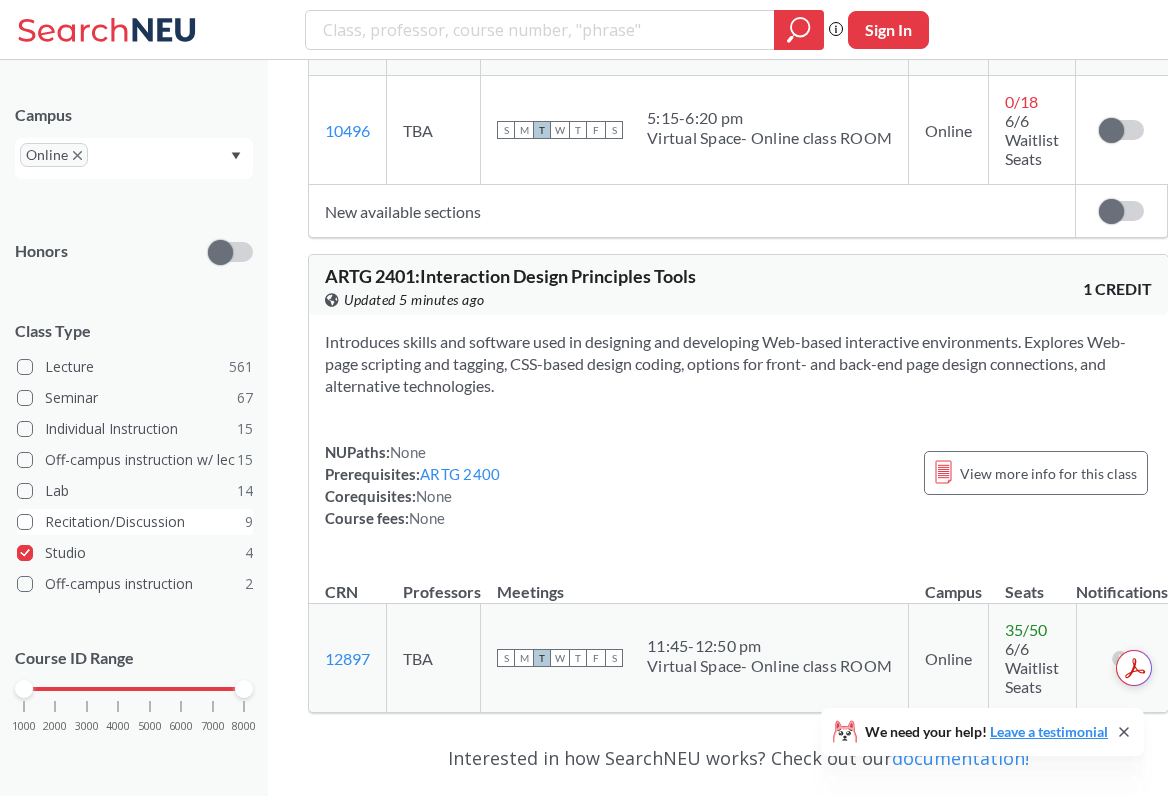 click on "Recitation/Discussion 9" at bounding box center [135, 522] 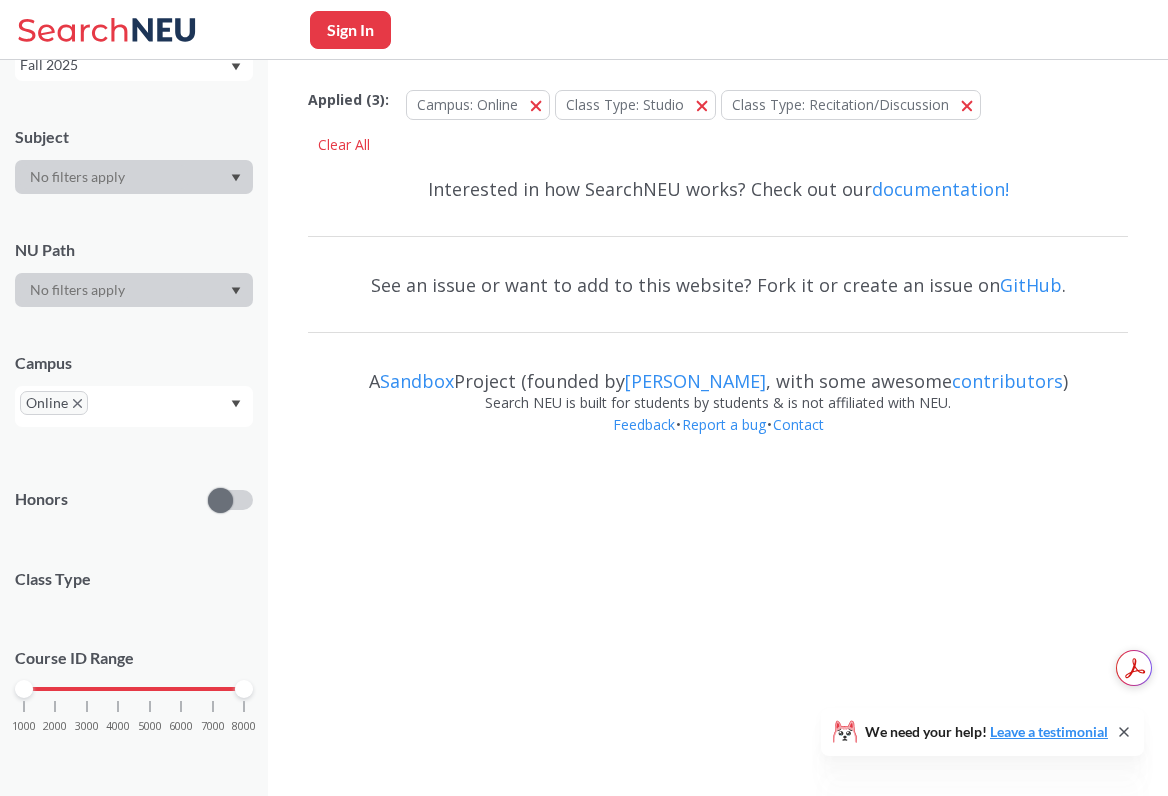 scroll, scrollTop: 380, scrollLeft: 0, axis: vertical 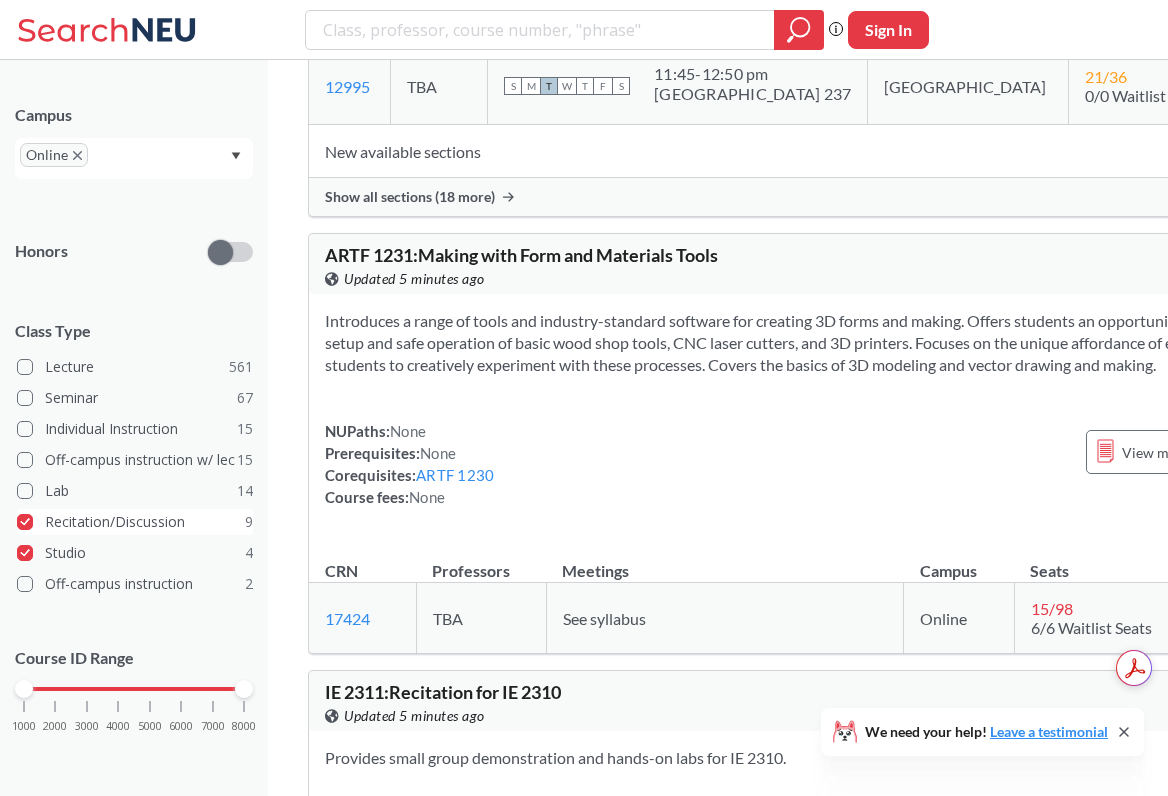 click on "Recitation/Discussion 9" at bounding box center (135, 522) 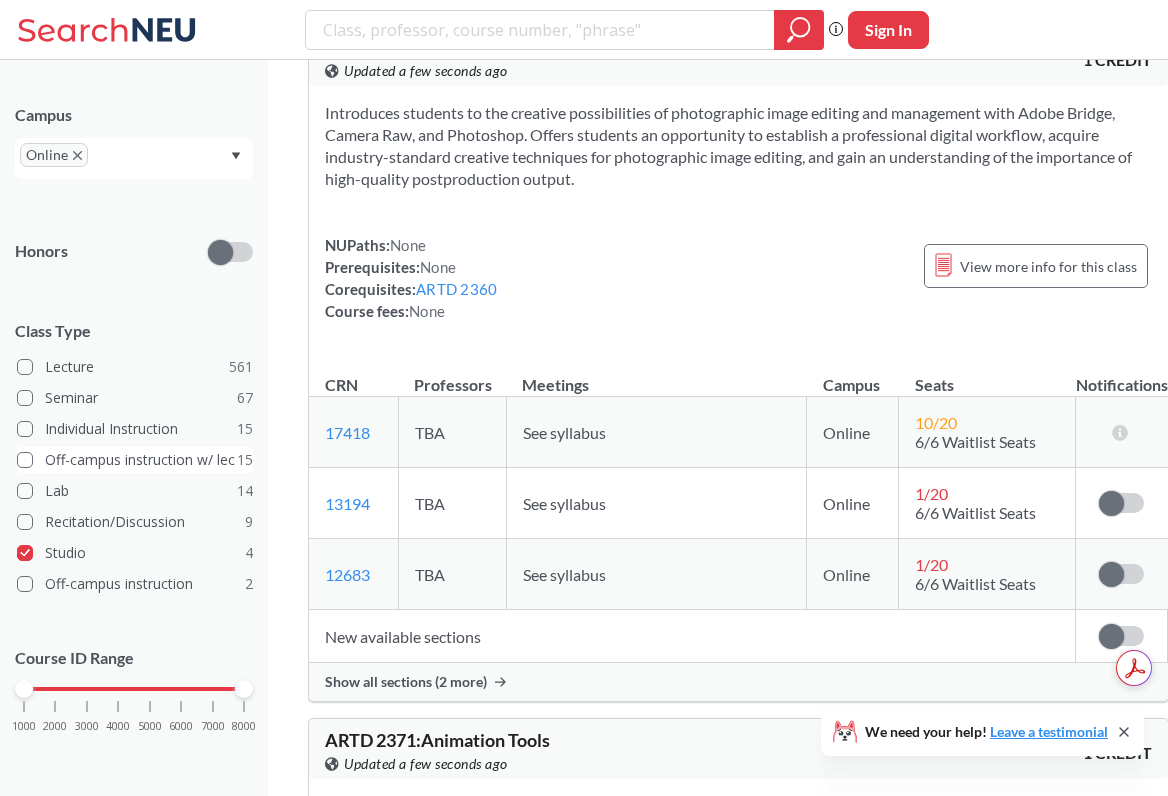 click on "Off-campus instruction w/ lec 15" at bounding box center [135, 460] 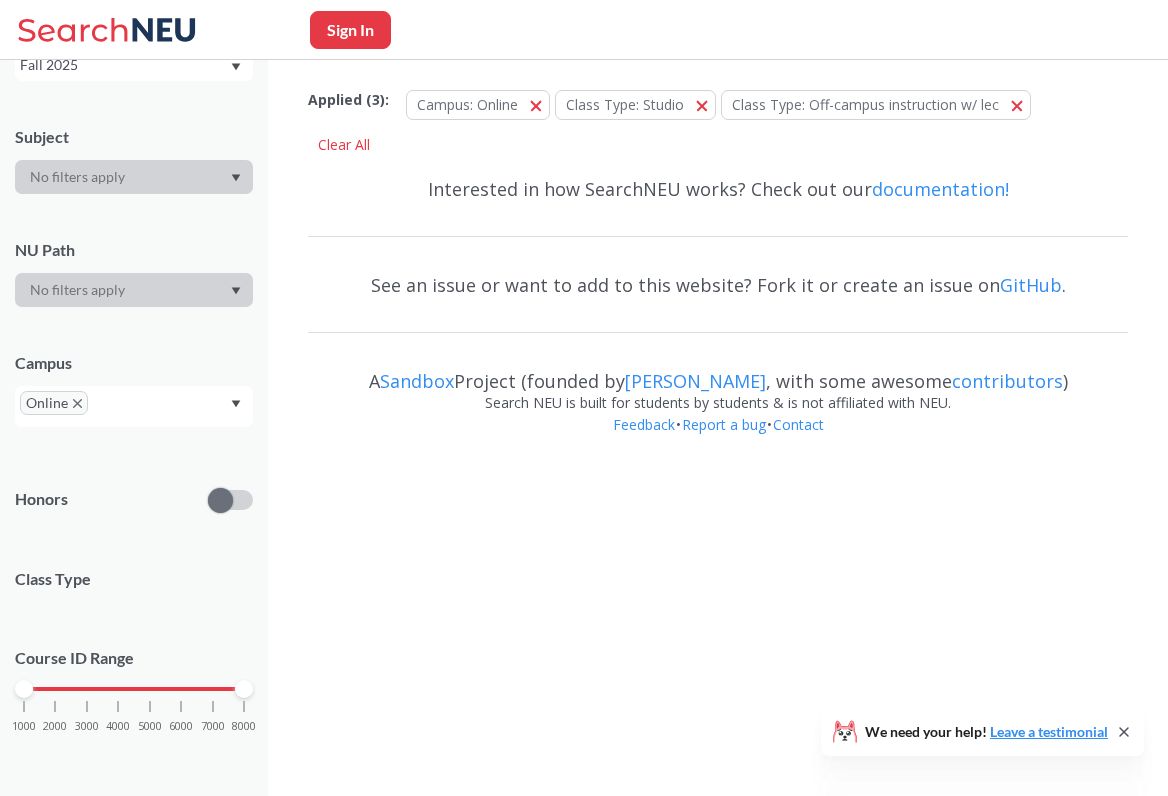 scroll, scrollTop: 380, scrollLeft: 0, axis: vertical 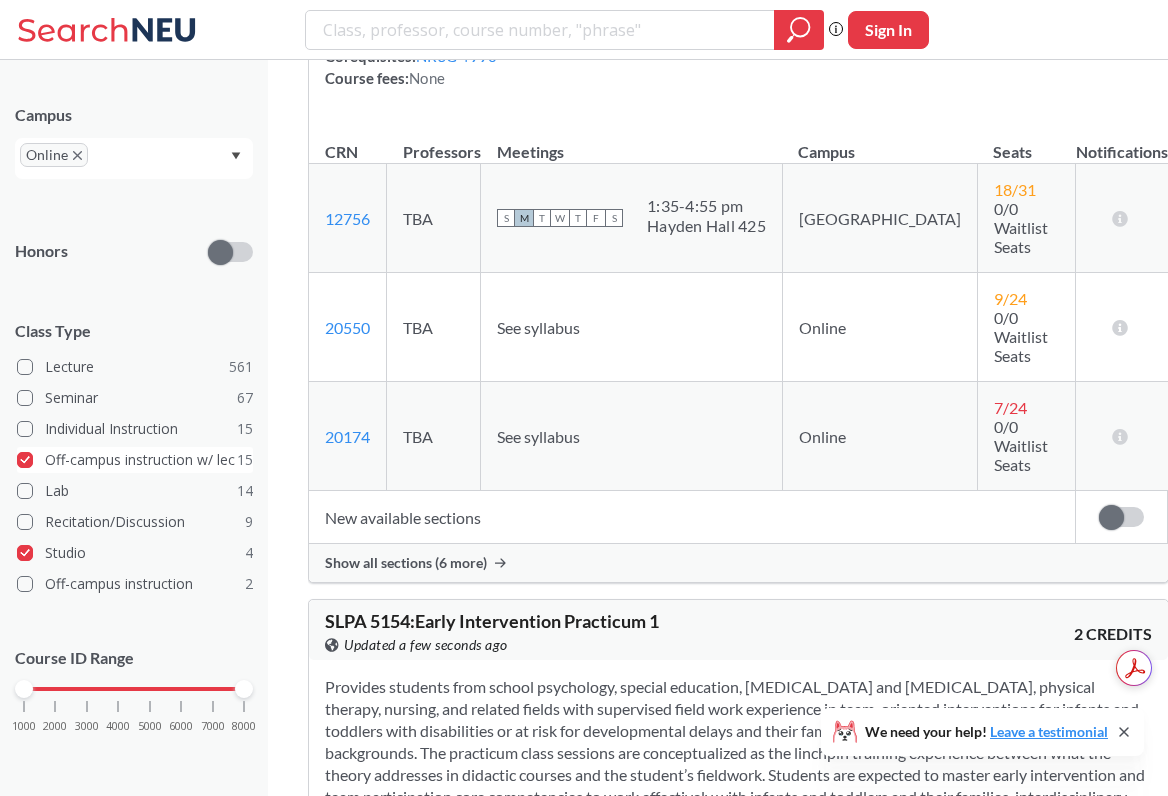 click on "Off-campus instruction w/ lec 15" at bounding box center [135, 460] 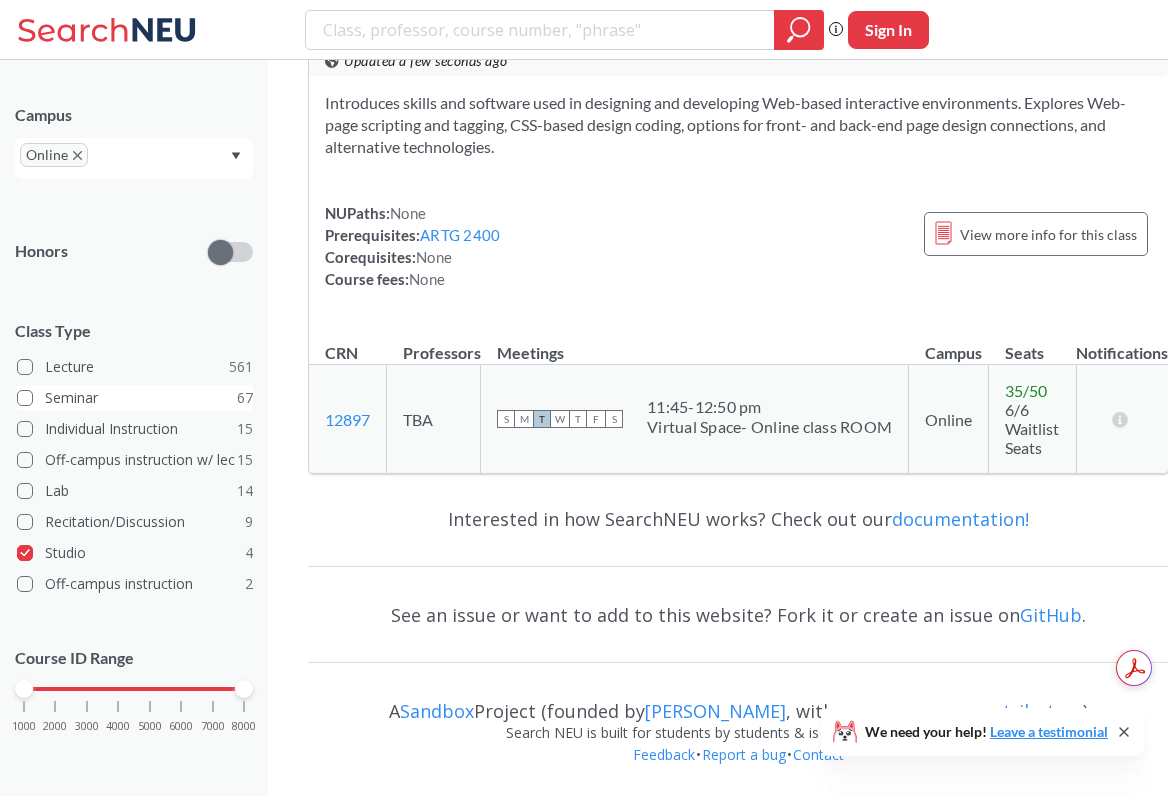 click on "Seminar 67" at bounding box center (135, 398) 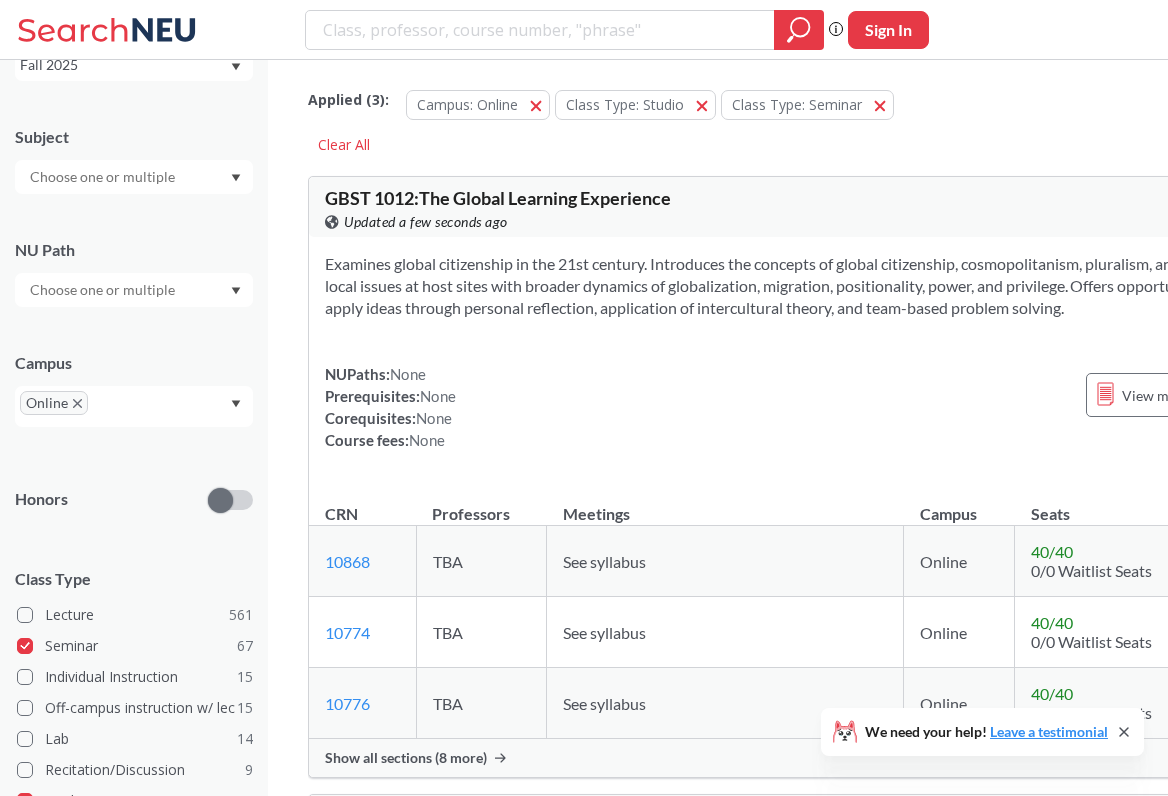scroll, scrollTop: 380, scrollLeft: 0, axis: vertical 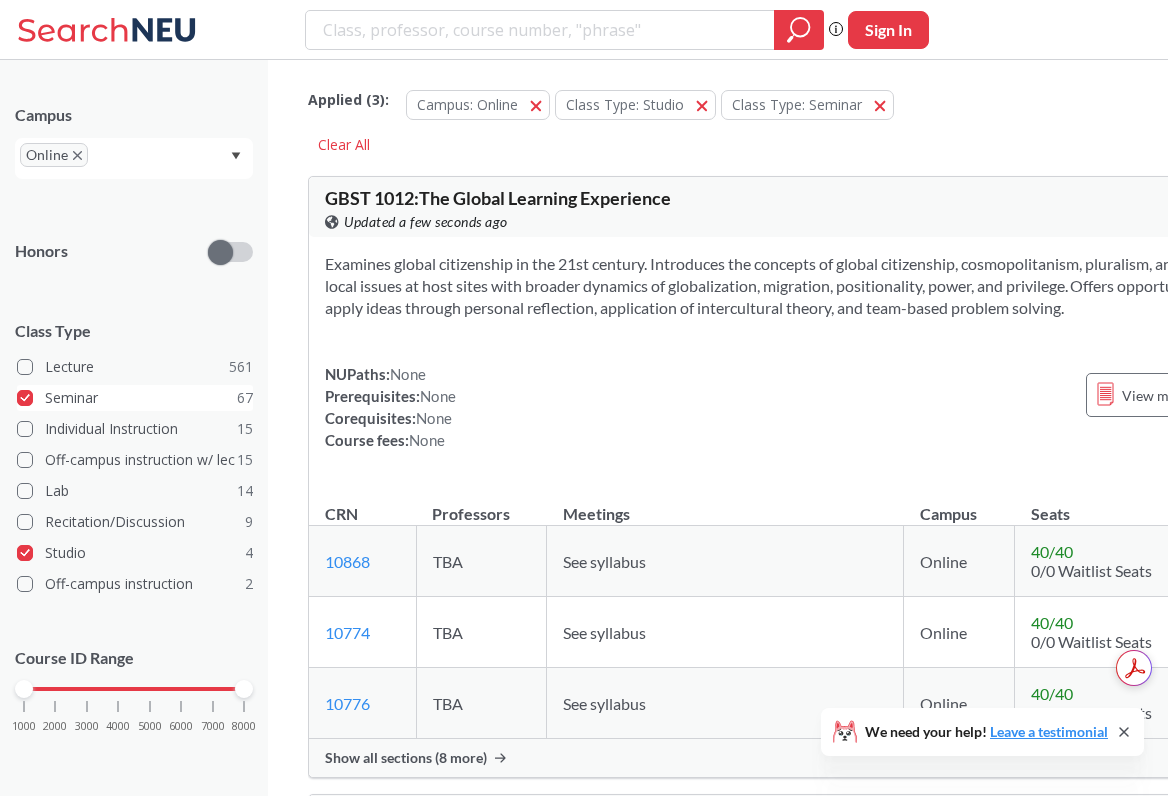 click on "Seminar 67" at bounding box center [135, 398] 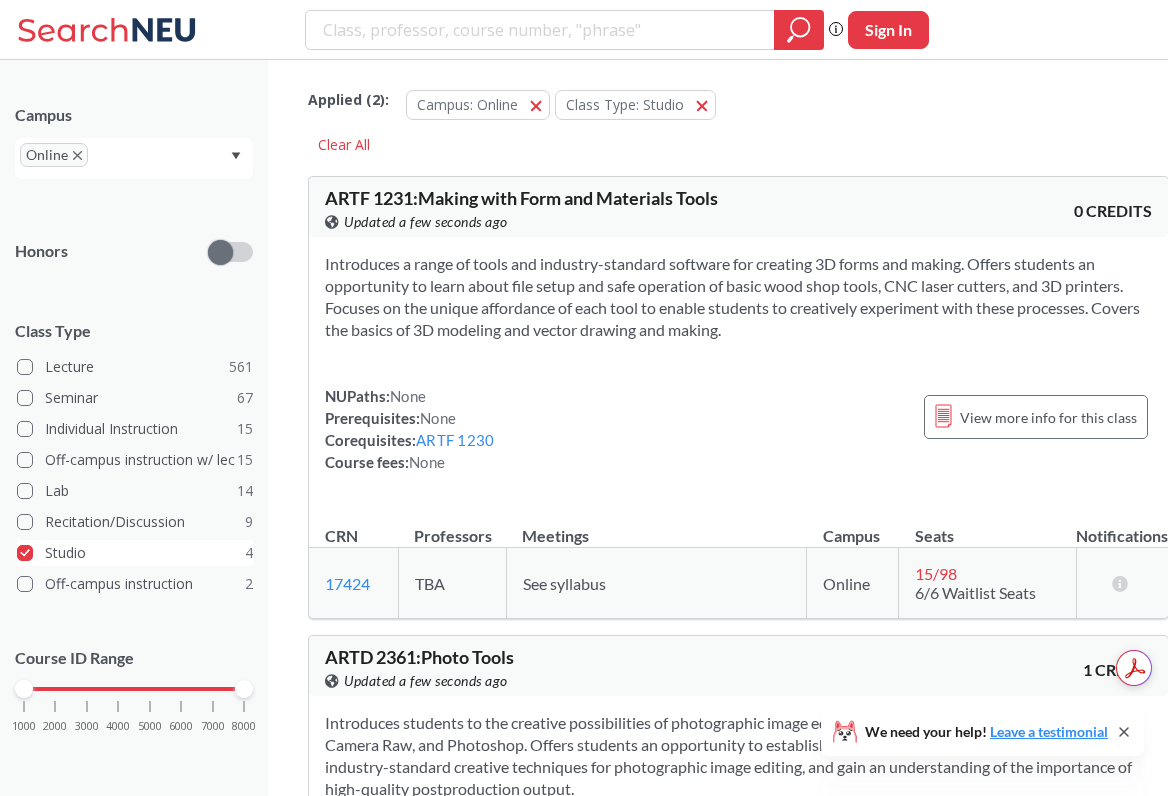 click on "Studio 4" at bounding box center [135, 553] 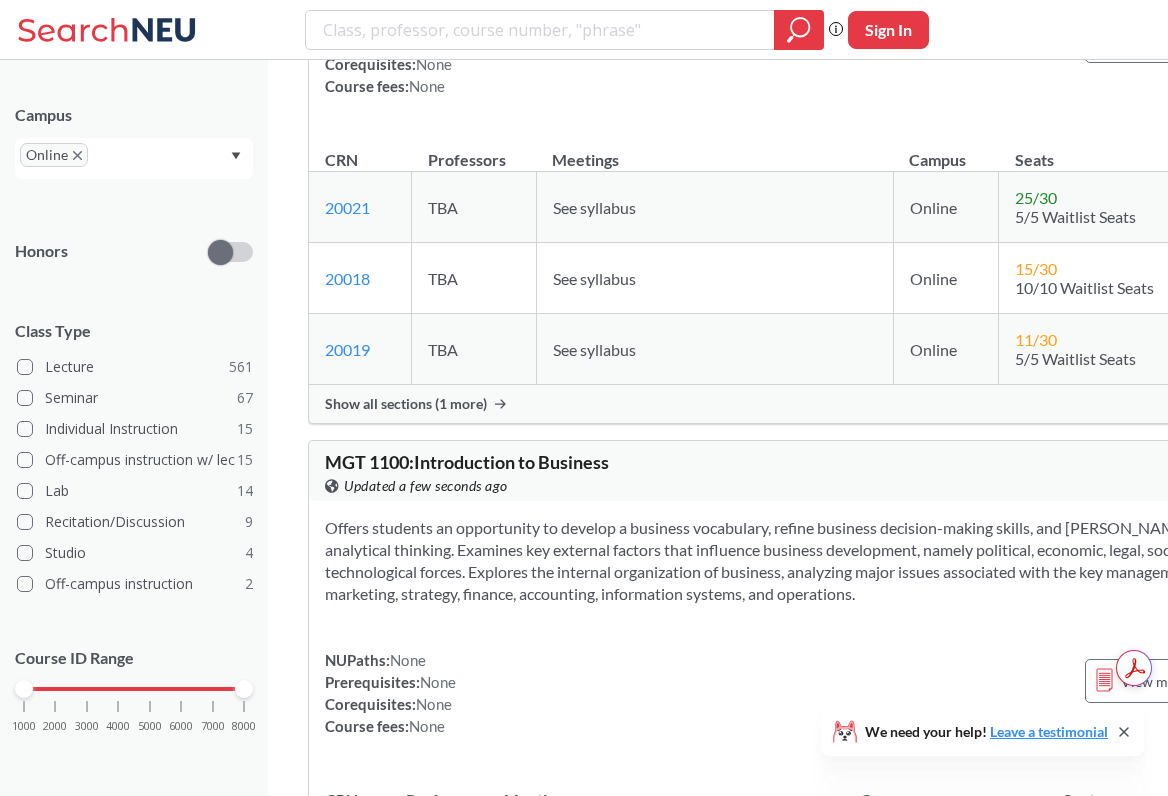 scroll, scrollTop: 8263, scrollLeft: 0, axis: vertical 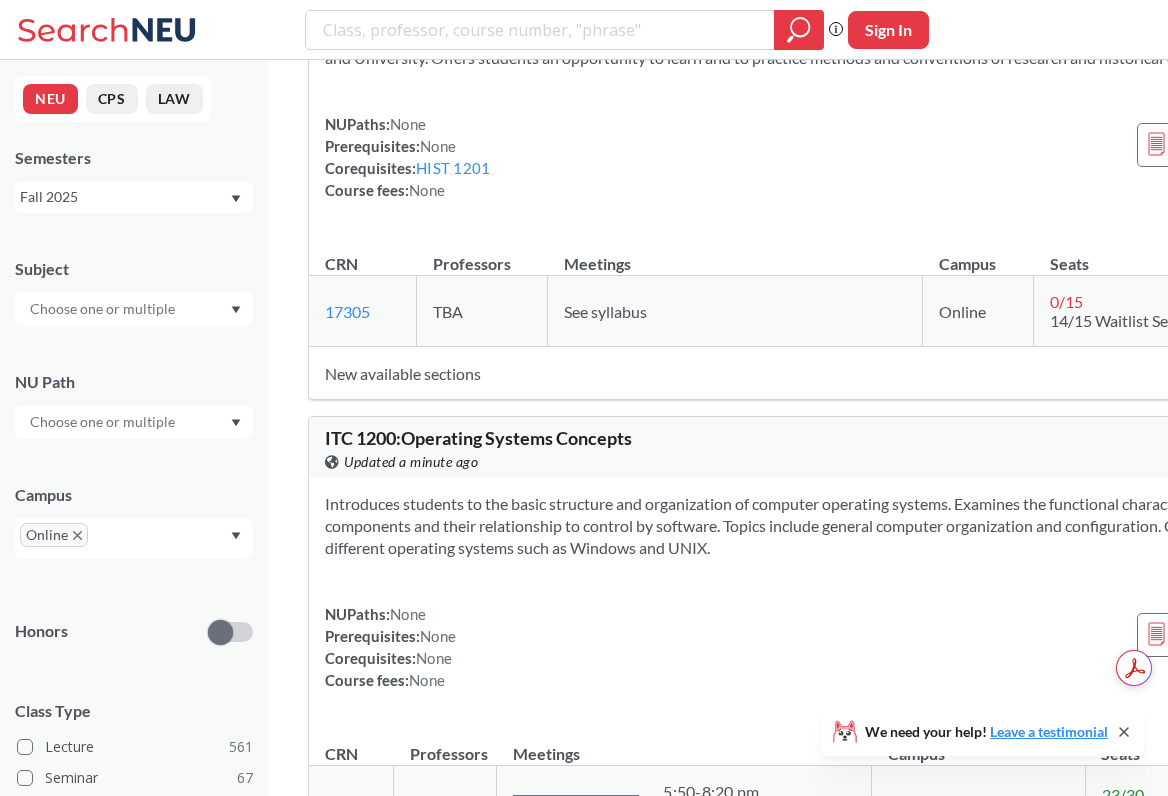 drag, startPoint x: 377, startPoint y: 601, endPoint x: 319, endPoint y: 601, distance: 58 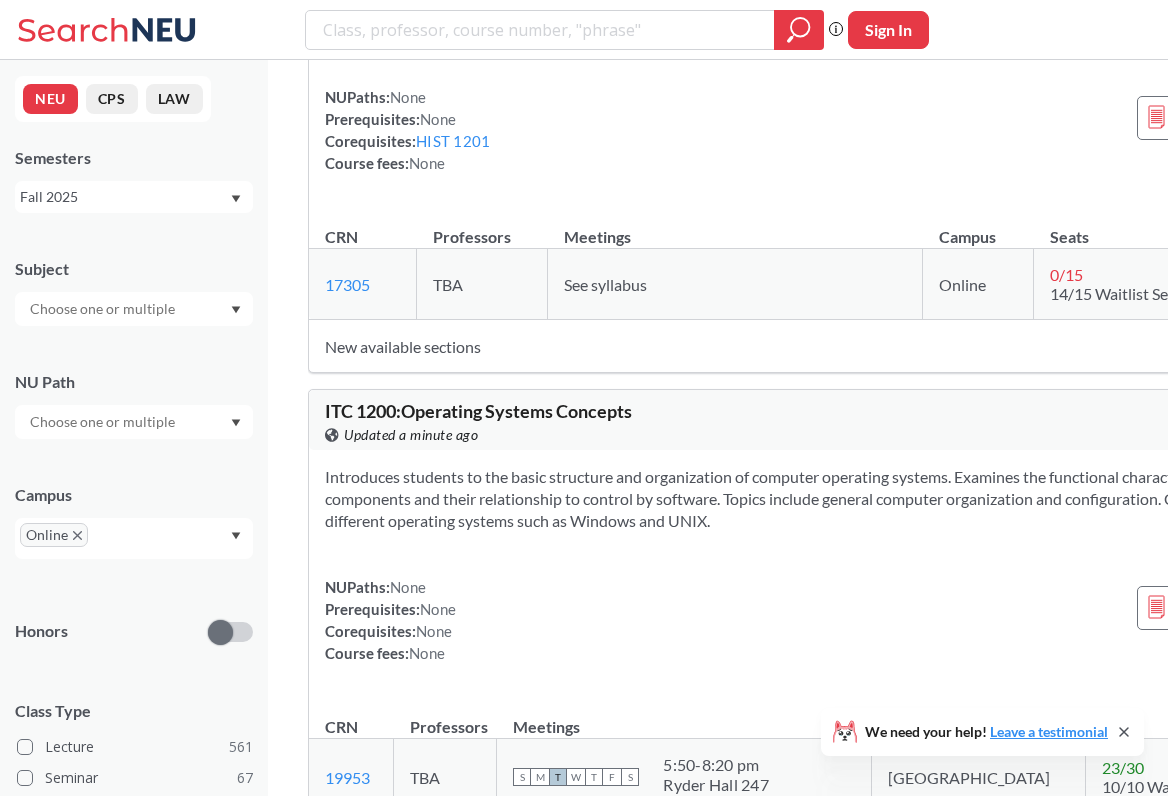 scroll, scrollTop: 42912, scrollLeft: 0, axis: vertical 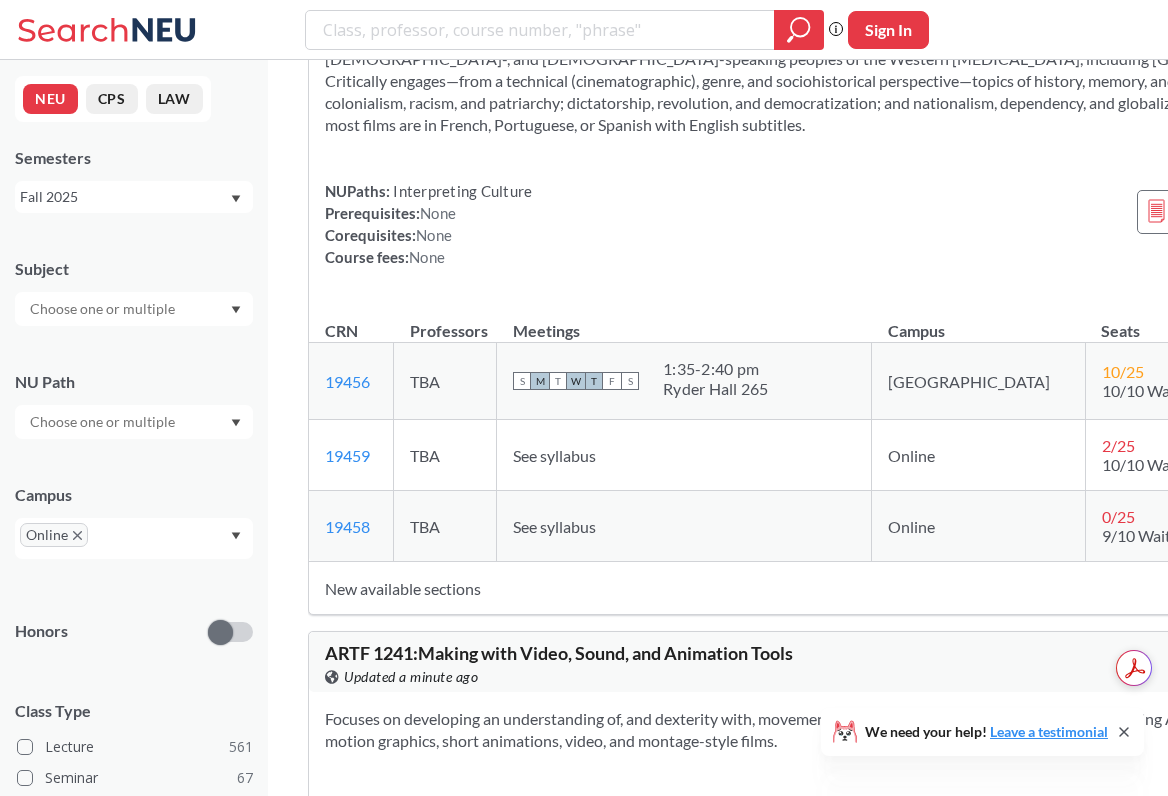 click on "ARTF 1220" at bounding box center (459, -1164) 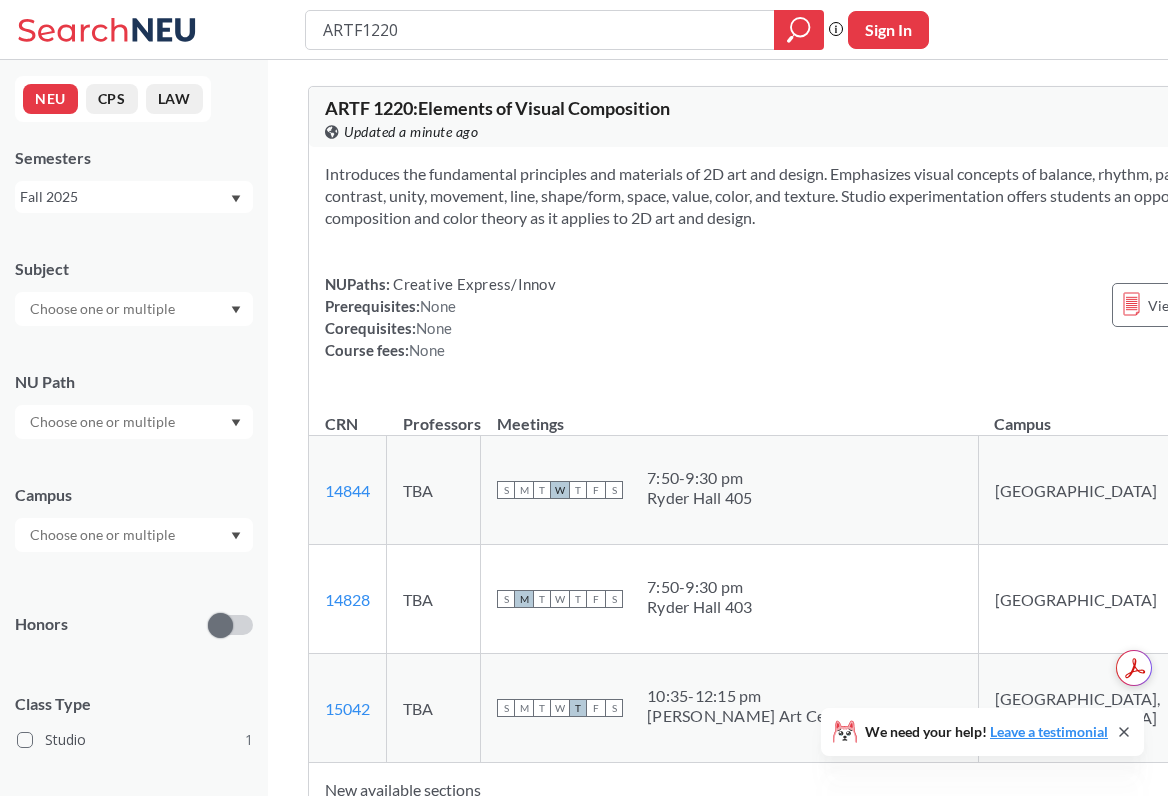 type 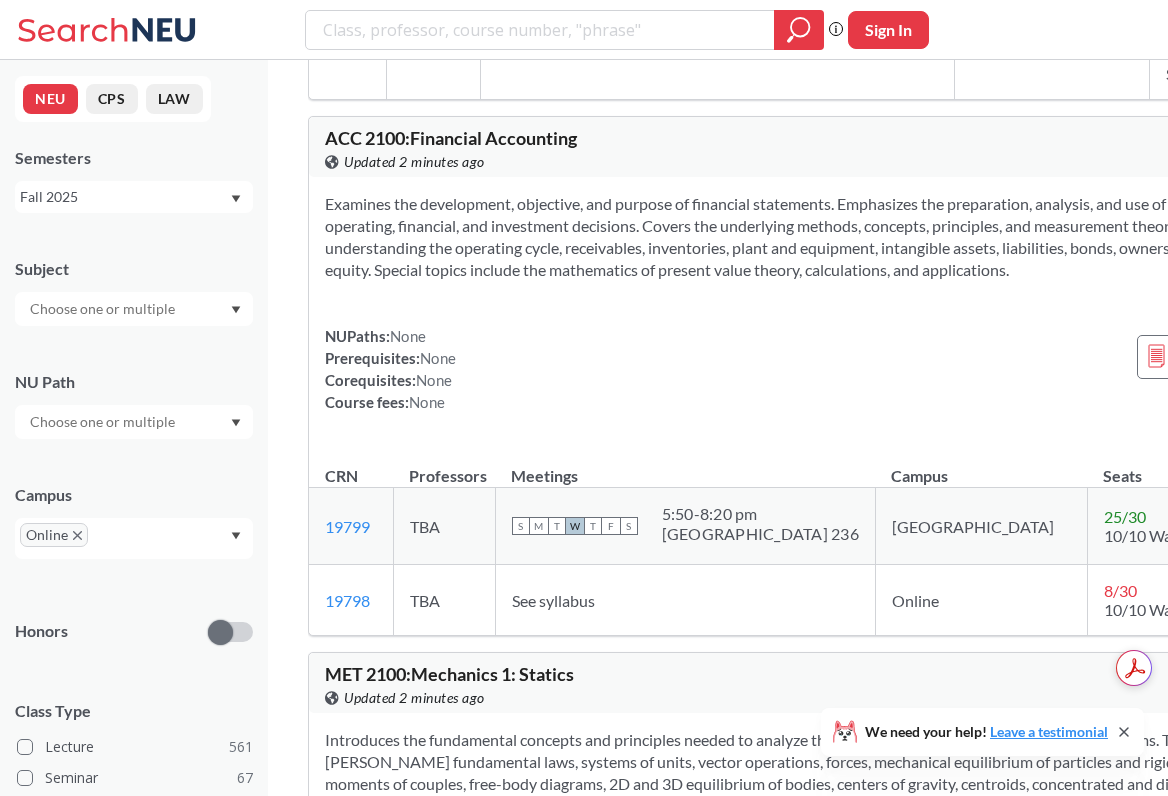 scroll, scrollTop: 55714, scrollLeft: 0, axis: vertical 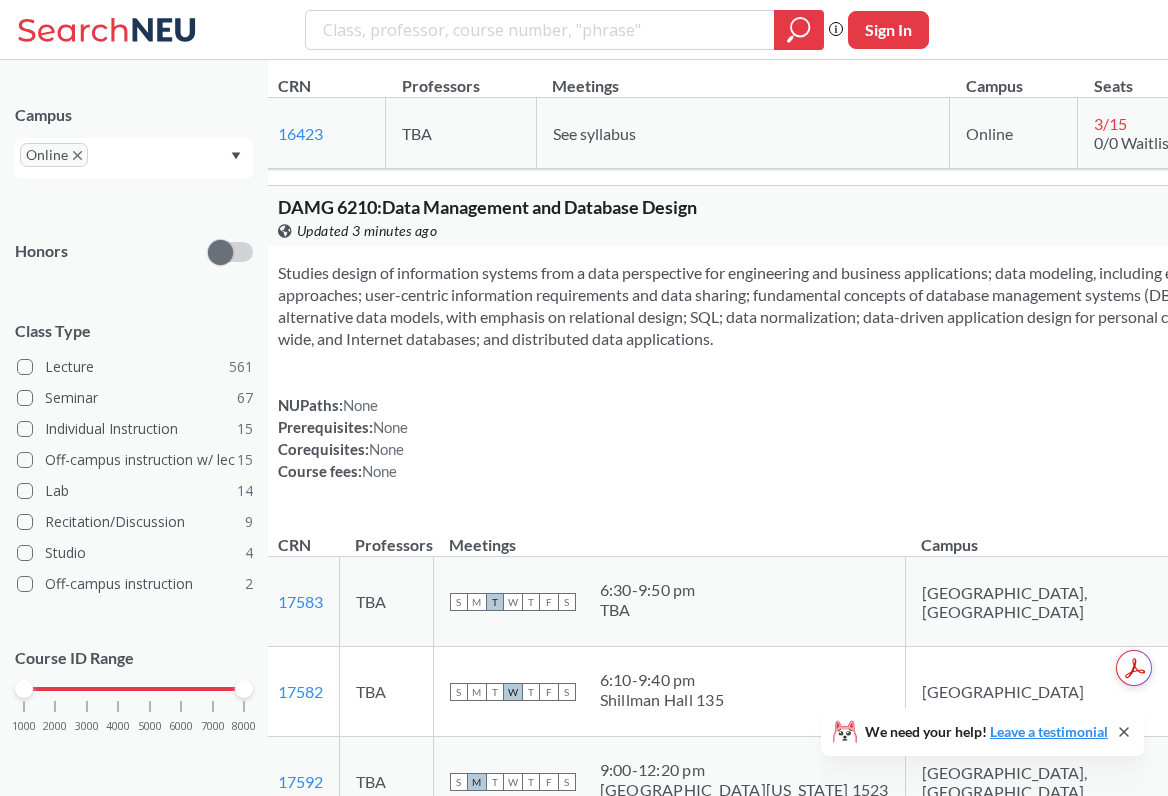 drag, startPoint x: 247, startPoint y: 687, endPoint x: 256, endPoint y: 692, distance: 10.29563 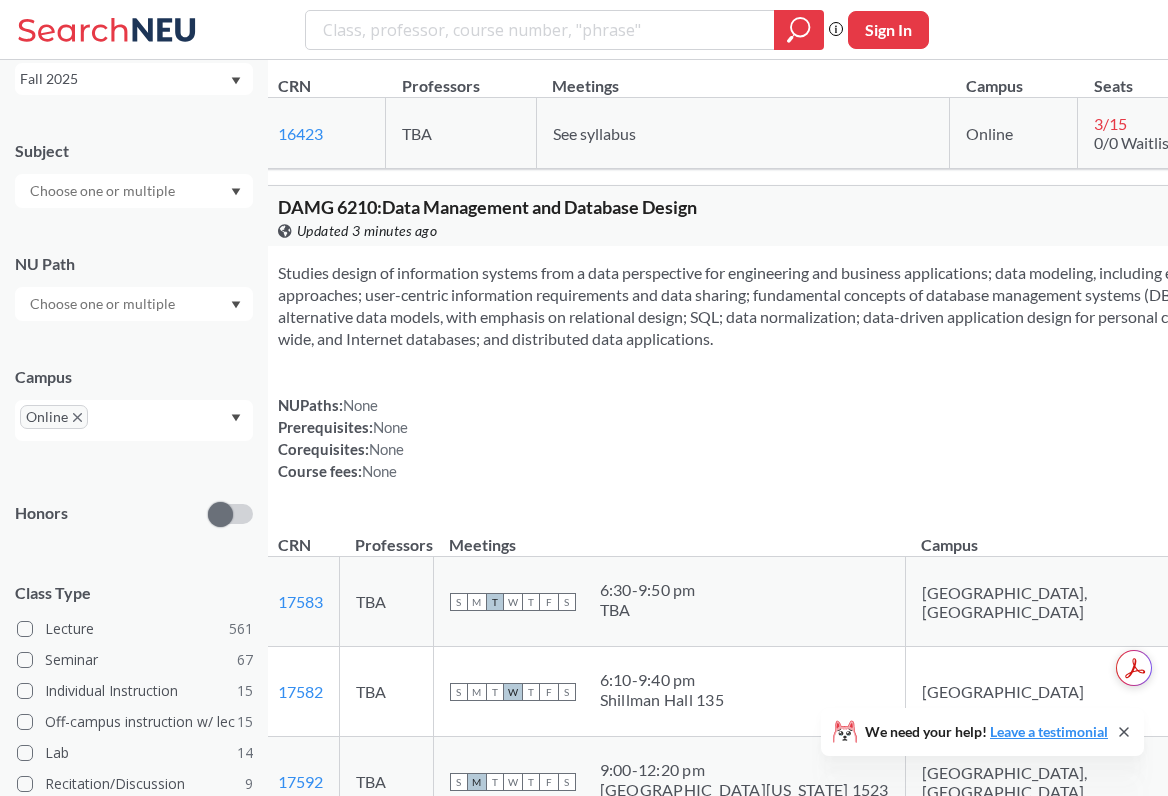 scroll, scrollTop: 0, scrollLeft: 0, axis: both 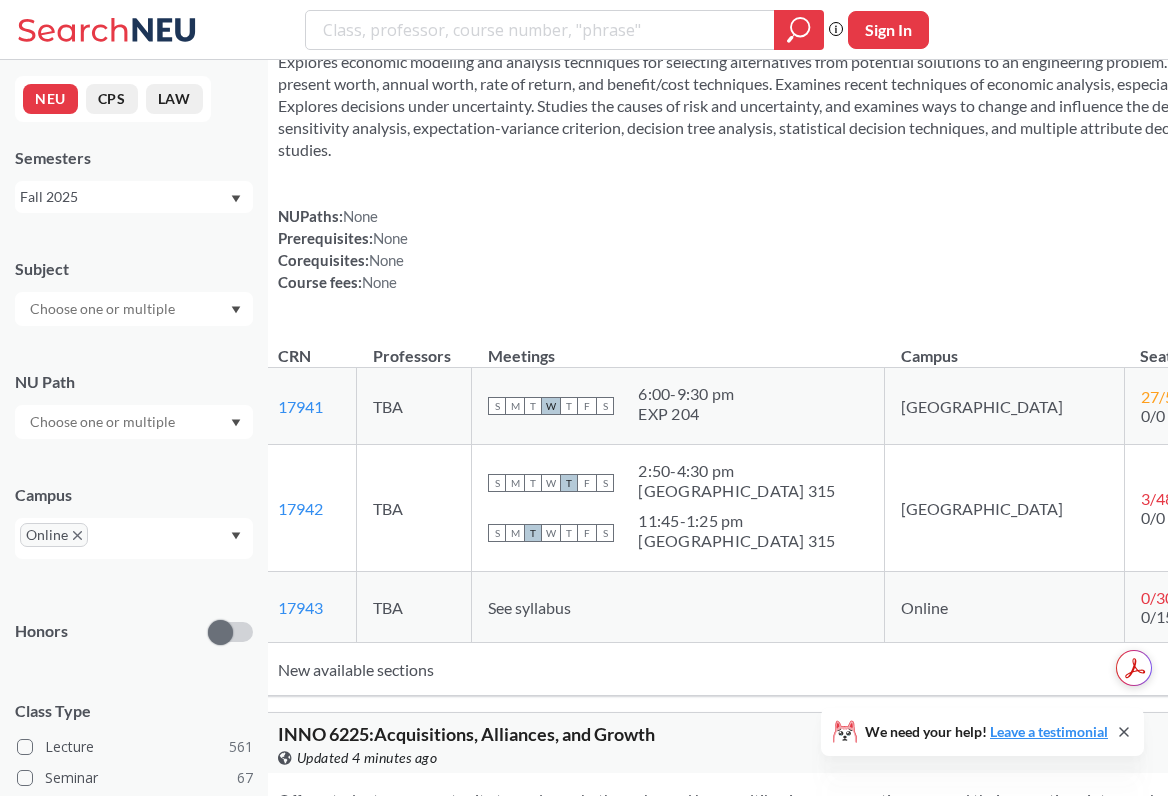 drag, startPoint x: 314, startPoint y: 658, endPoint x: 392, endPoint y: 658, distance: 78 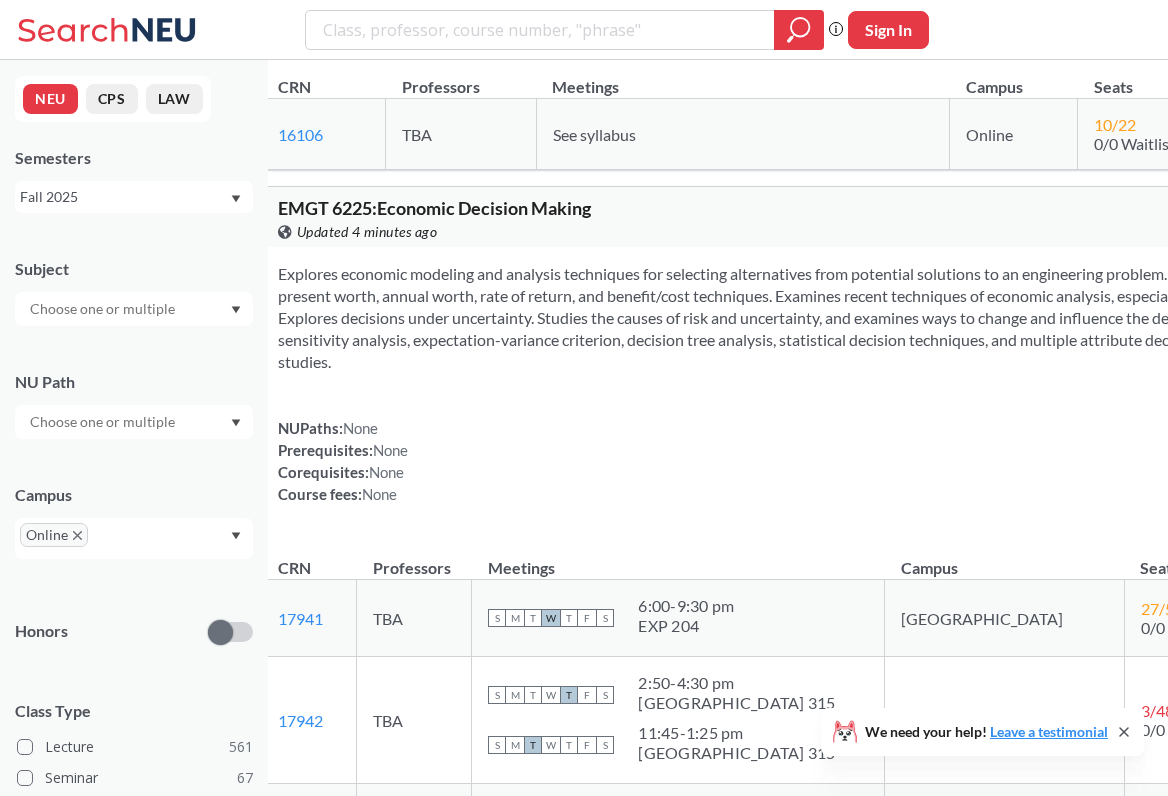 scroll, scrollTop: 274524, scrollLeft: 0, axis: vertical 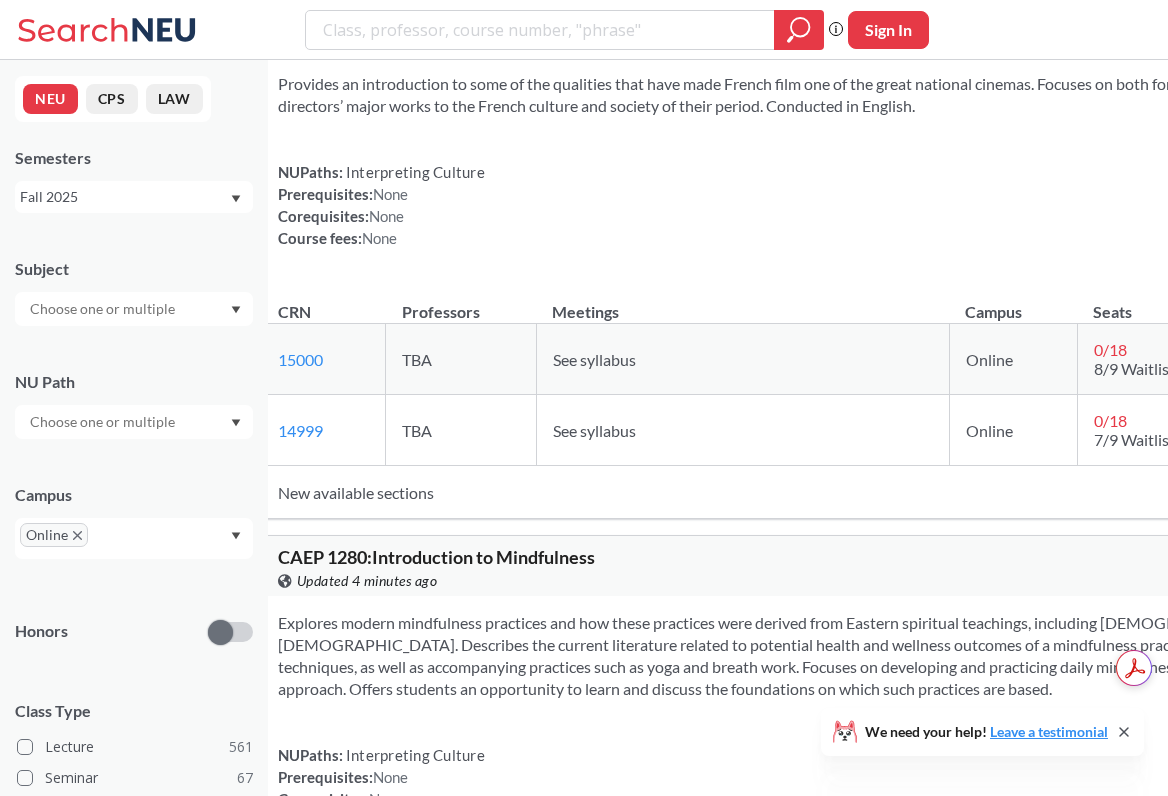 drag, startPoint x: 377, startPoint y: 645, endPoint x: 284, endPoint y: 643, distance: 93.0215 